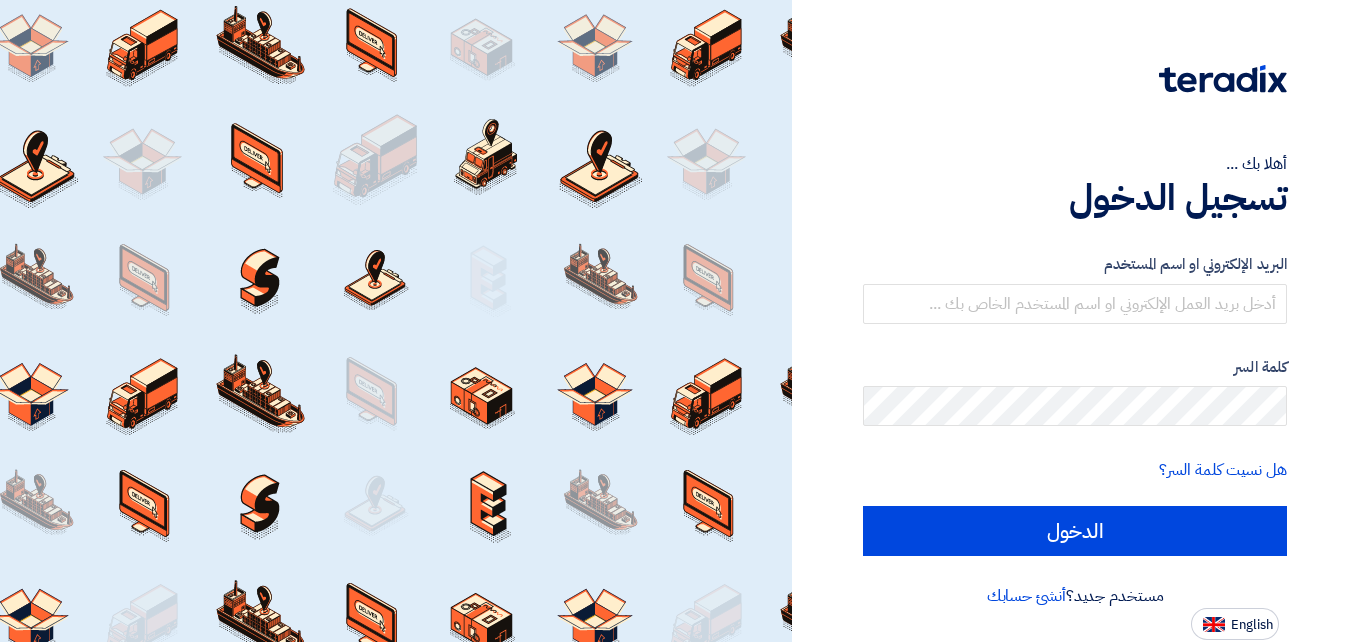 scroll, scrollTop: 0, scrollLeft: 0, axis: both 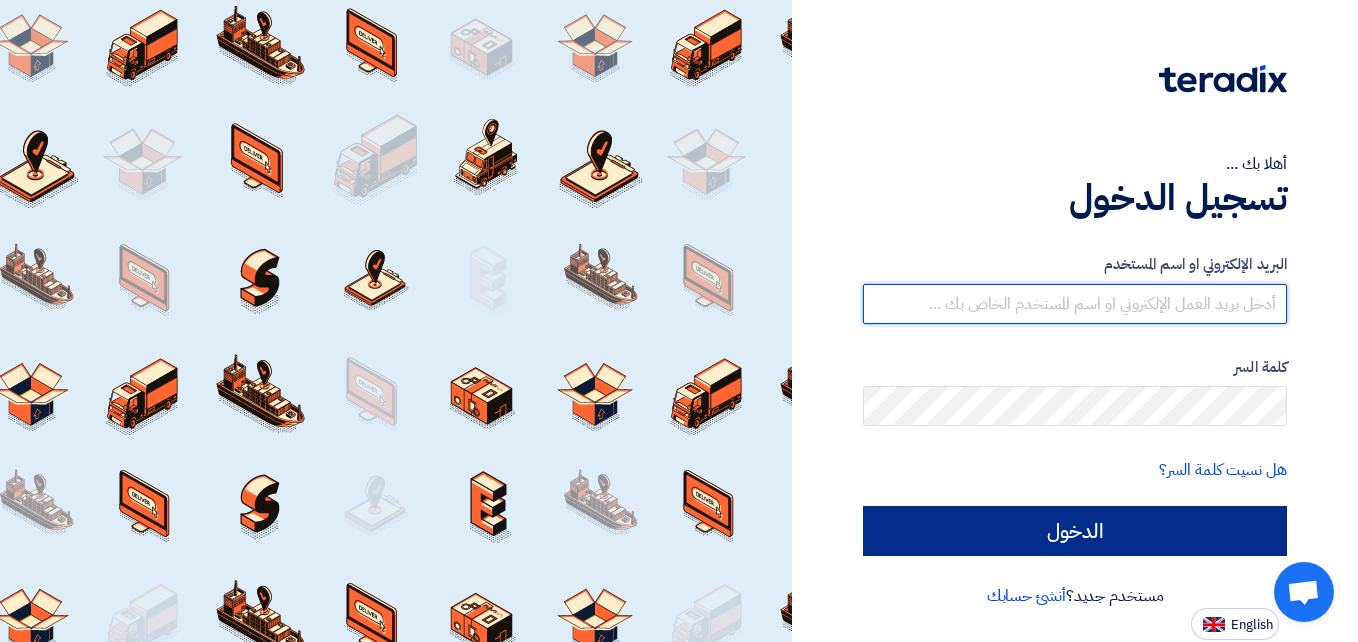 type on "el7amd.company@gmail.com" 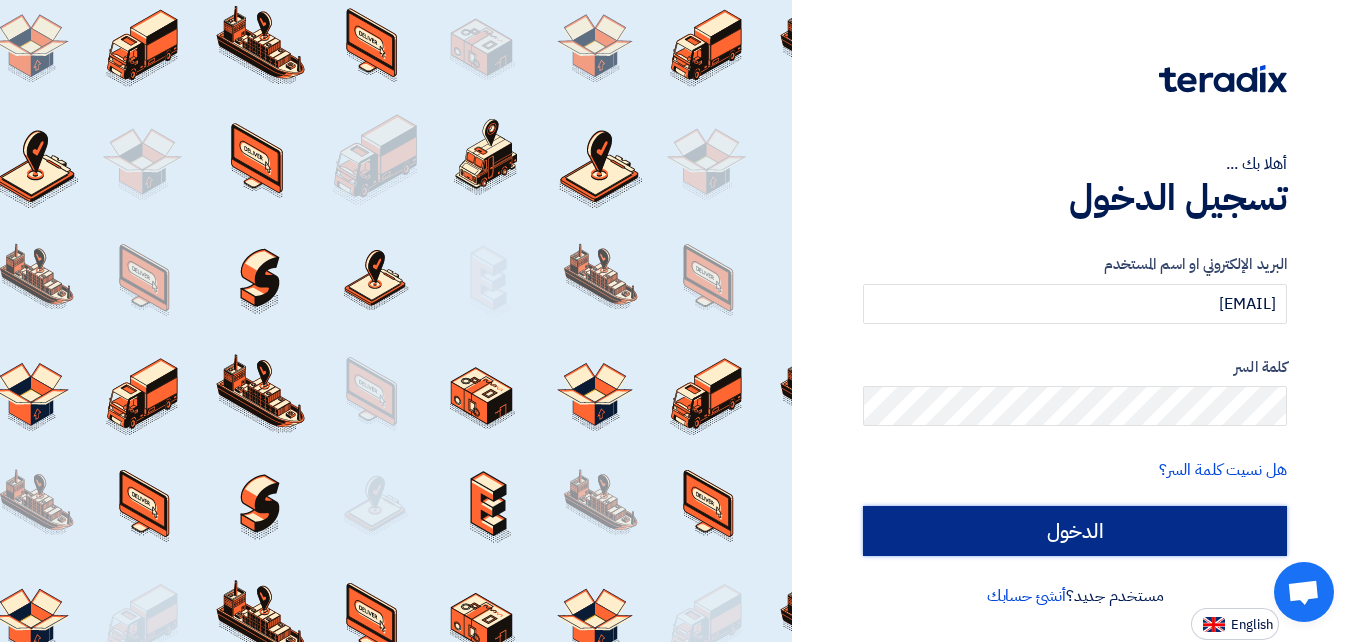 click on "الدخول" 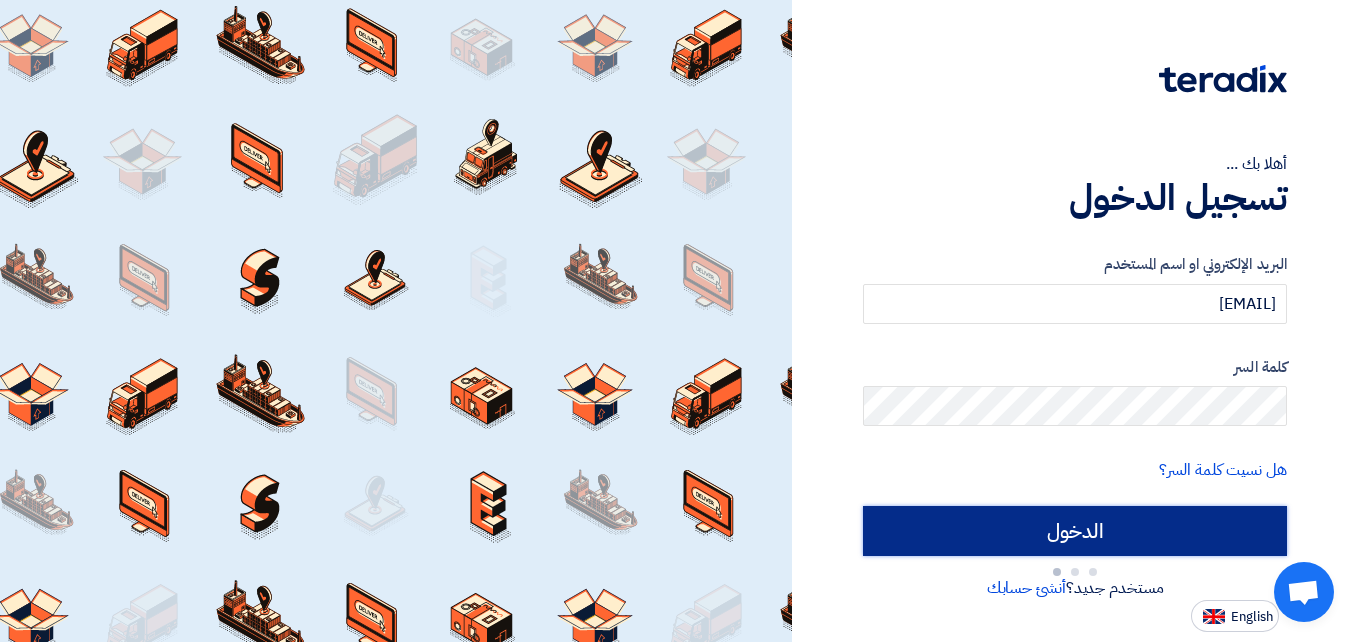 click on "الدخول" 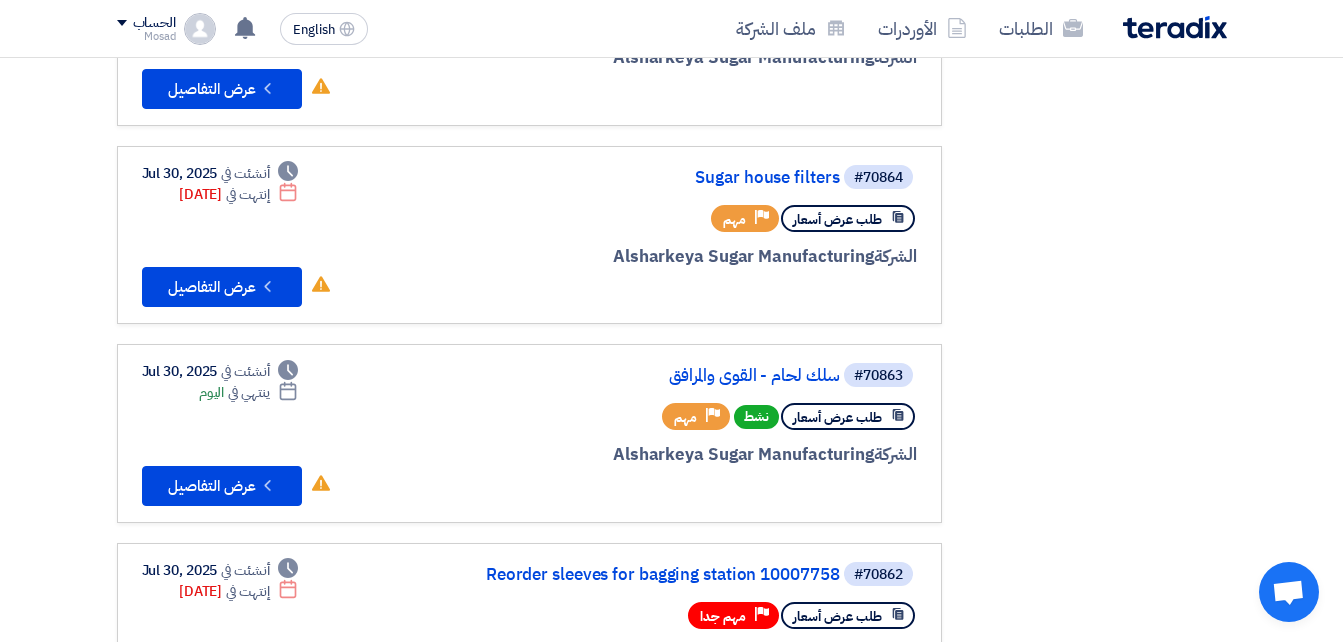 scroll, scrollTop: 700, scrollLeft: 0, axis: vertical 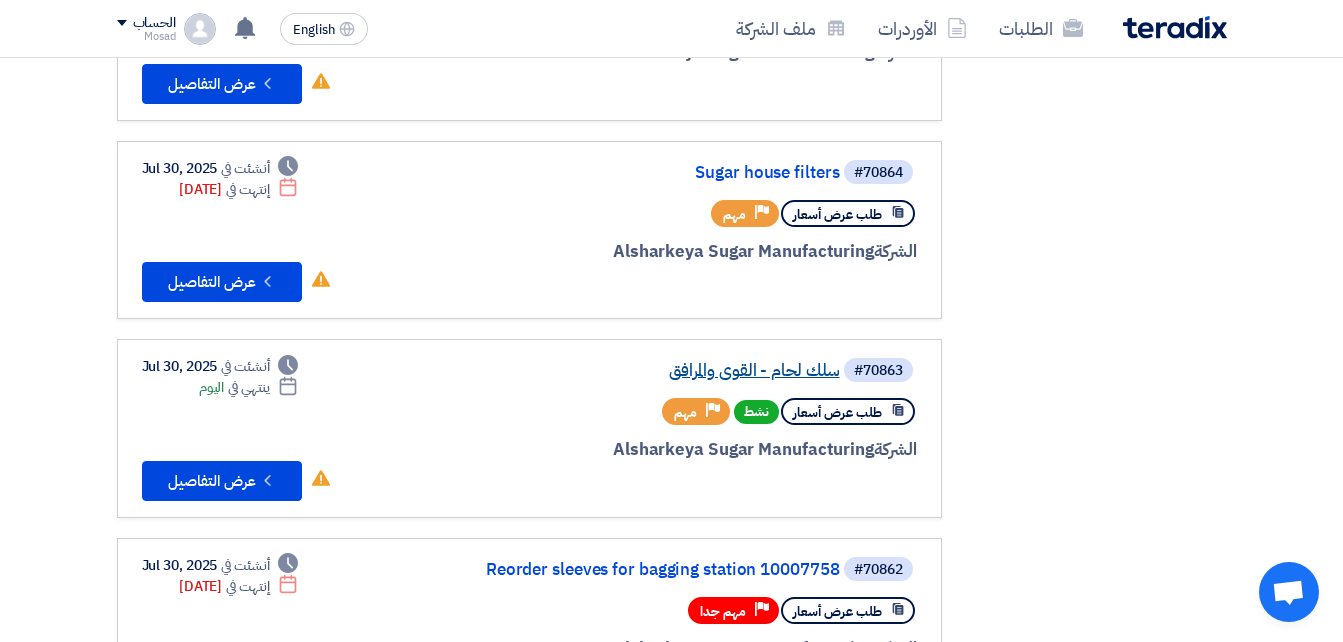 click on "سلك لحام - القوي والمرافق" 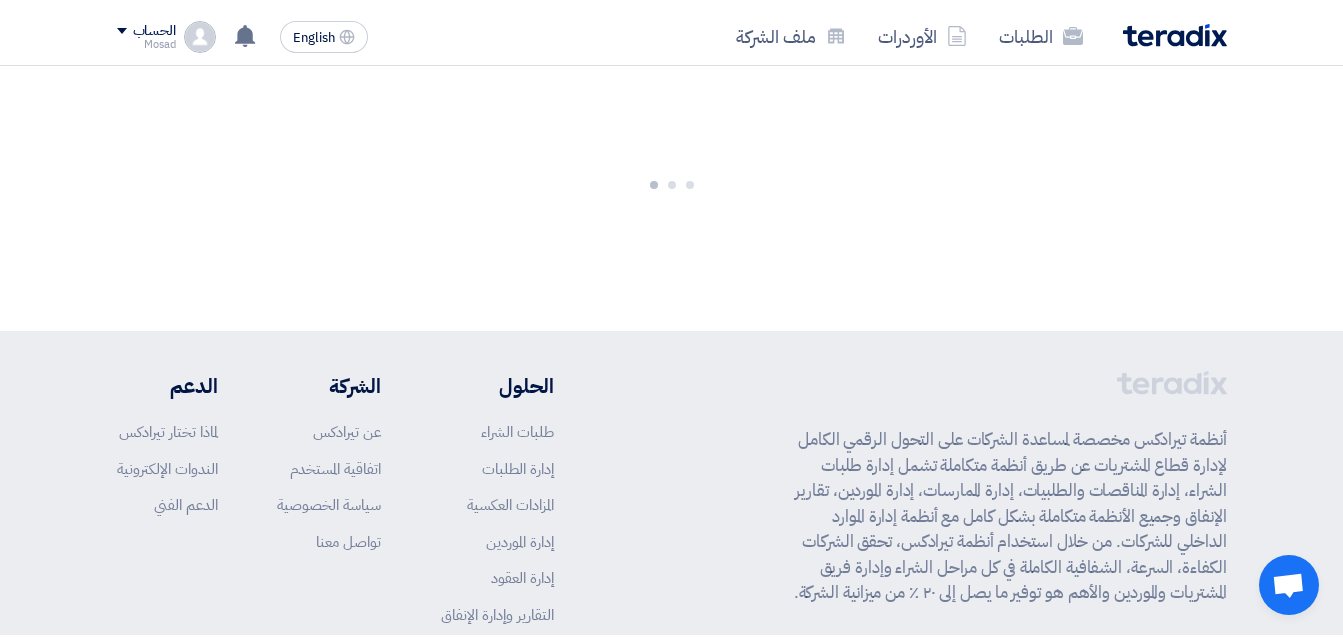 scroll, scrollTop: 0, scrollLeft: 0, axis: both 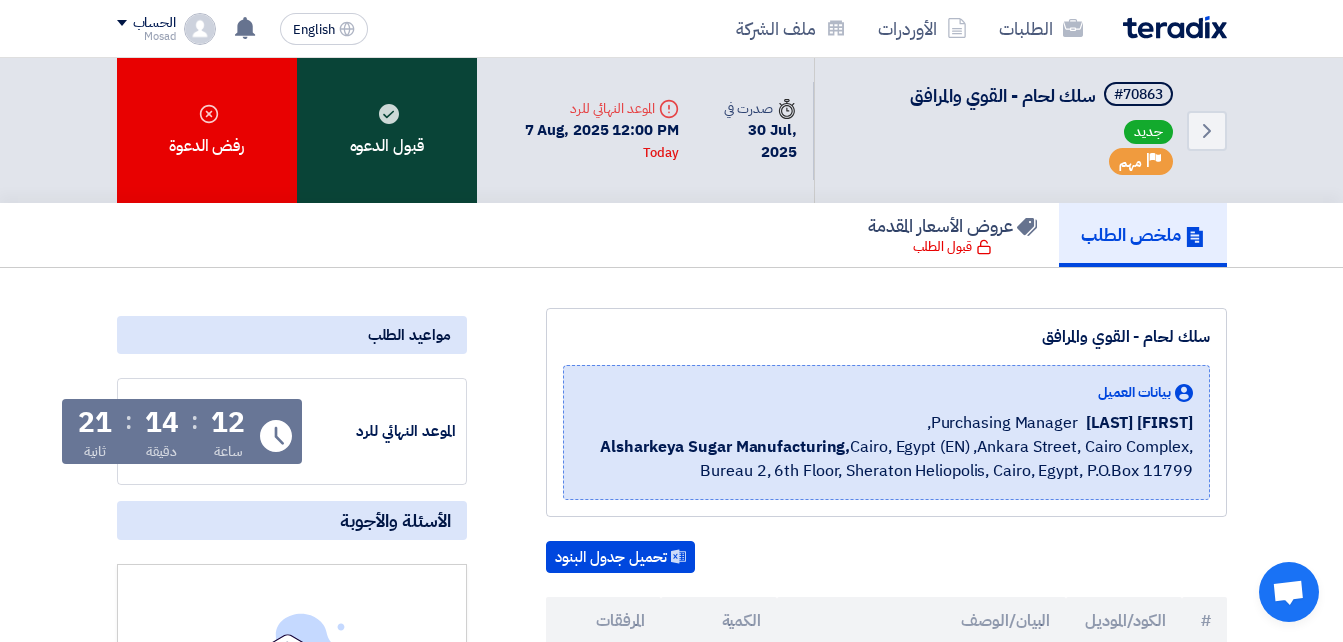 click on "قبول الدعوه" 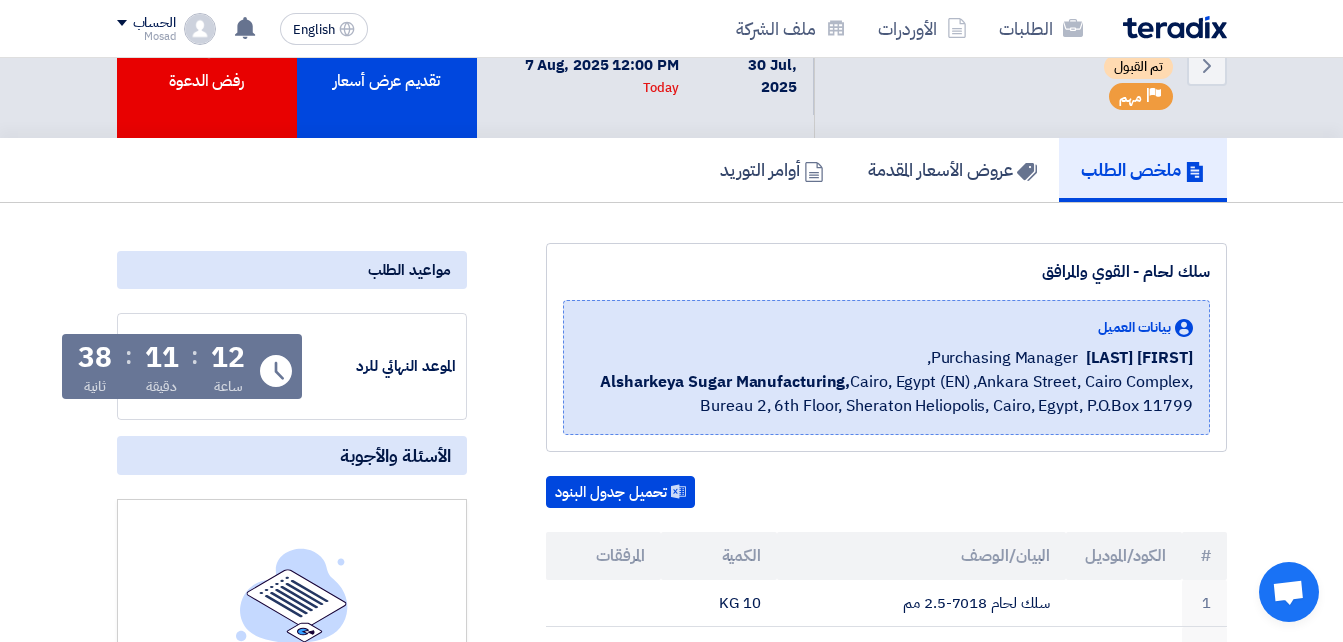 scroll, scrollTop: 0, scrollLeft: 0, axis: both 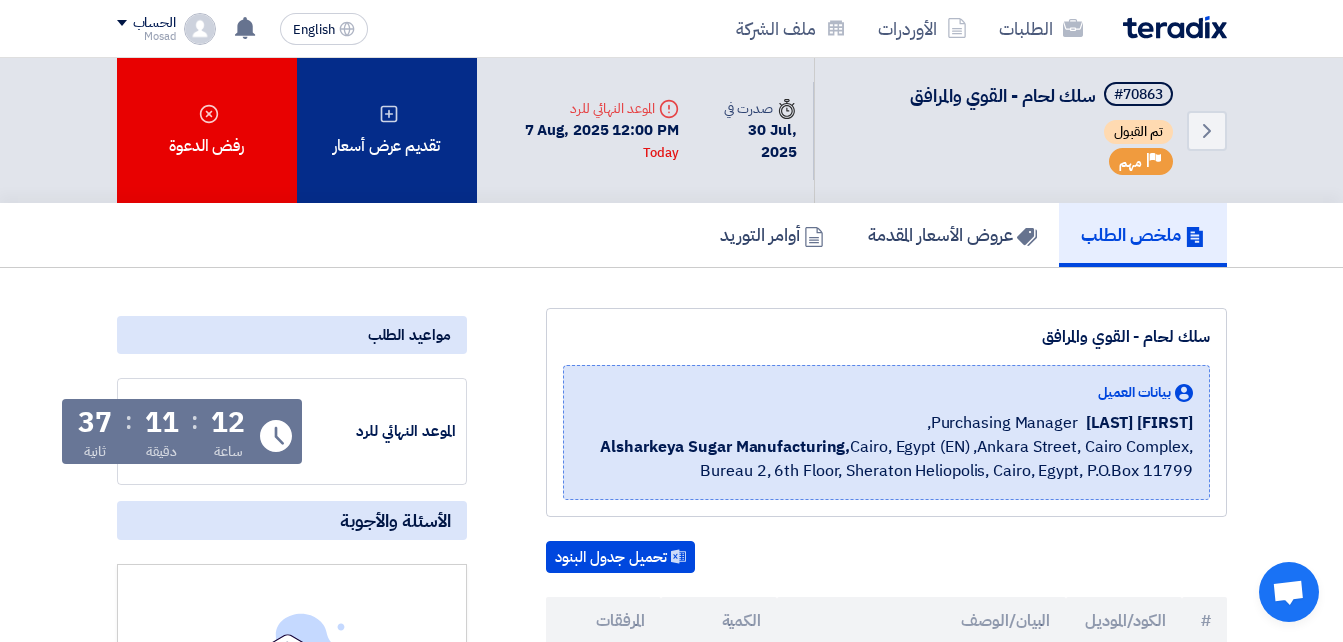 click on "تقديم عرض أسعار" 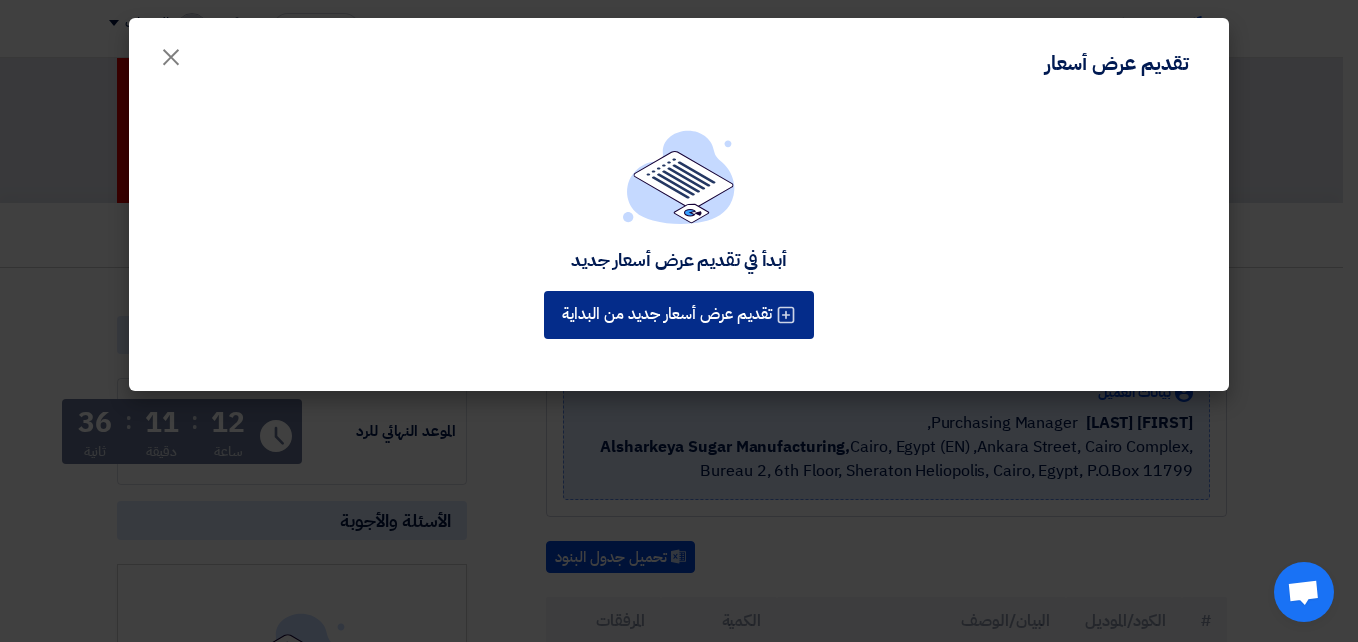 click on "تقديم عرض أسعار جديد من البداية" 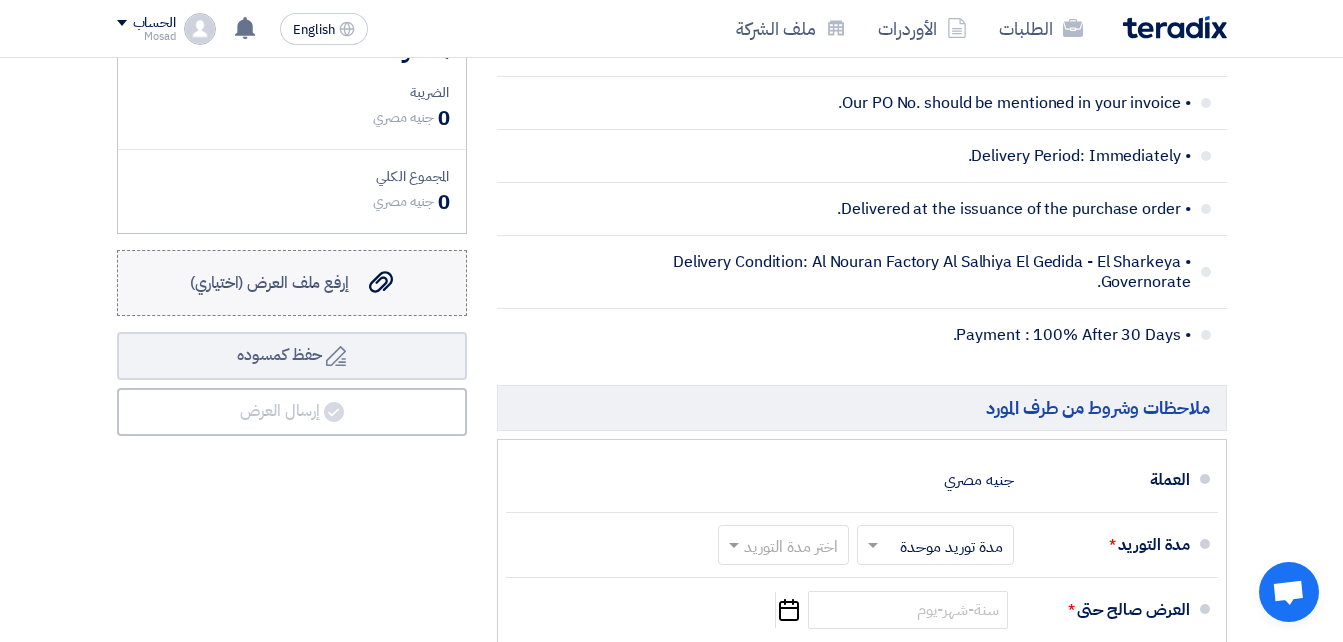 scroll, scrollTop: 1200, scrollLeft: 0, axis: vertical 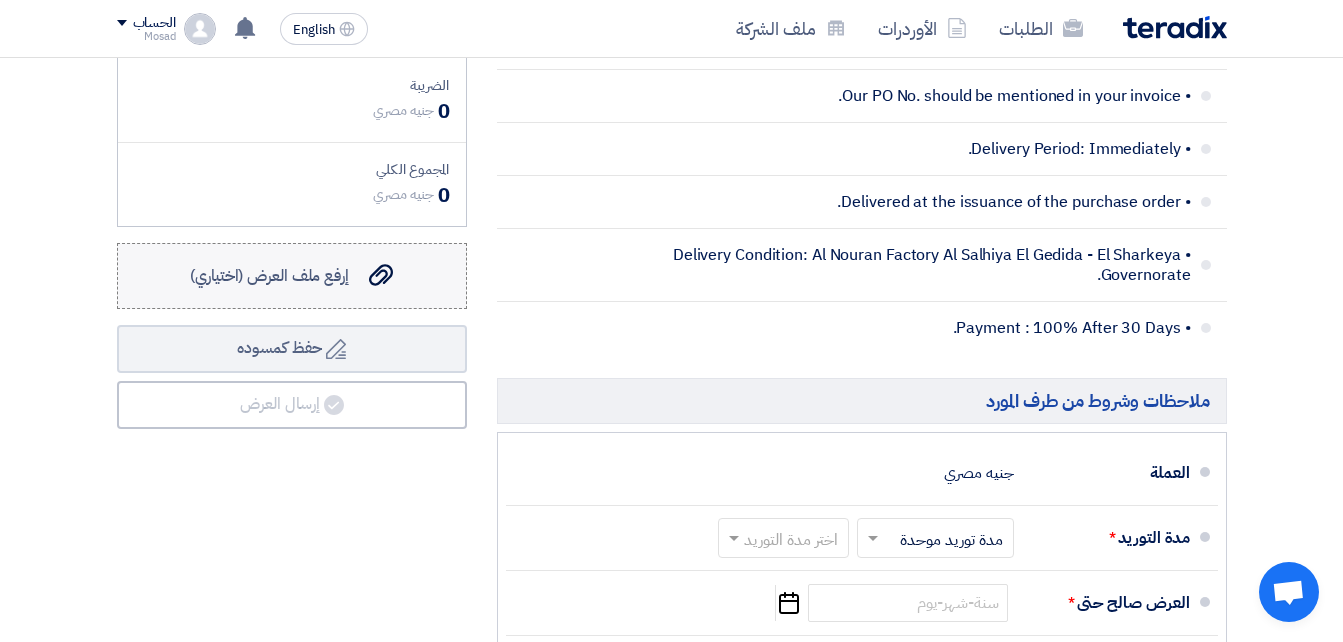 click on "إرفع ملف العرض (اختياري)" 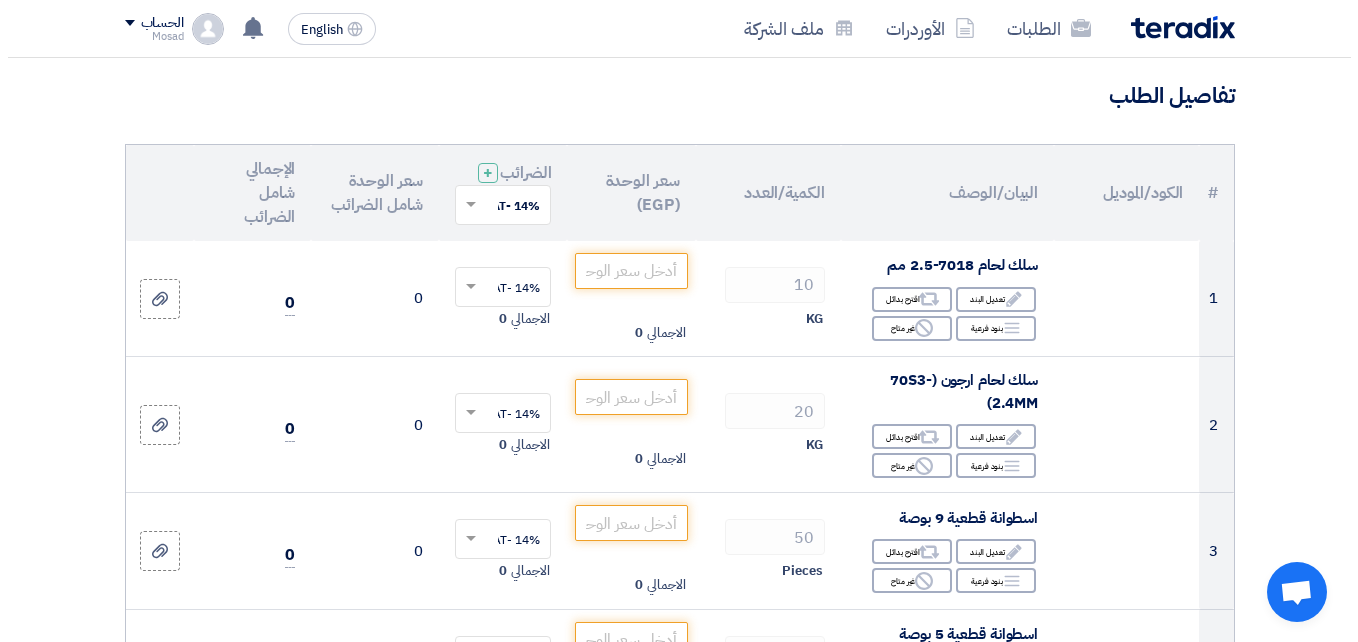 scroll, scrollTop: 100, scrollLeft: 0, axis: vertical 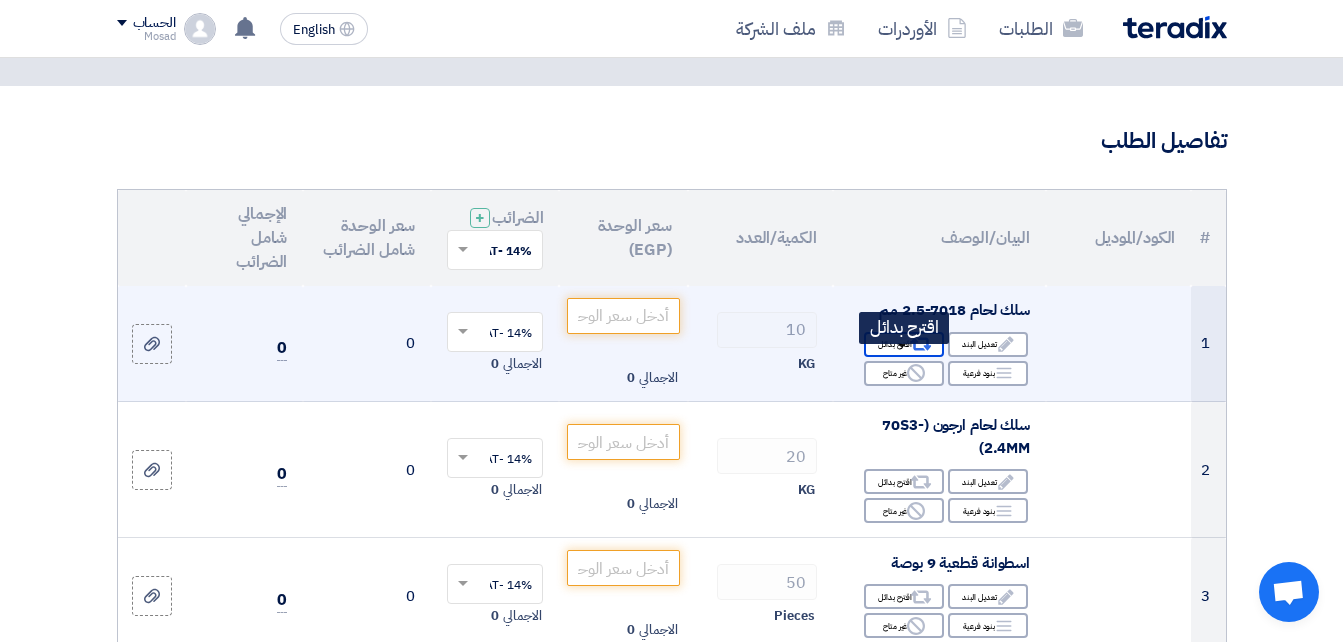 click 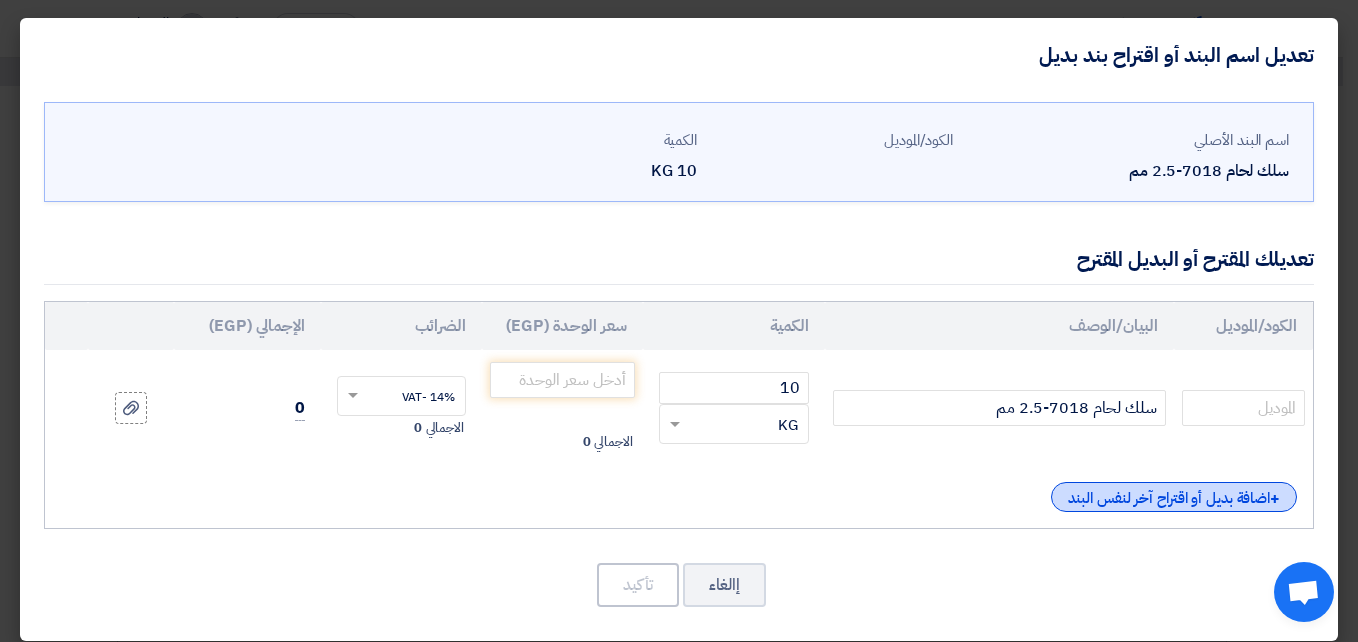 click on "+
اضافة بديل أو اقتراح آخر لنفس البند" 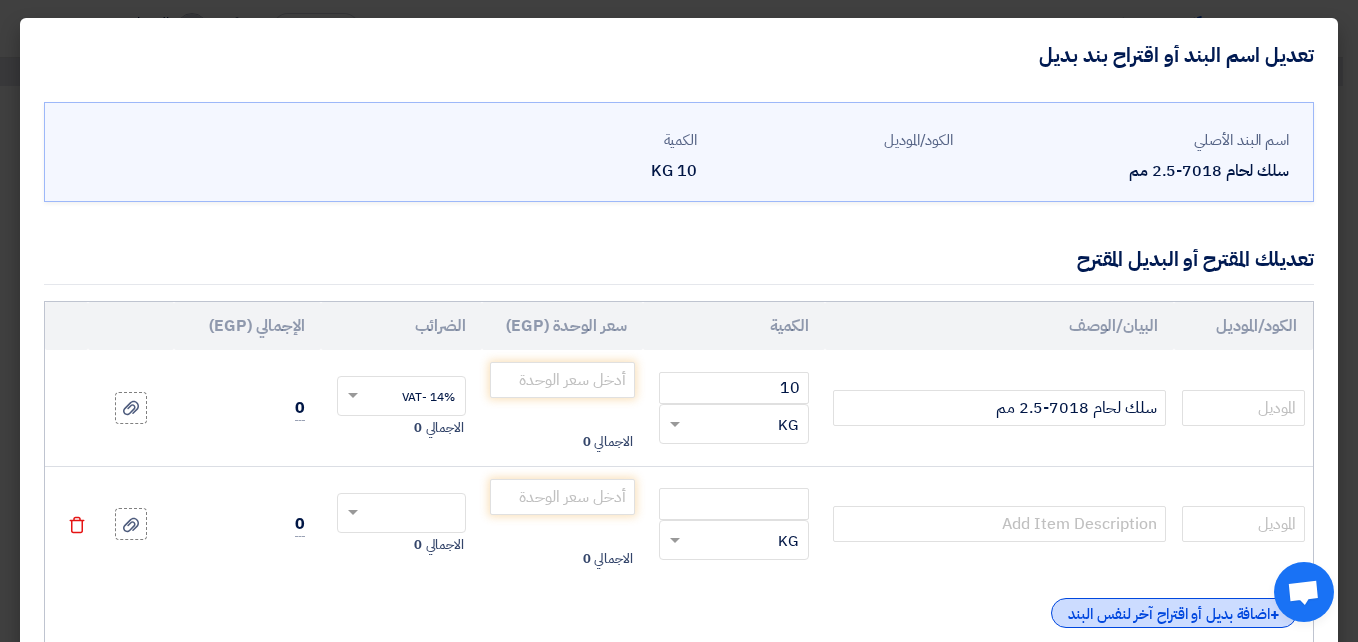 click on "+
اضافة بديل أو اقتراح آخر لنفس البند" 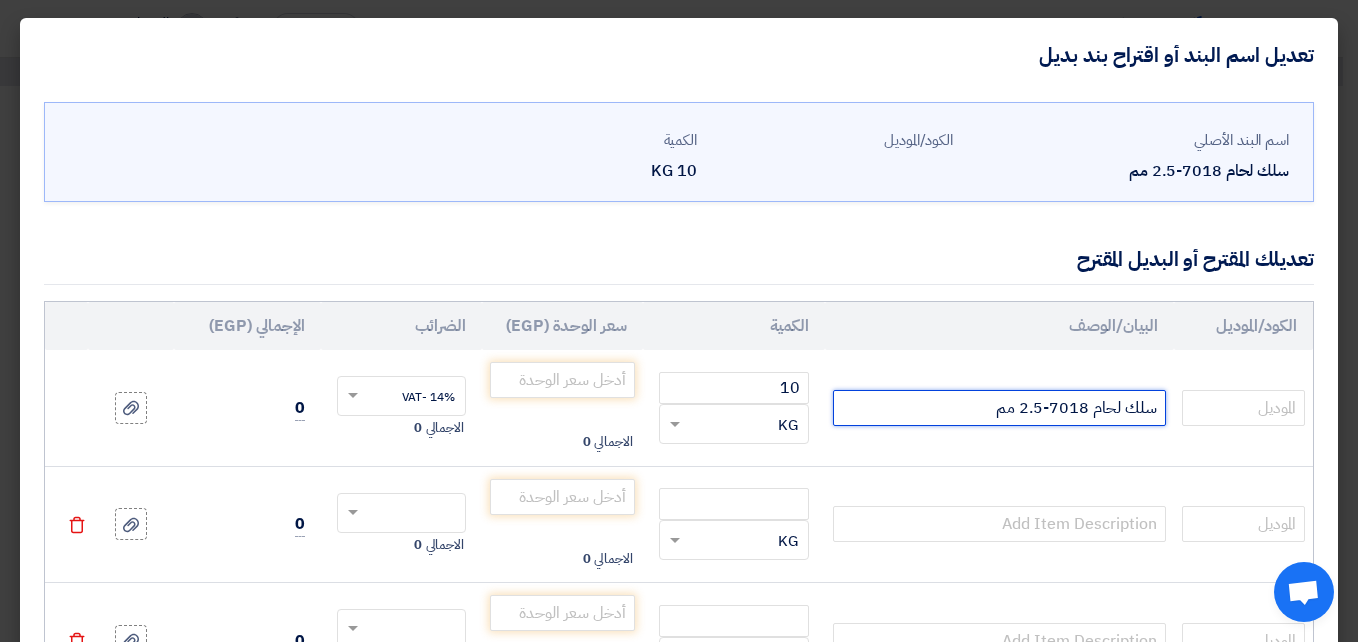 drag, startPoint x: 967, startPoint y: 405, endPoint x: 1170, endPoint y: 407, distance: 203.00986 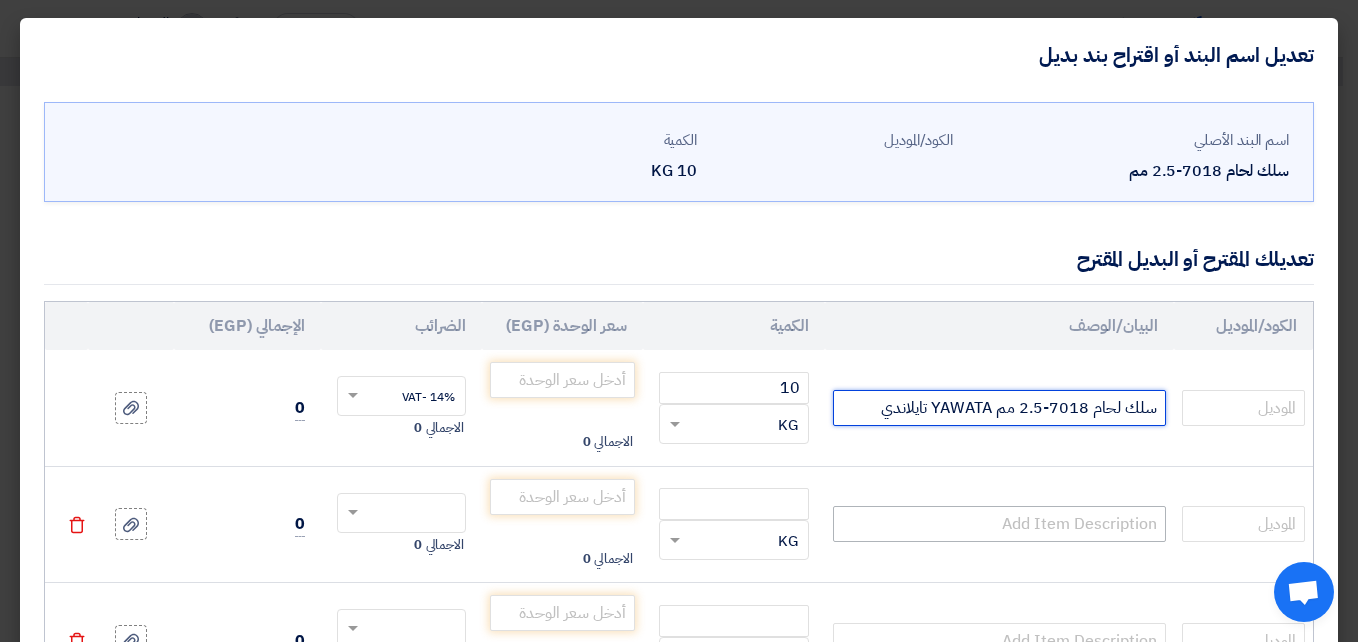 type on "سلك لحام 7018-2.5 مم YAWATA تايلاندي" 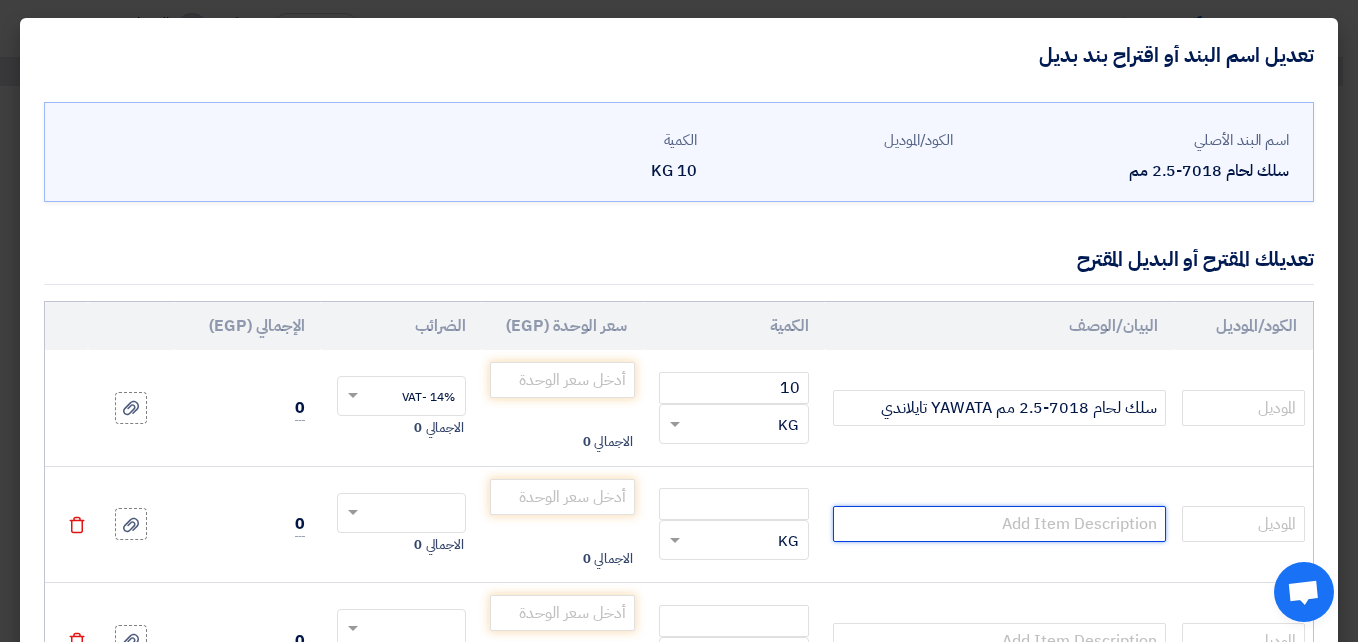 click 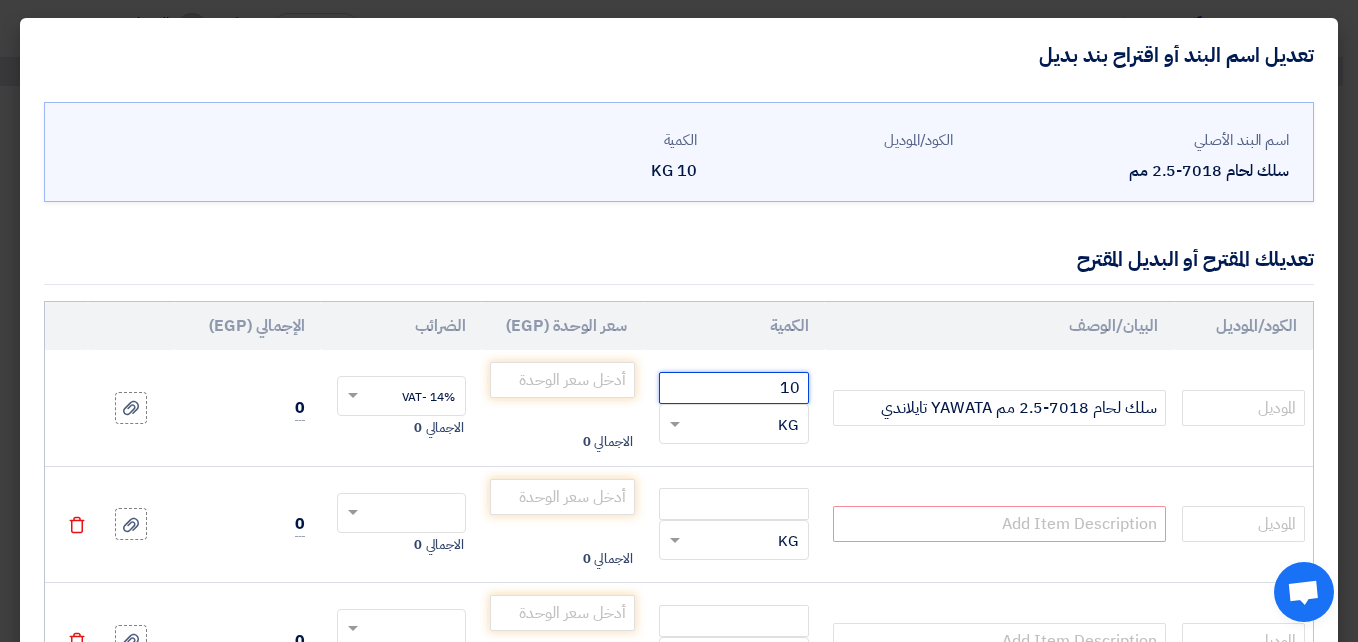 drag, startPoint x: 783, startPoint y: 390, endPoint x: 808, endPoint y: 389, distance: 25.019993 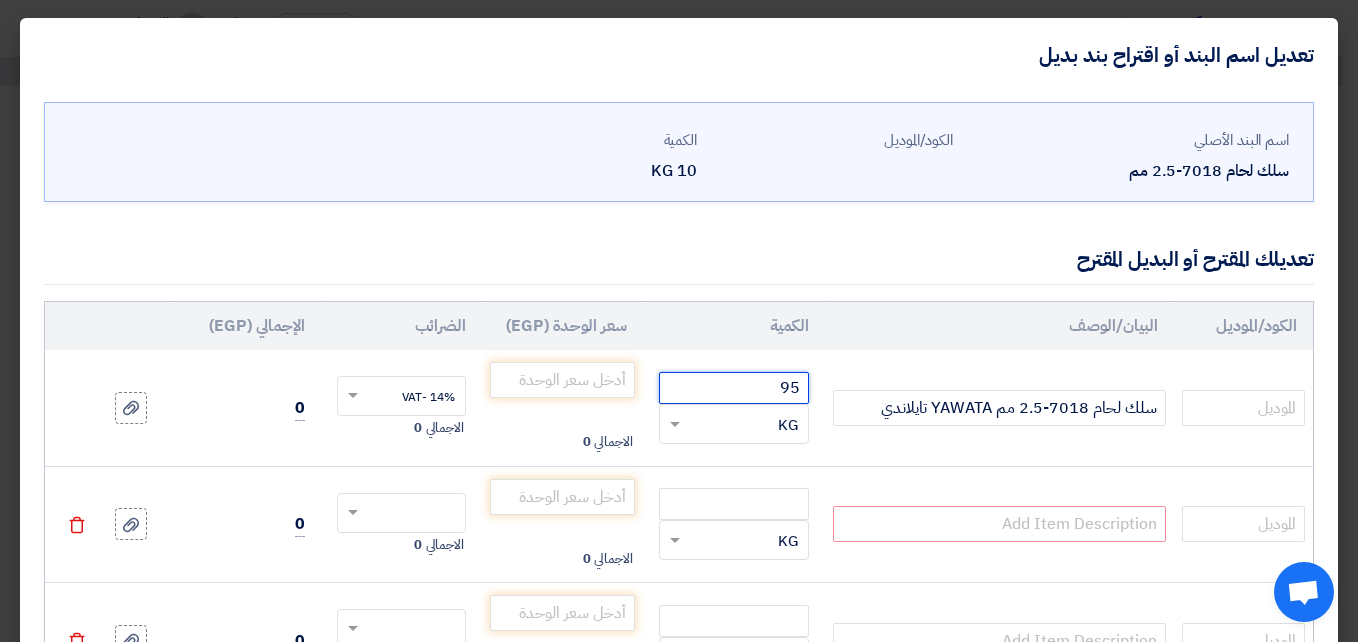 type on "95" 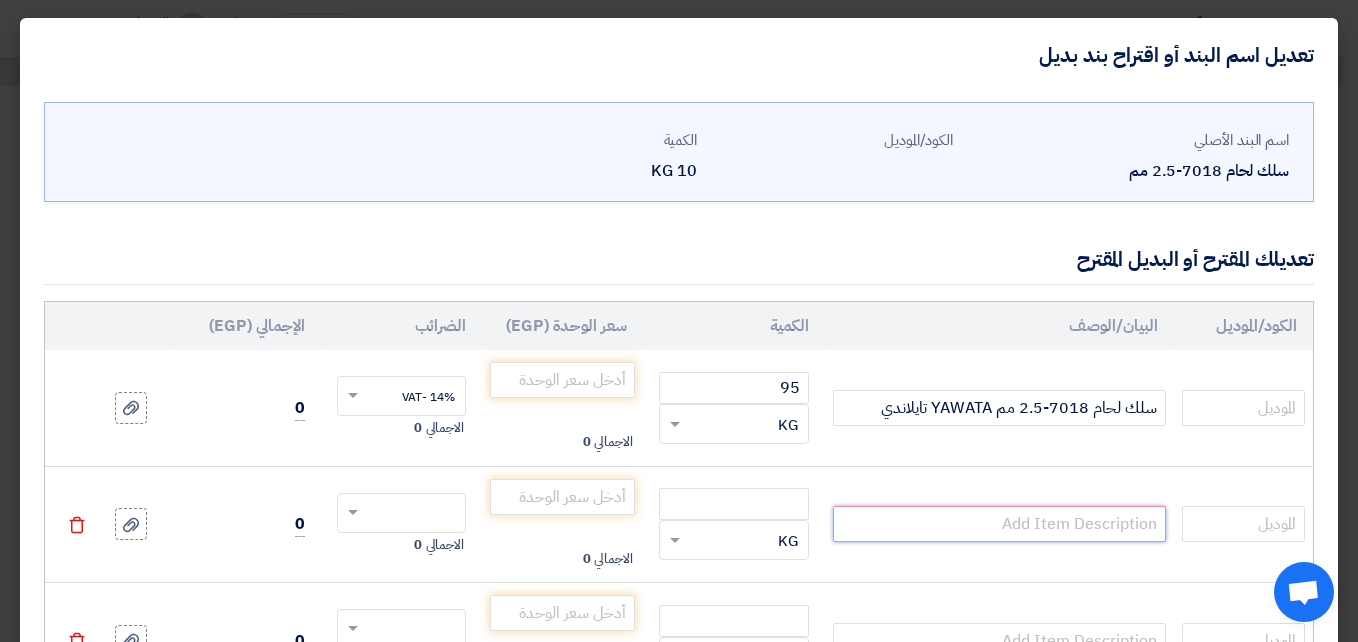 click 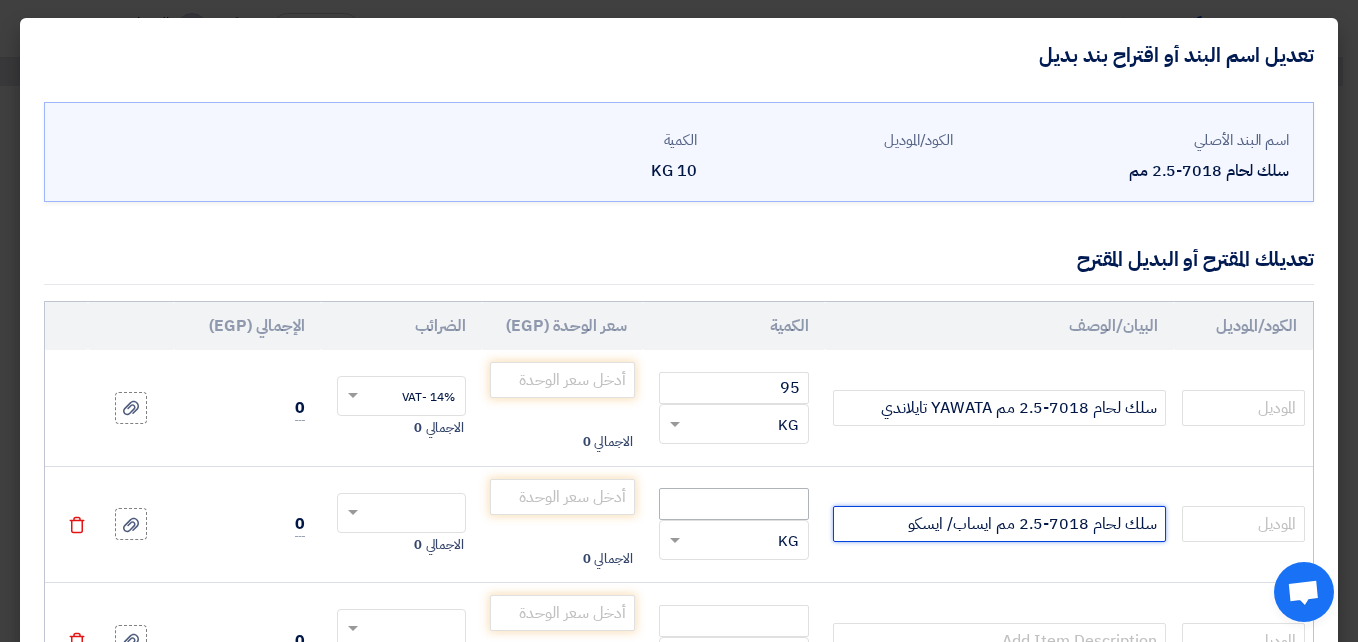 type on "سلك لحام 7018-2.5 مم ايساب/ ايسكو" 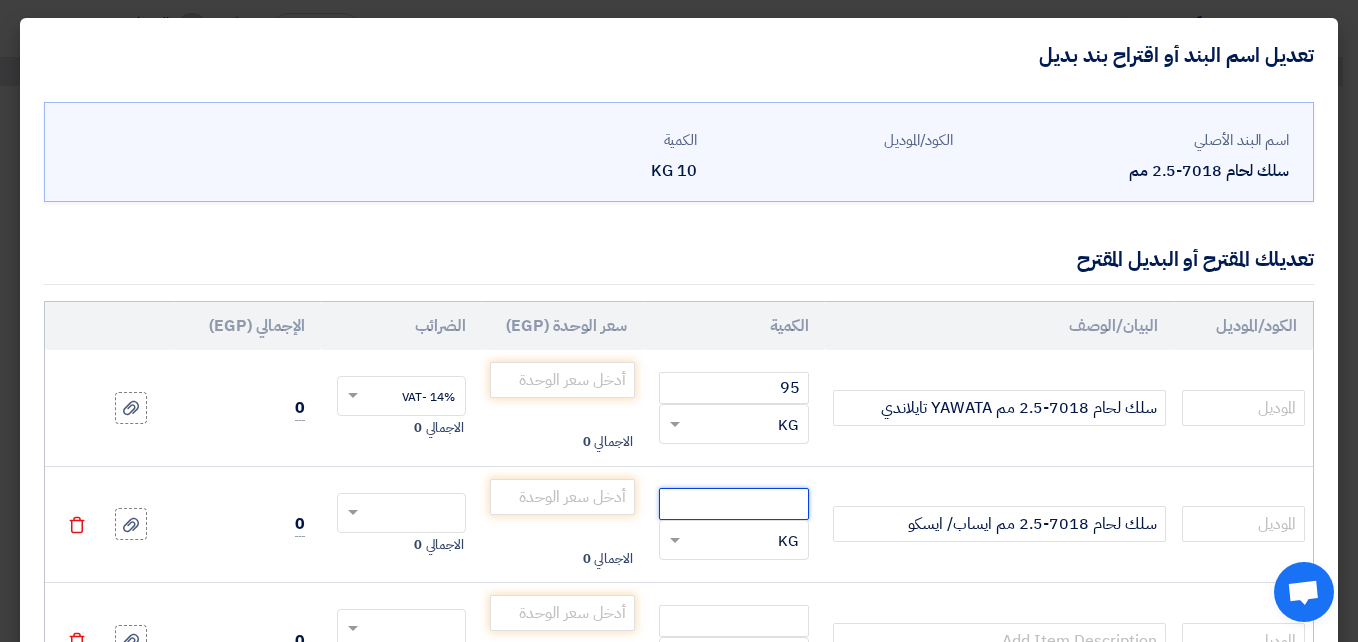 click 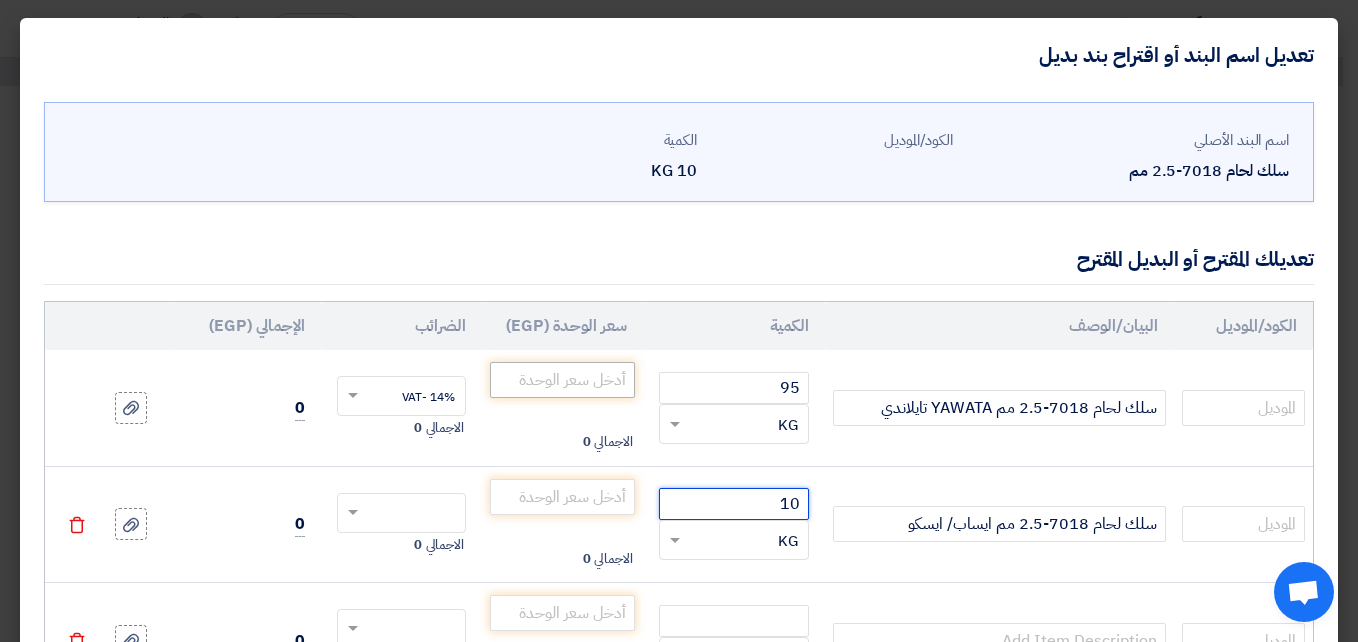 type on "10" 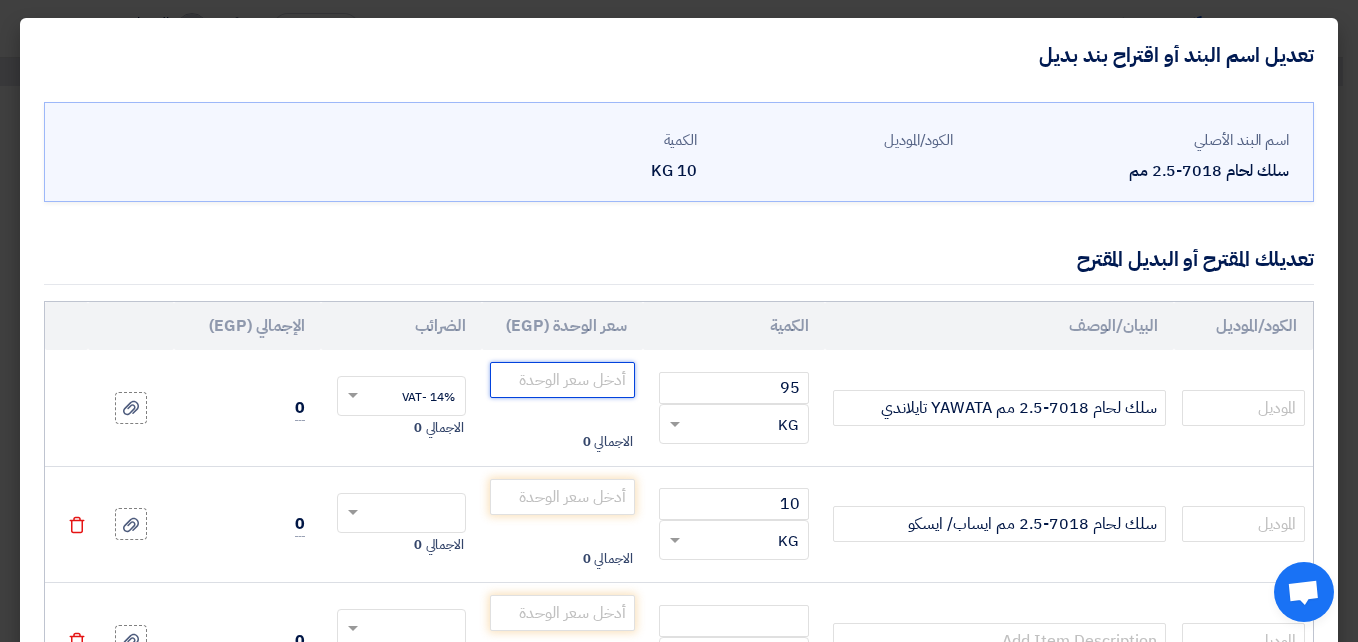click 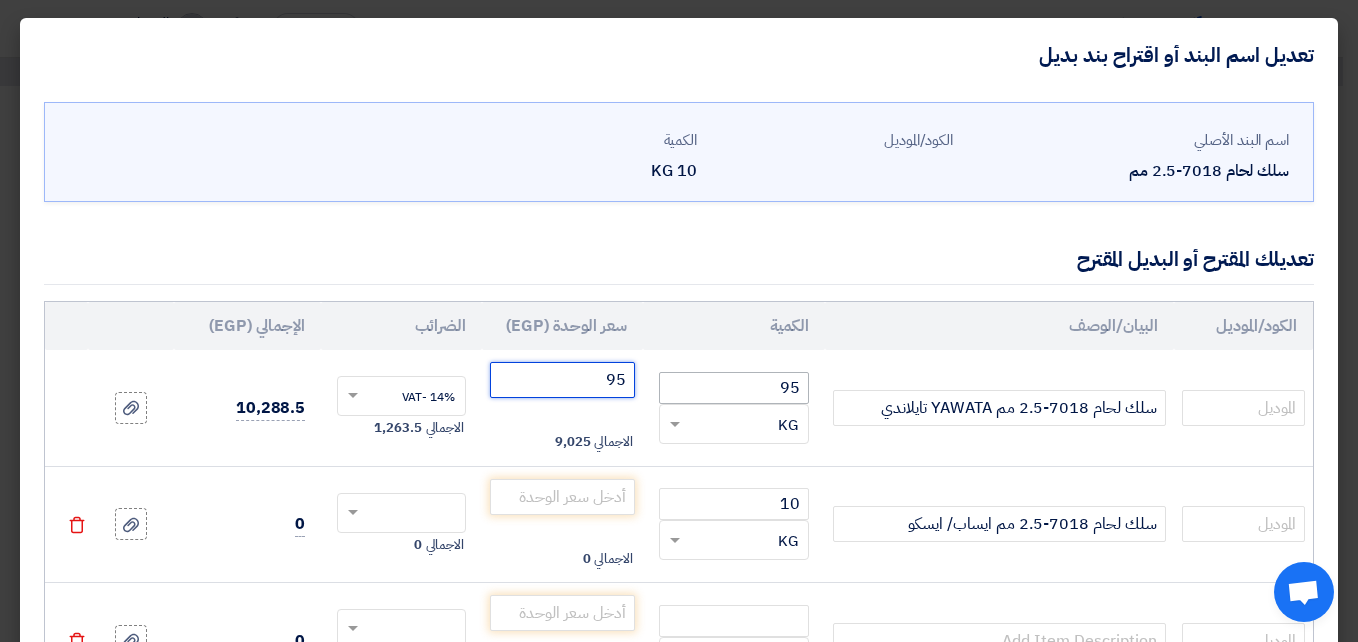 type on "95" 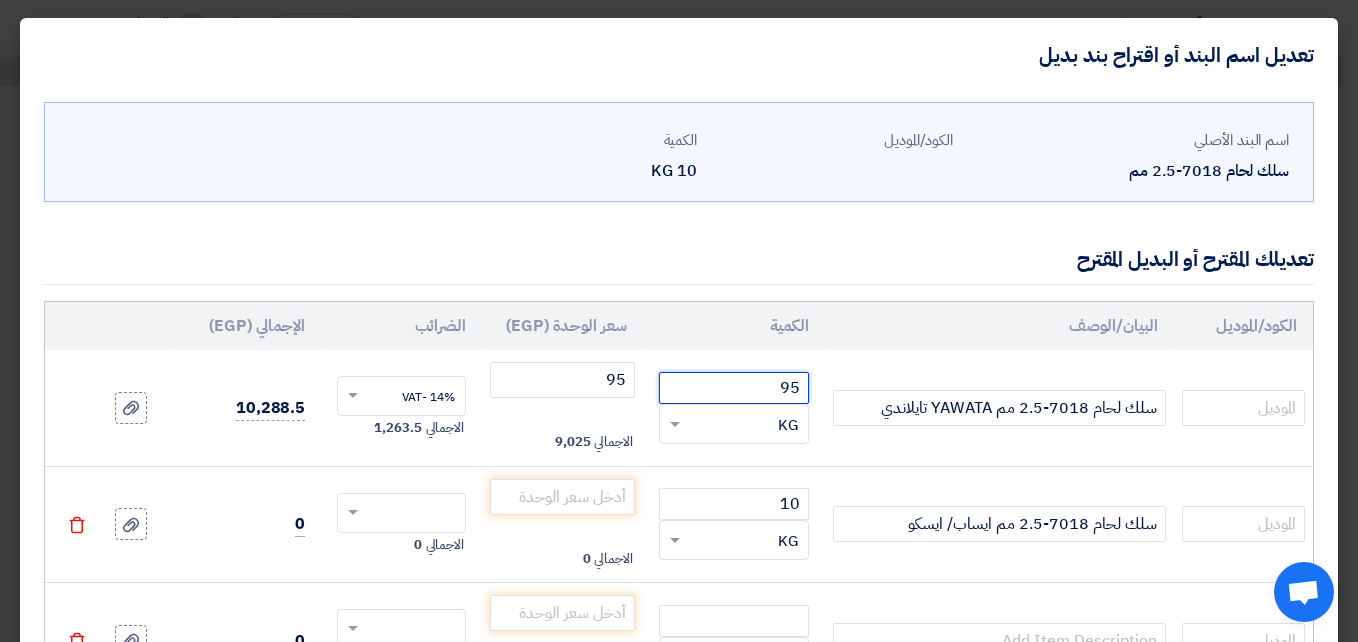 drag, startPoint x: 766, startPoint y: 392, endPoint x: 832, endPoint y: 400, distance: 66.48308 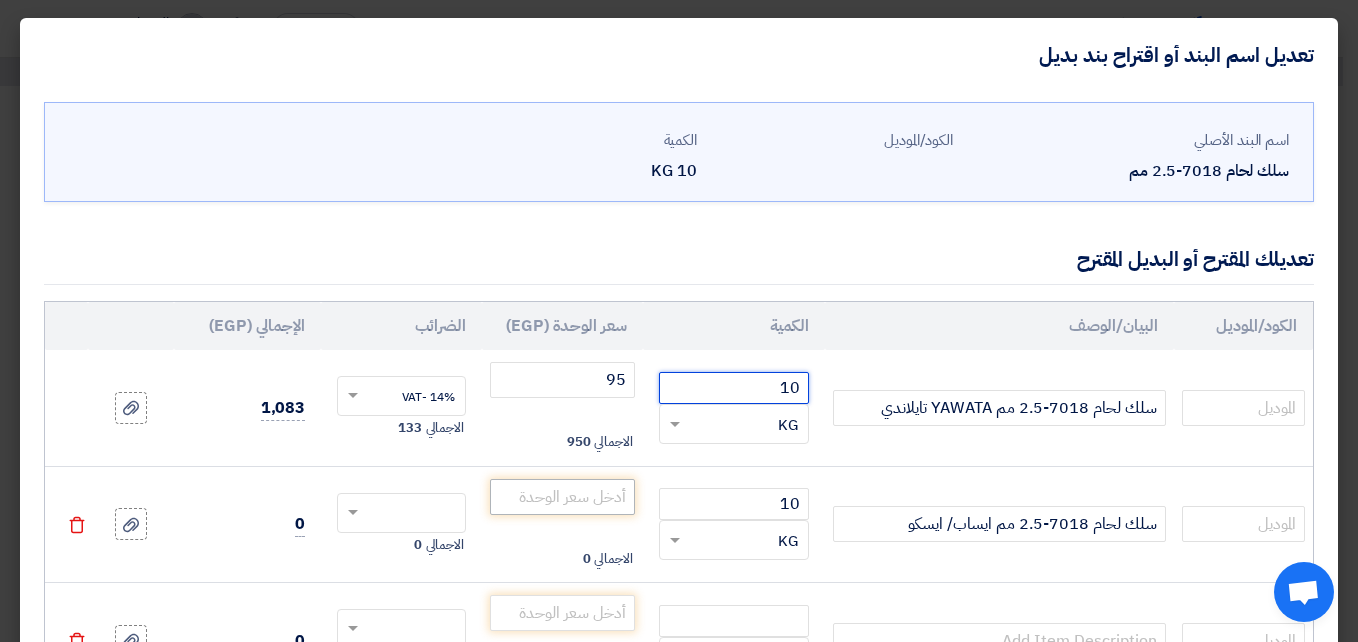 type on "10" 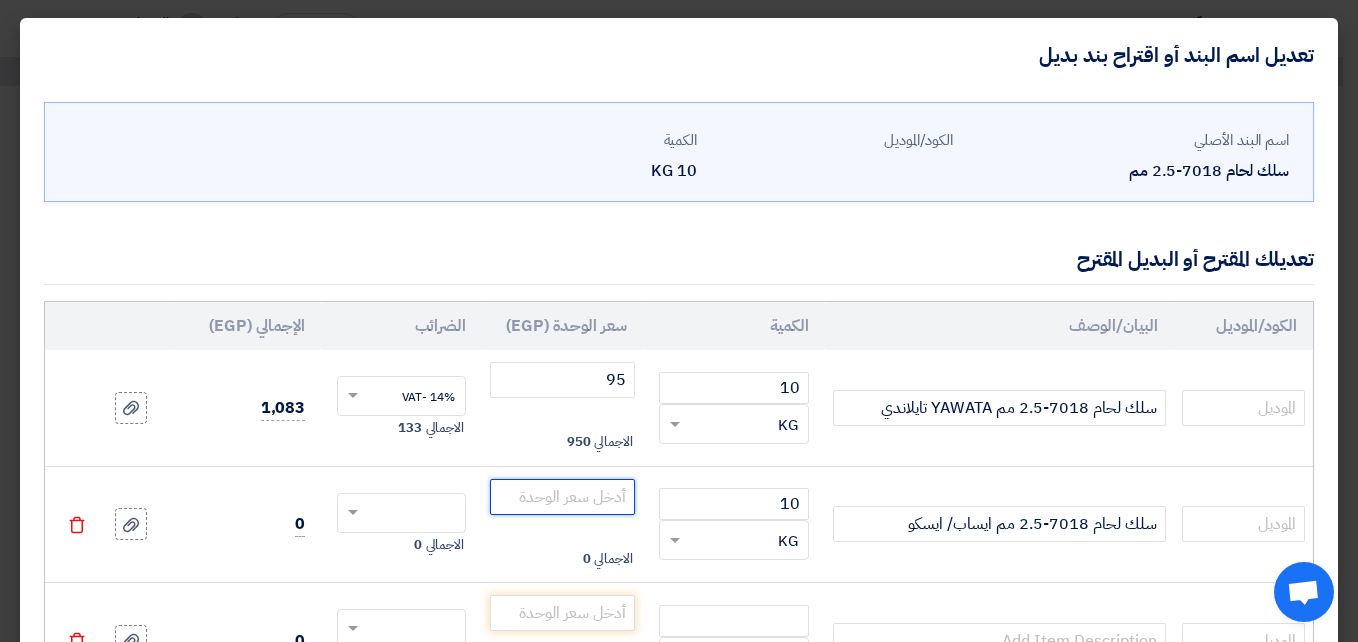 click 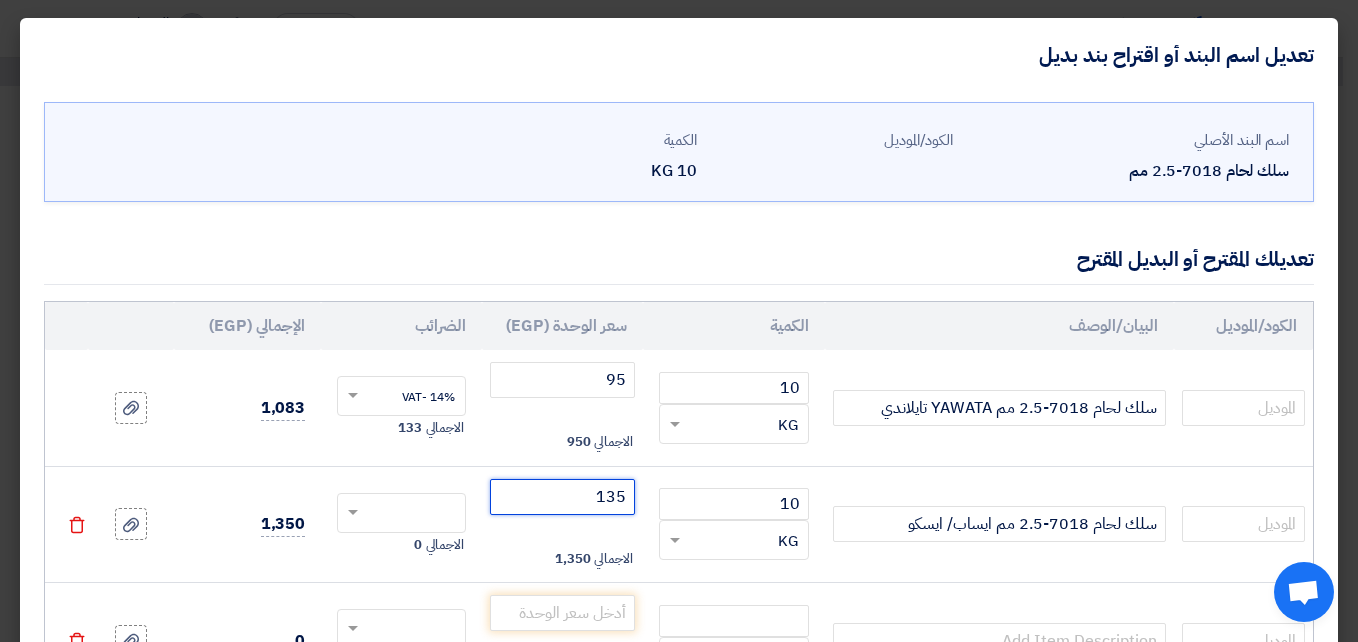 type on "135" 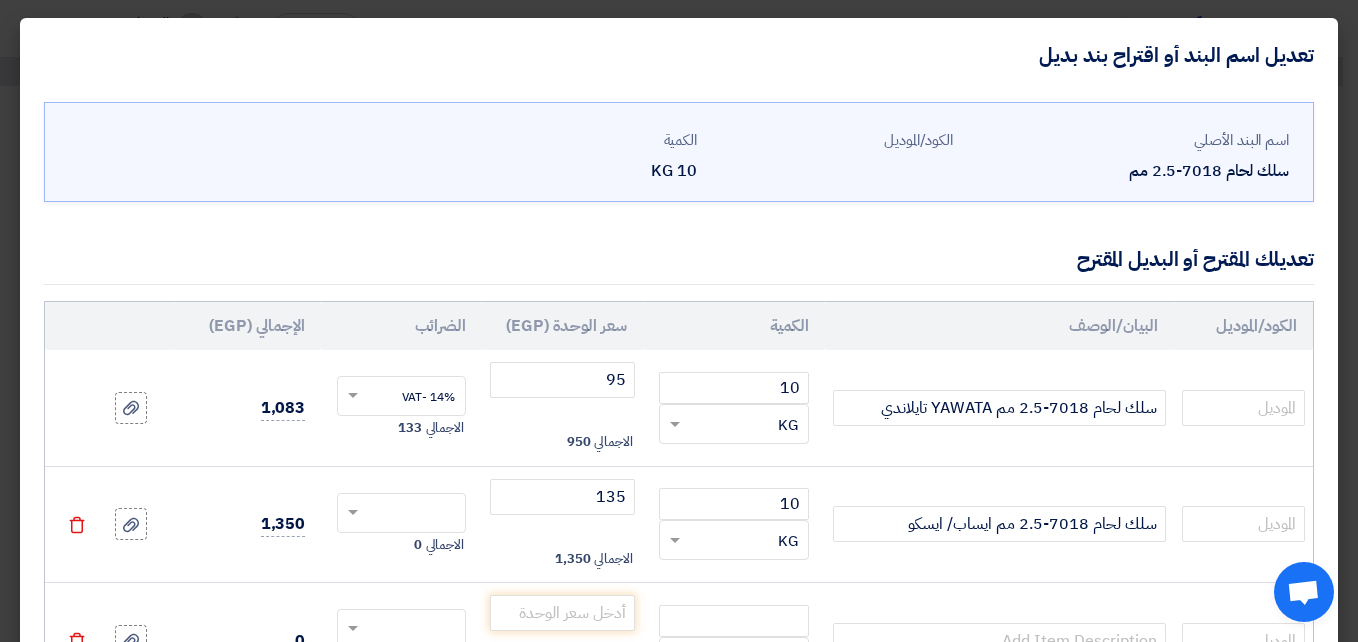 click 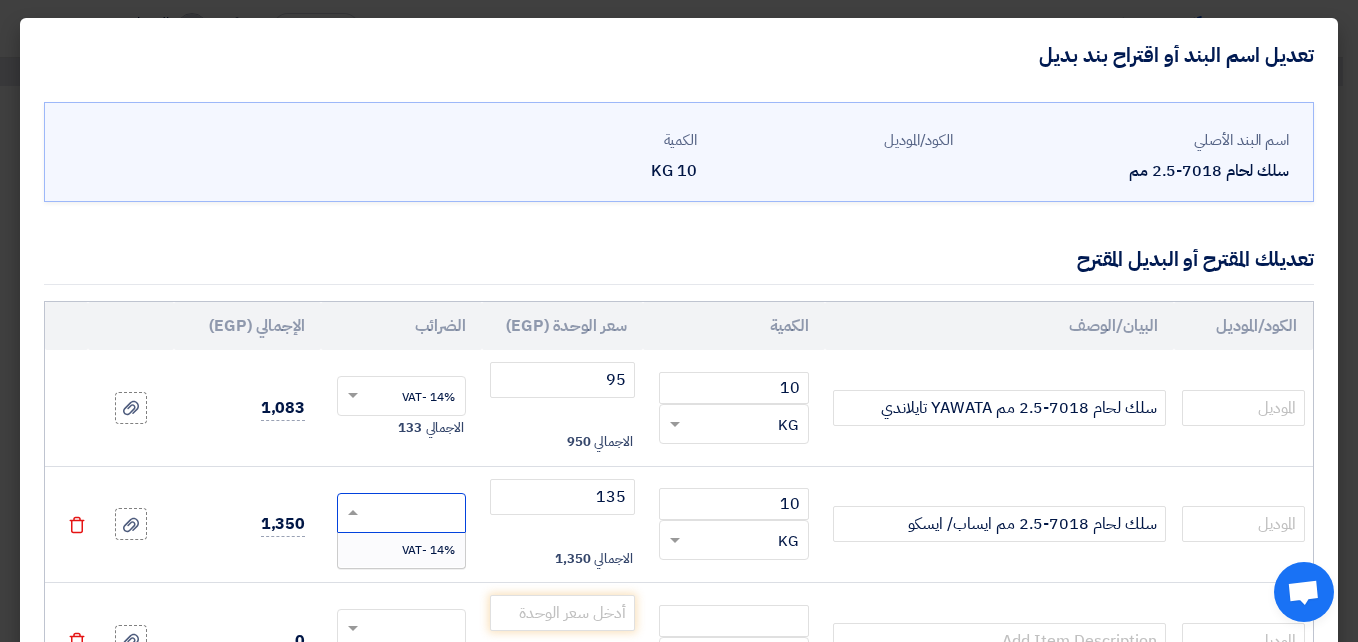 click 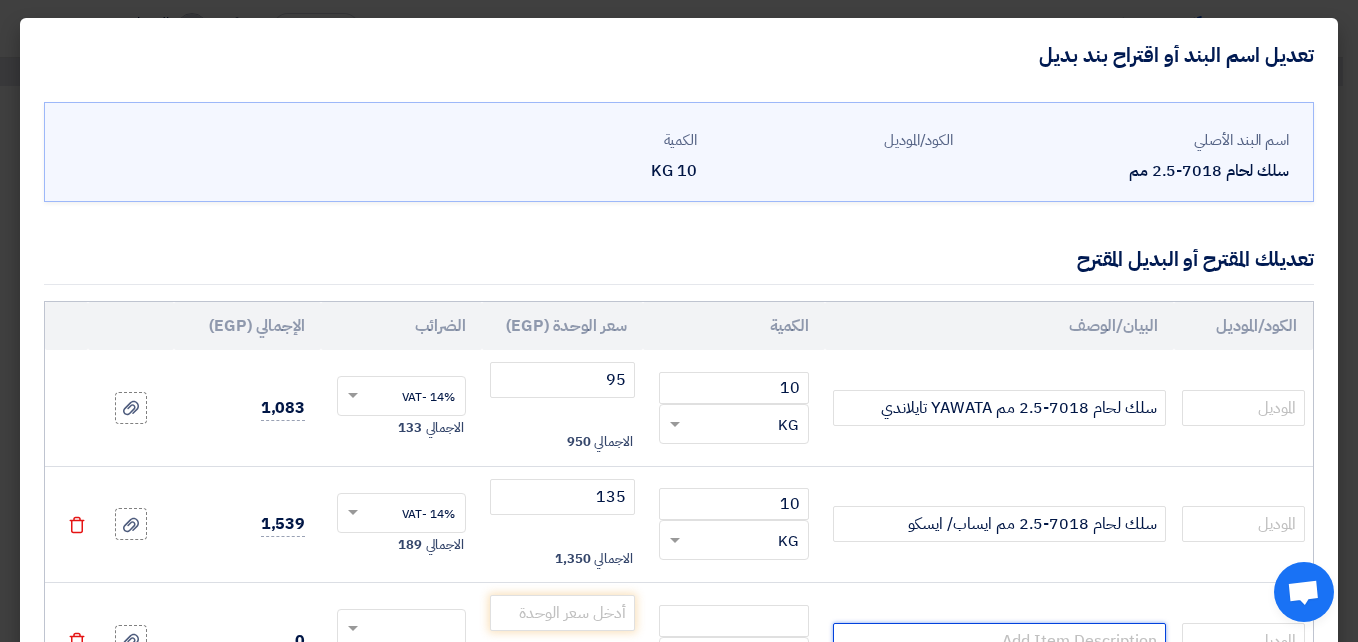 click 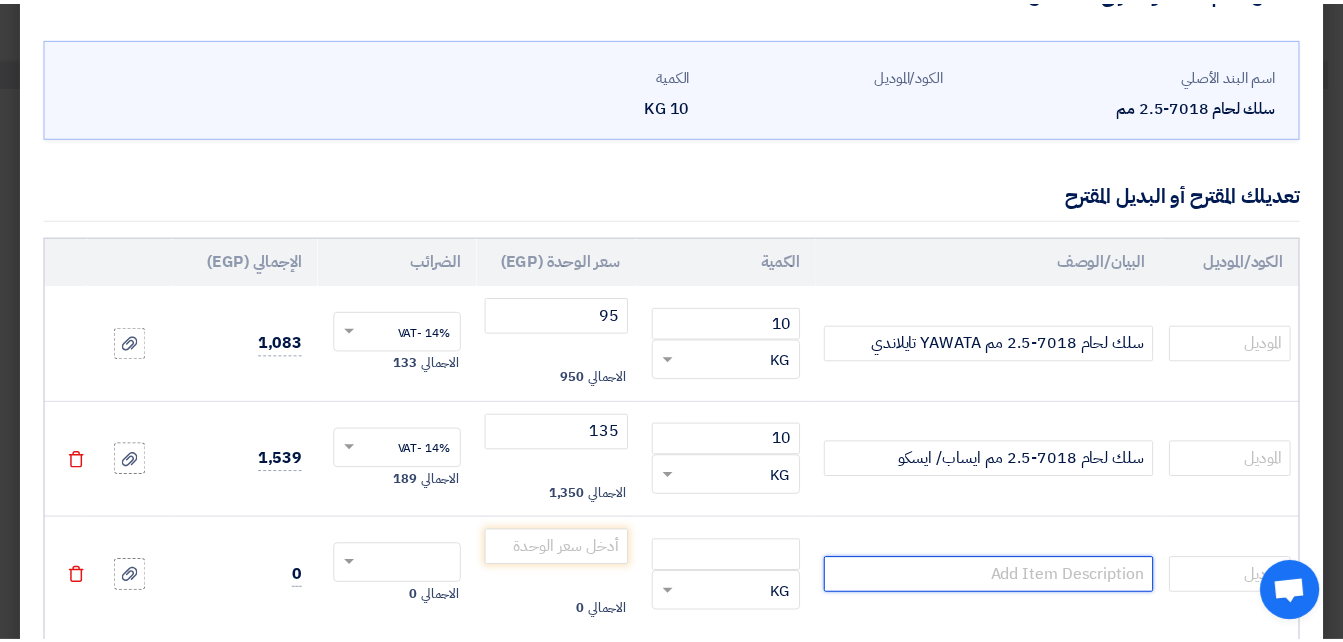 scroll, scrollTop: 249, scrollLeft: 0, axis: vertical 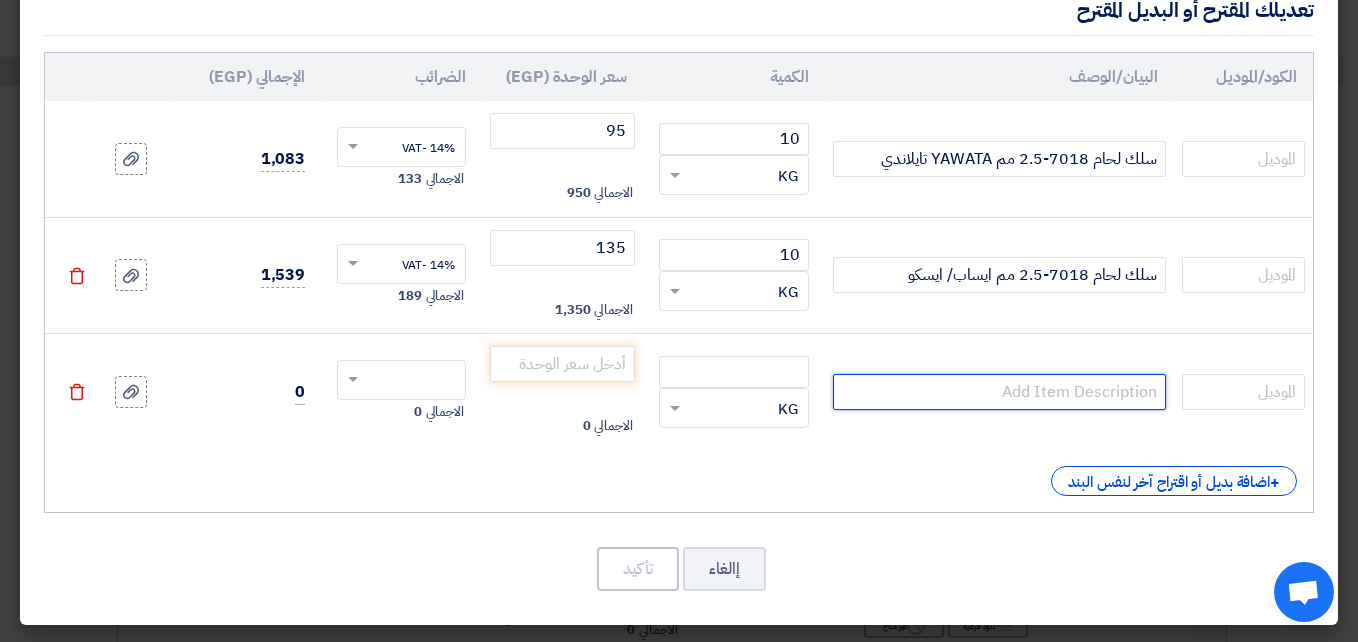click 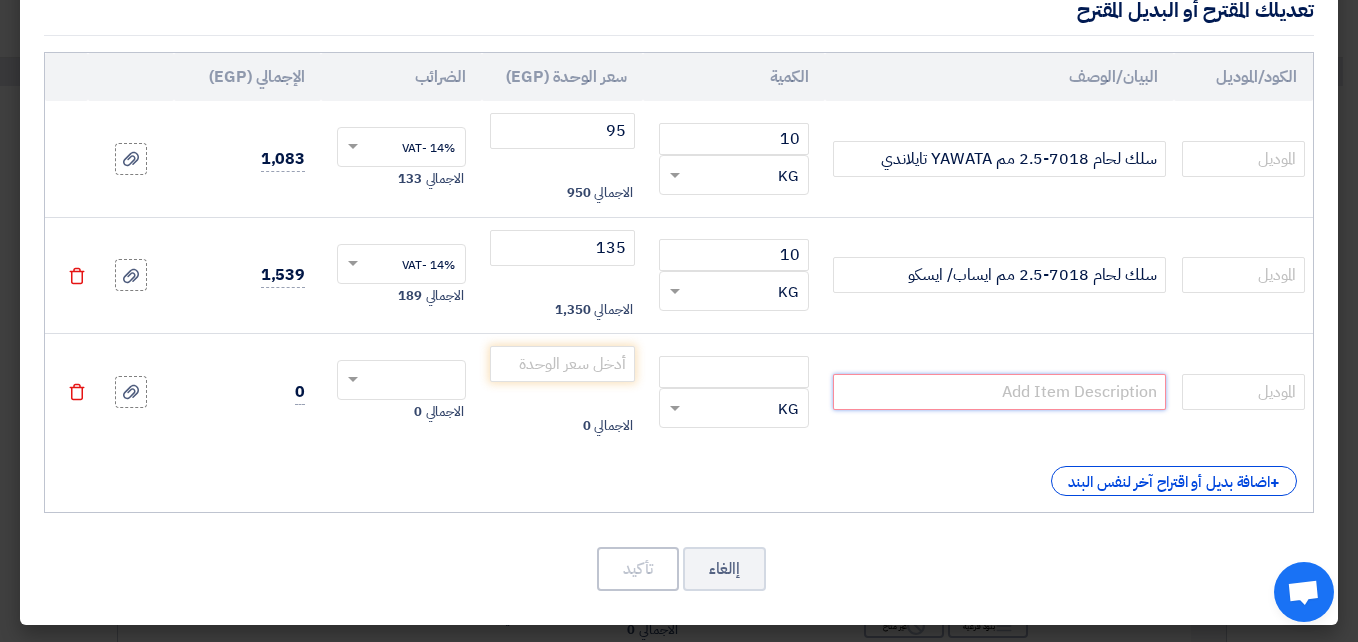 click 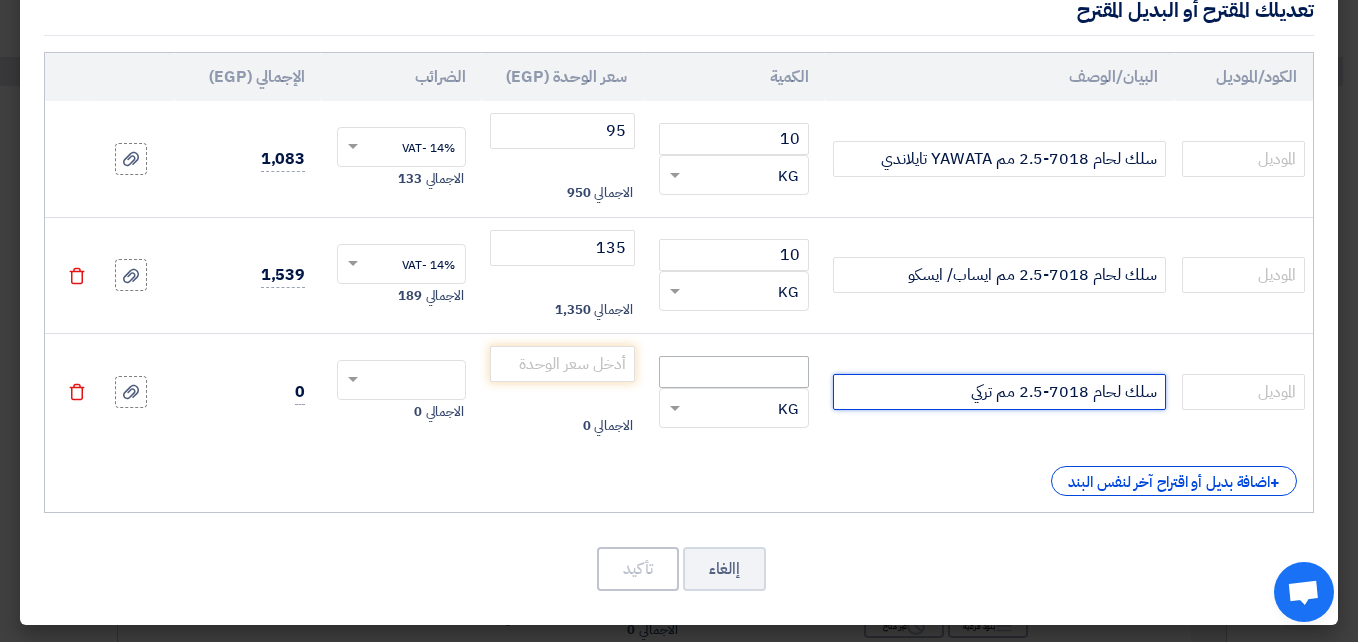 type on "سلك لحام 7018-2.5 مم تركي" 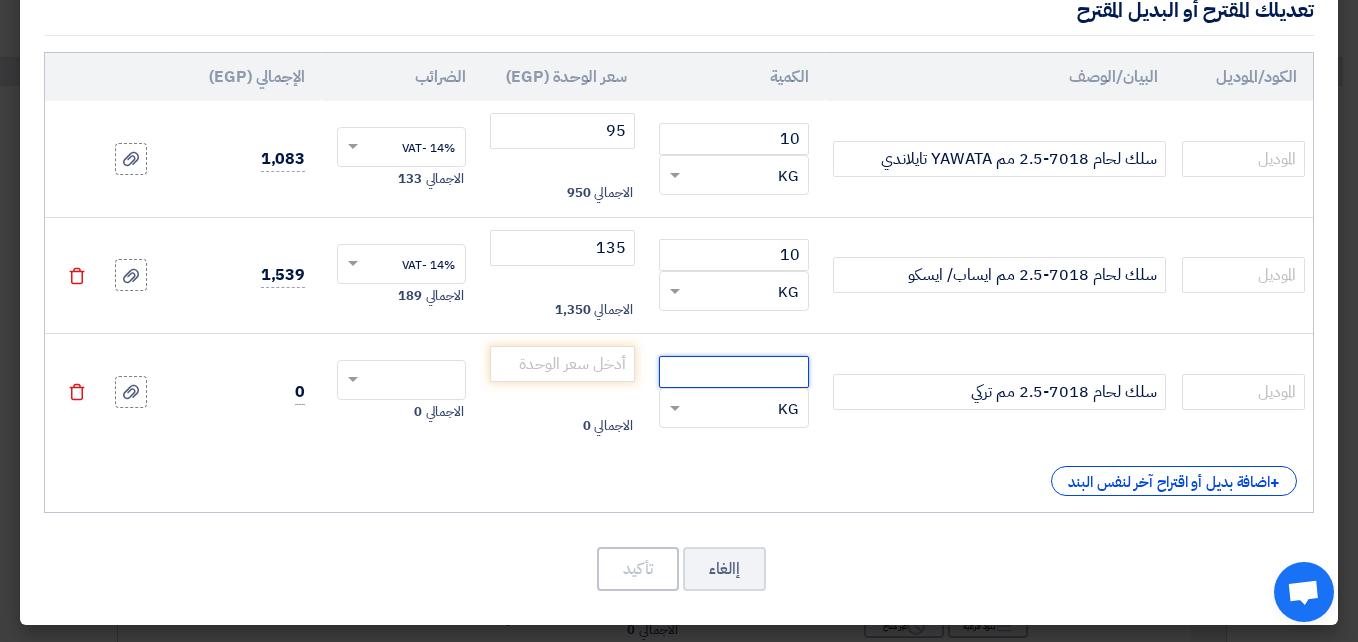 click 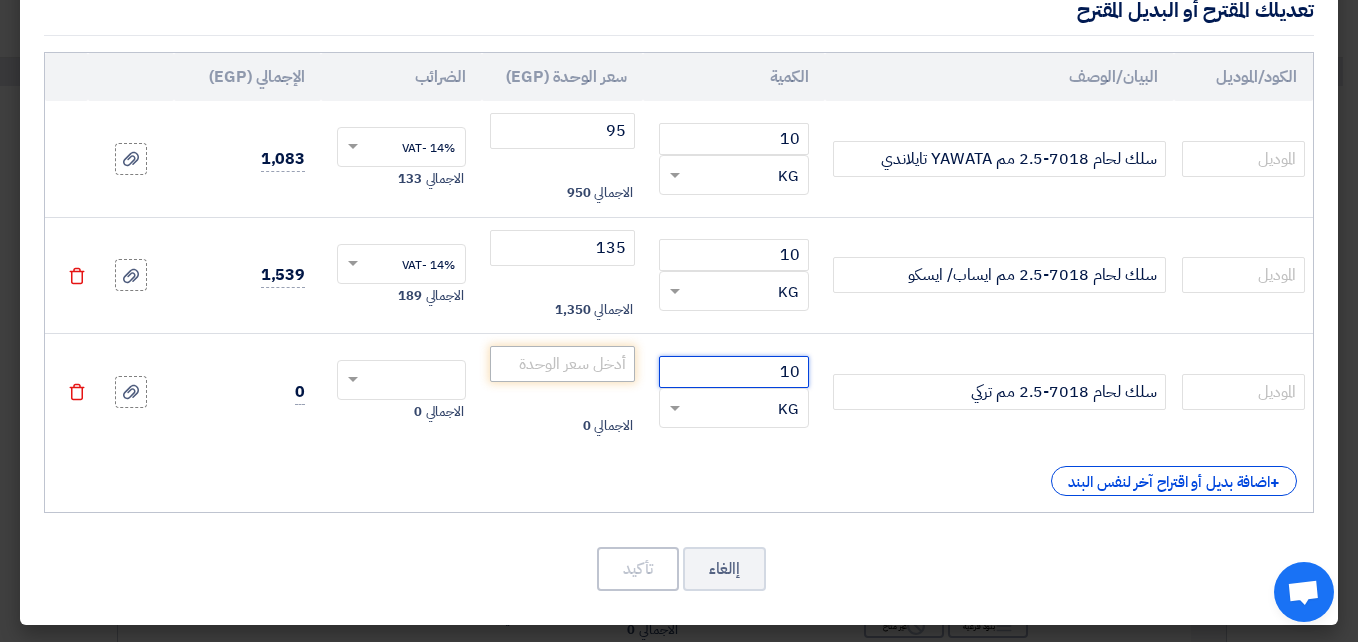 type on "10" 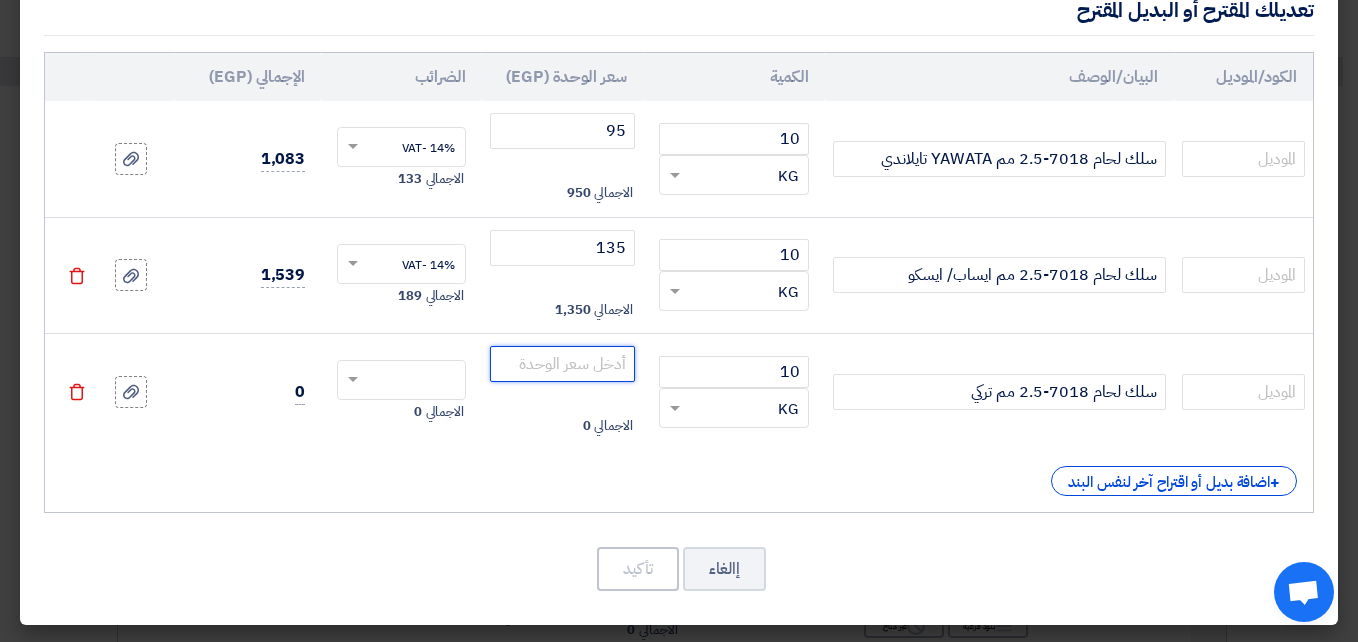 click 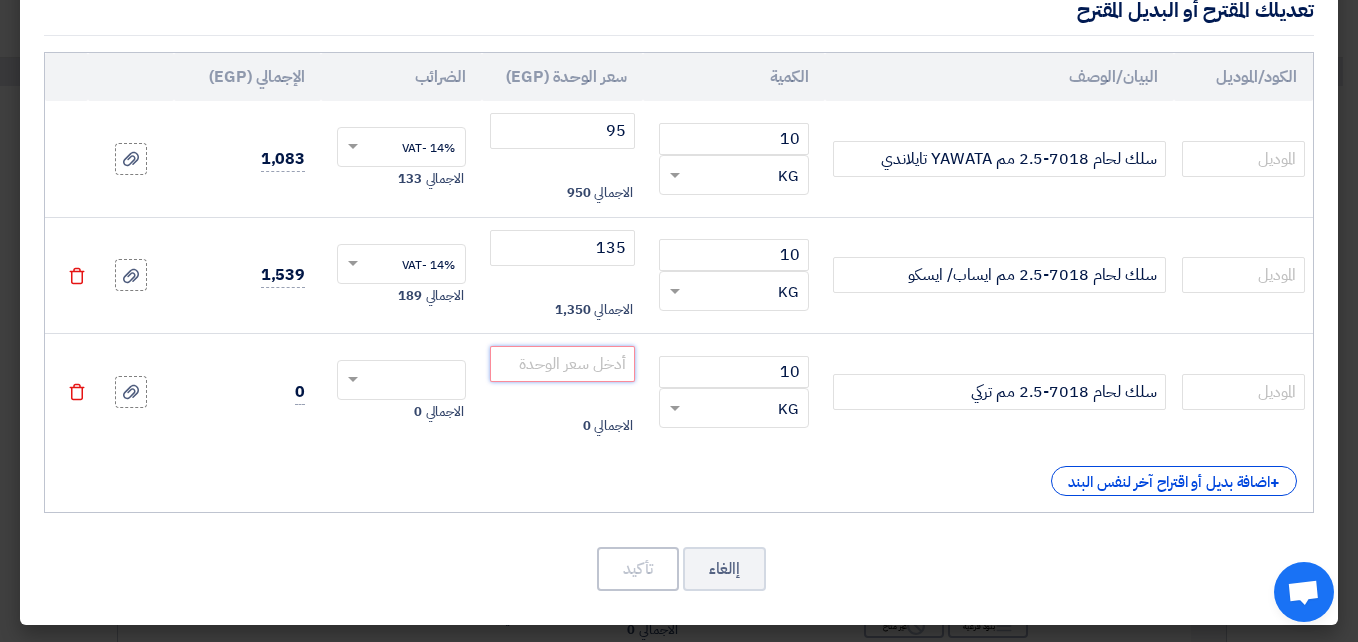 click 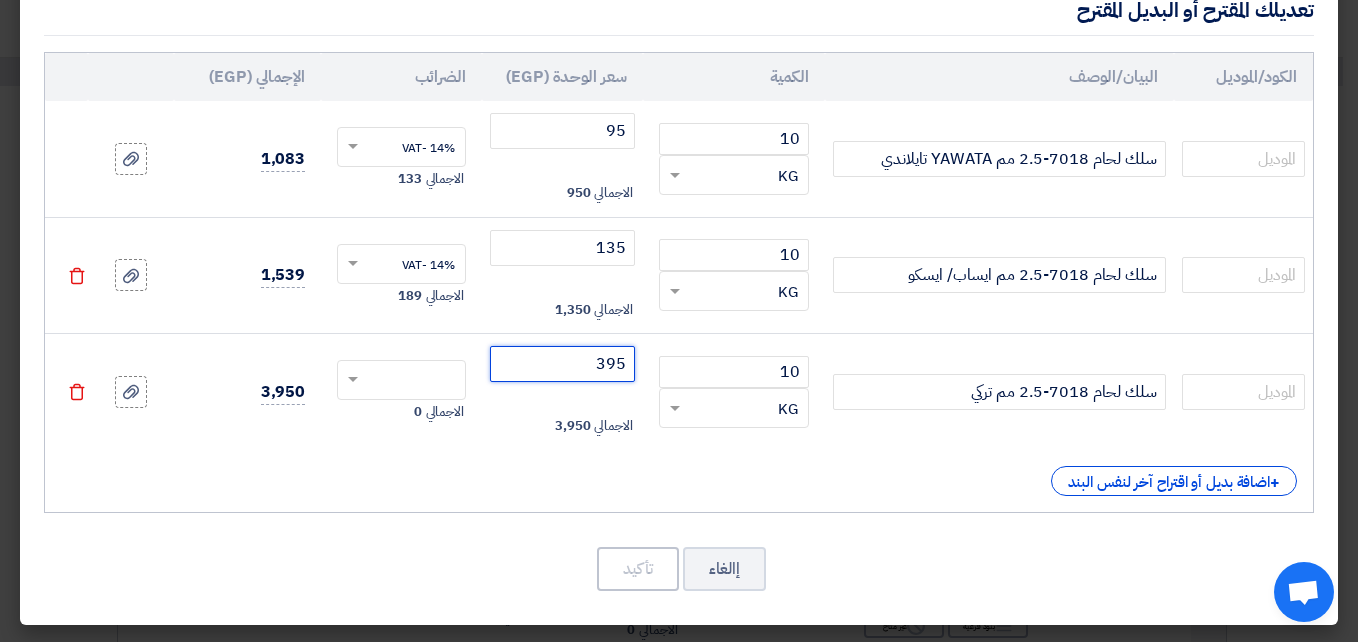 type on "395" 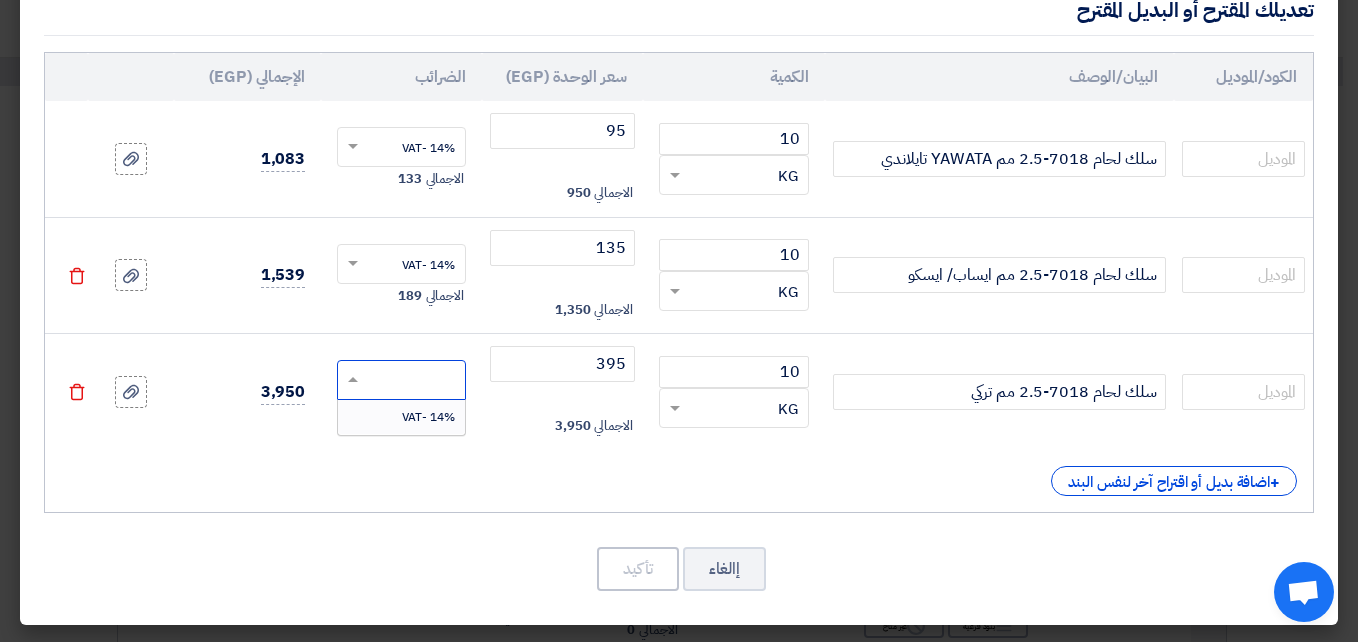 click 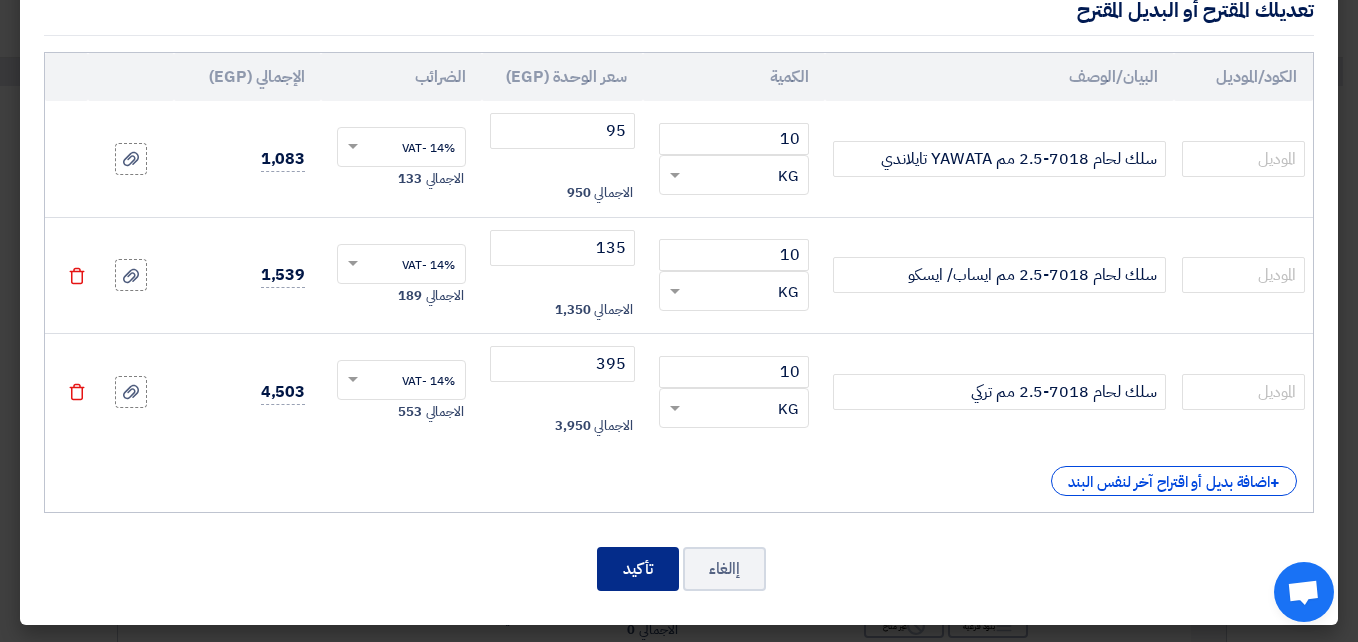 click on "تأكيد" 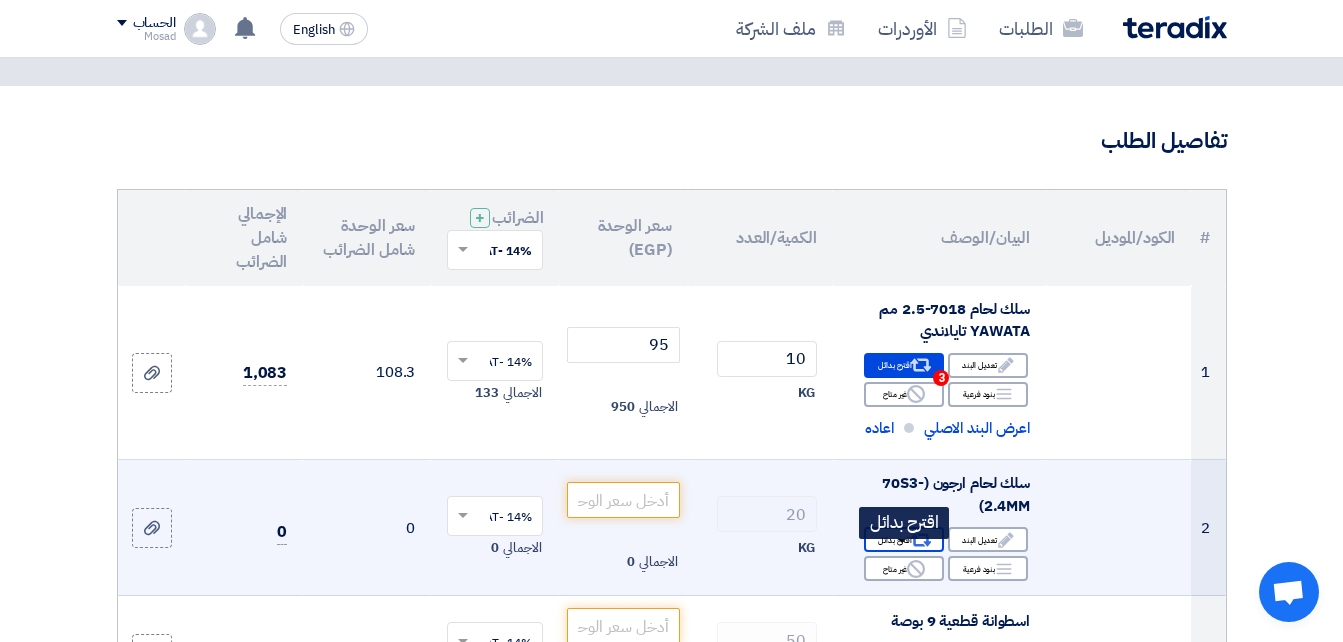 click on "Alternative" 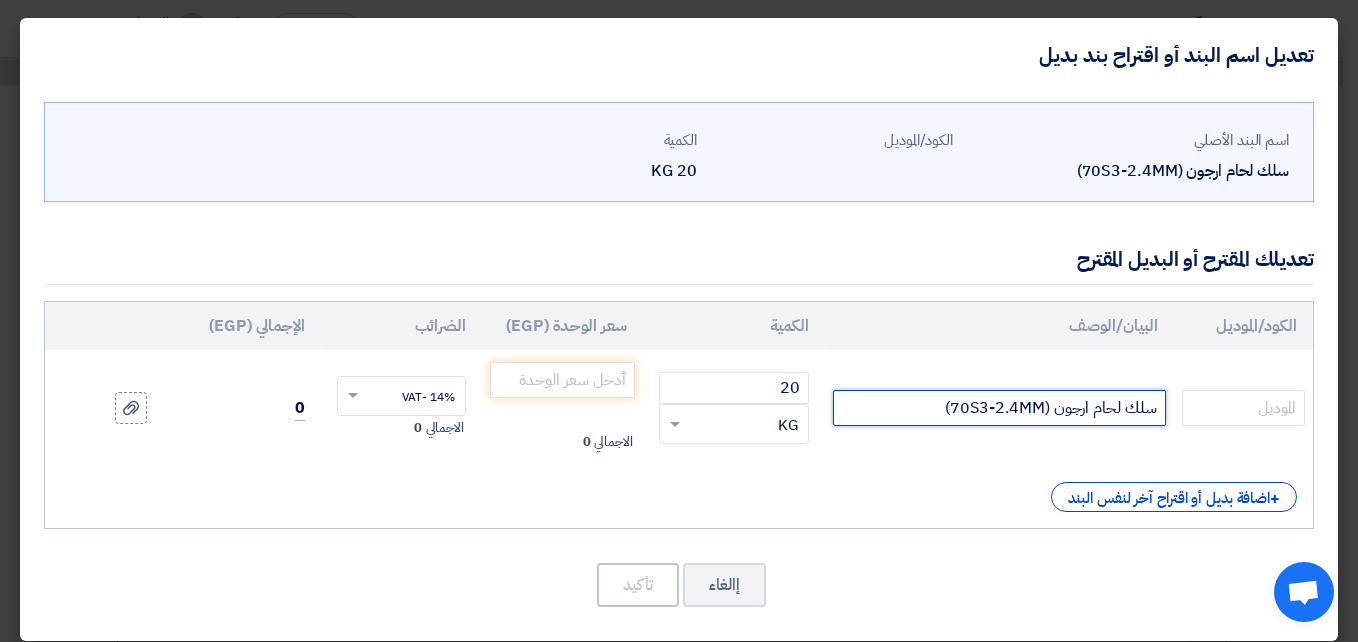 drag, startPoint x: 915, startPoint y: 406, endPoint x: 1168, endPoint y: 411, distance: 253.04941 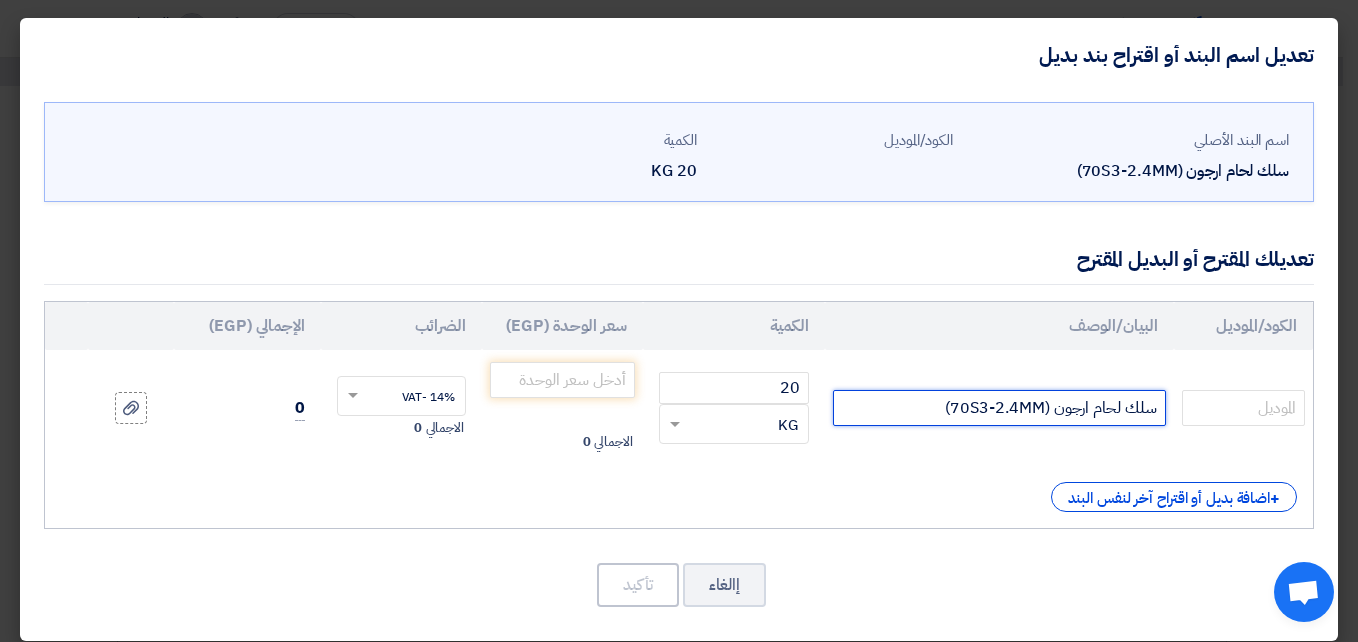 paste on "ون  70S3- قطر 2.4 مم تركي" 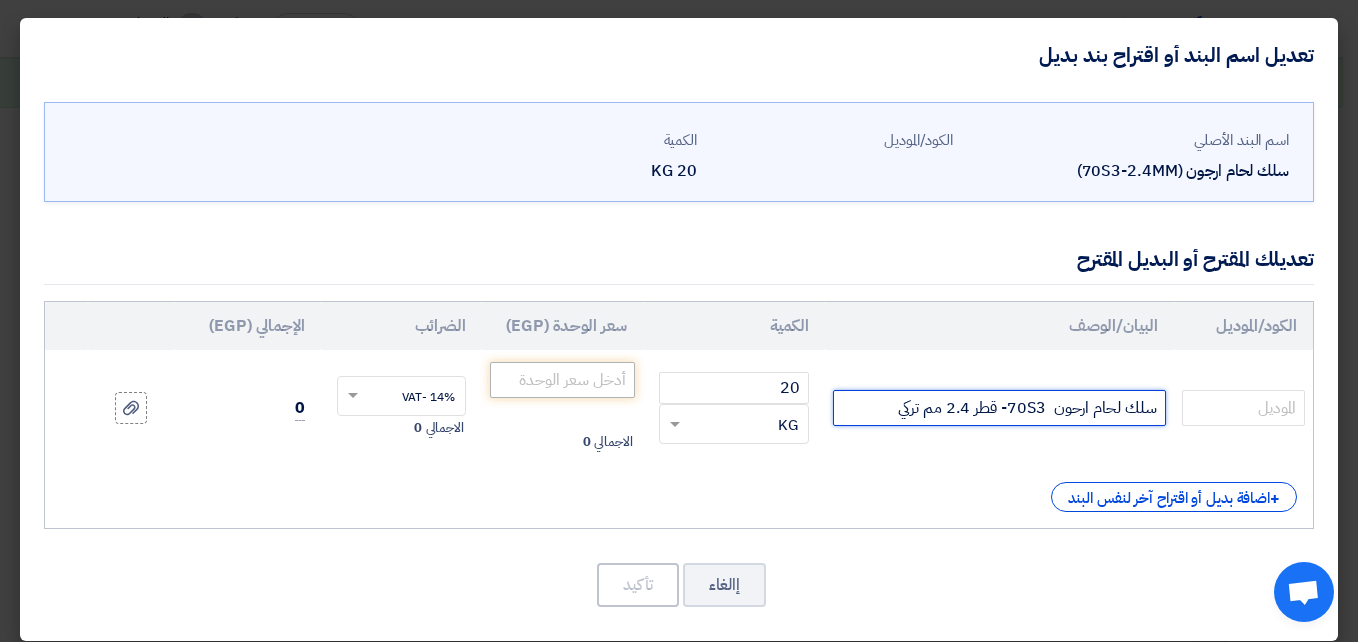 type on "سلك لحام ارحون  70S3- قطر 2.4 مم تركي" 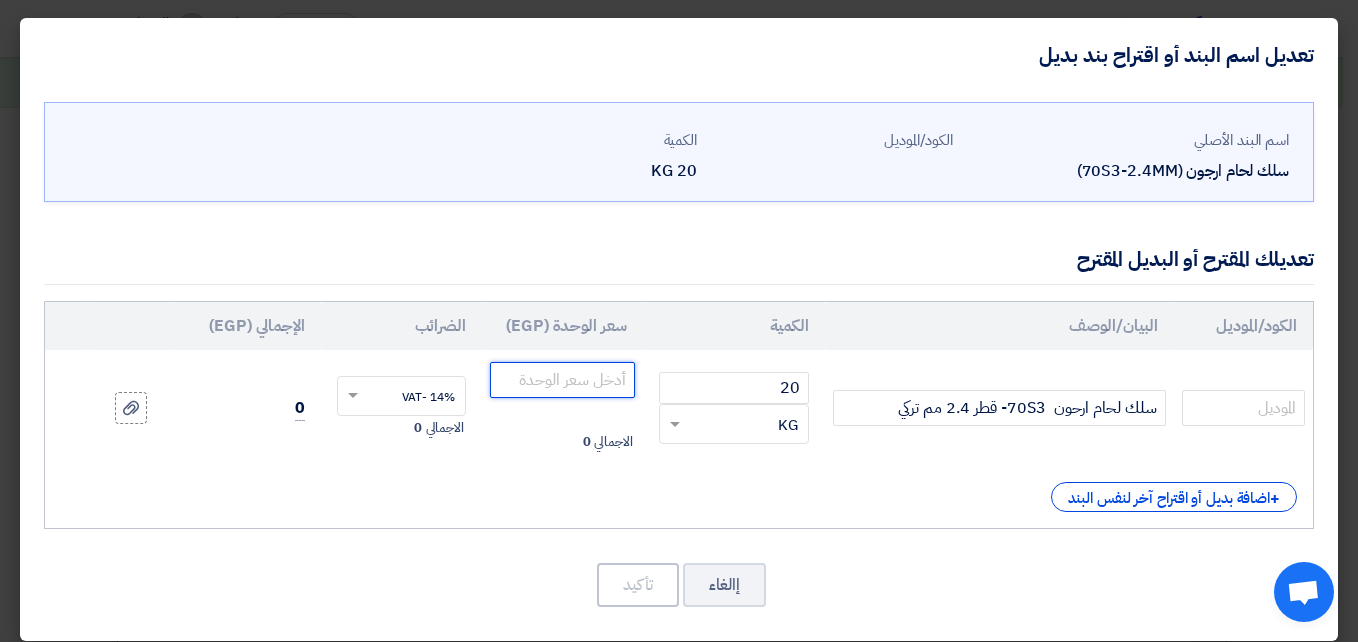 click 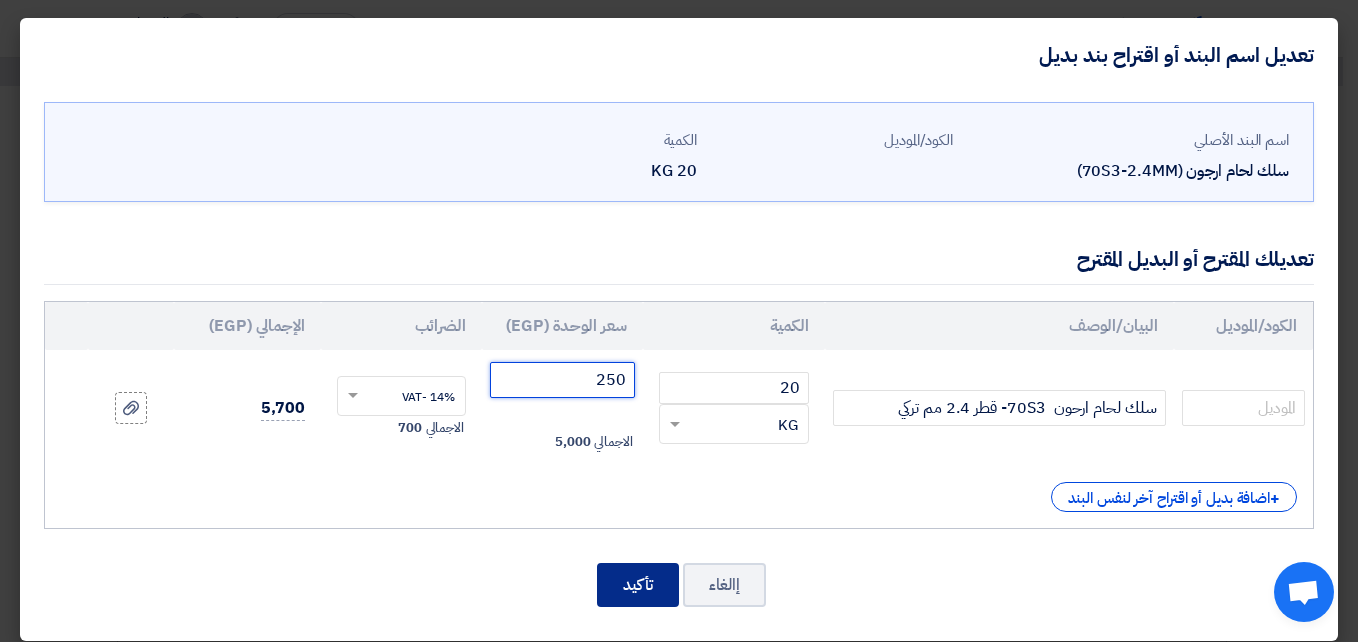 type on "250" 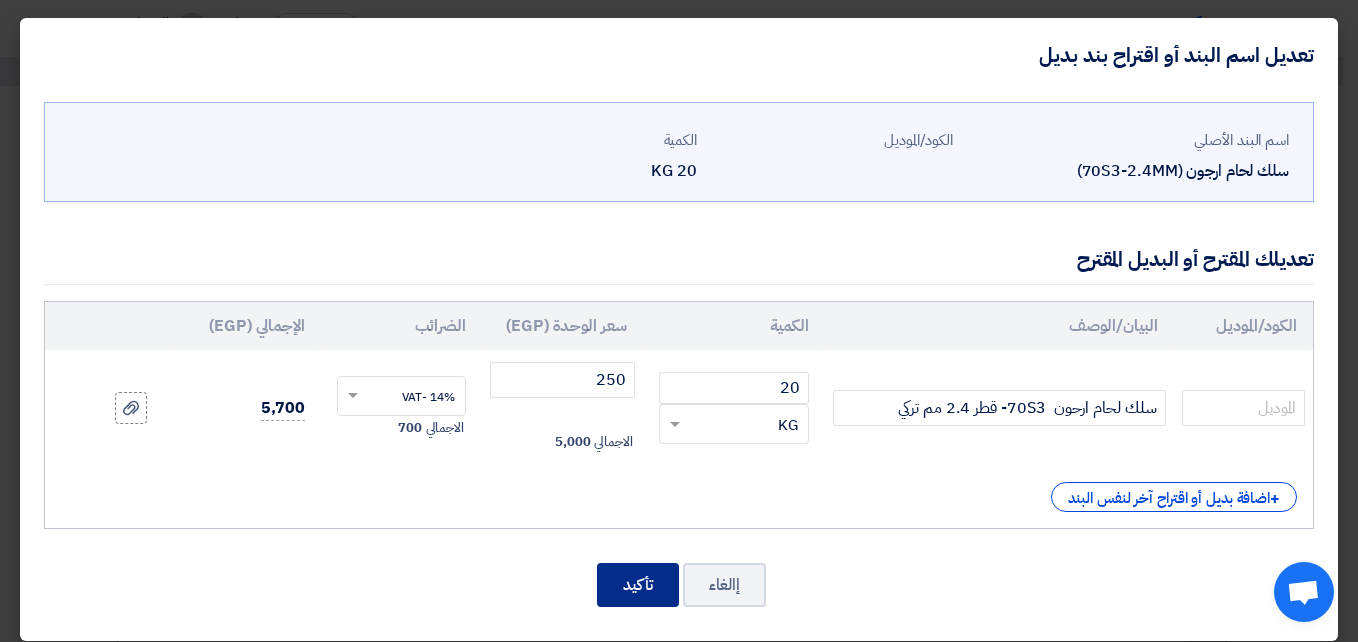 click on "تأكيد" 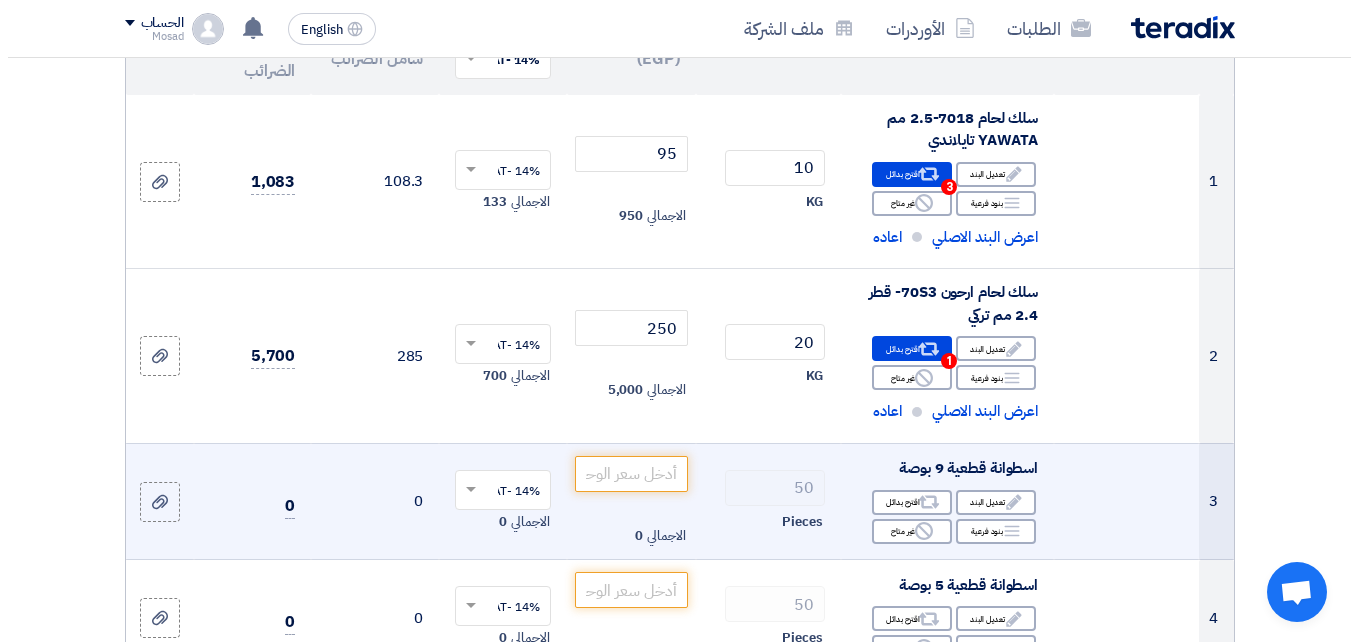 scroll, scrollTop: 300, scrollLeft: 0, axis: vertical 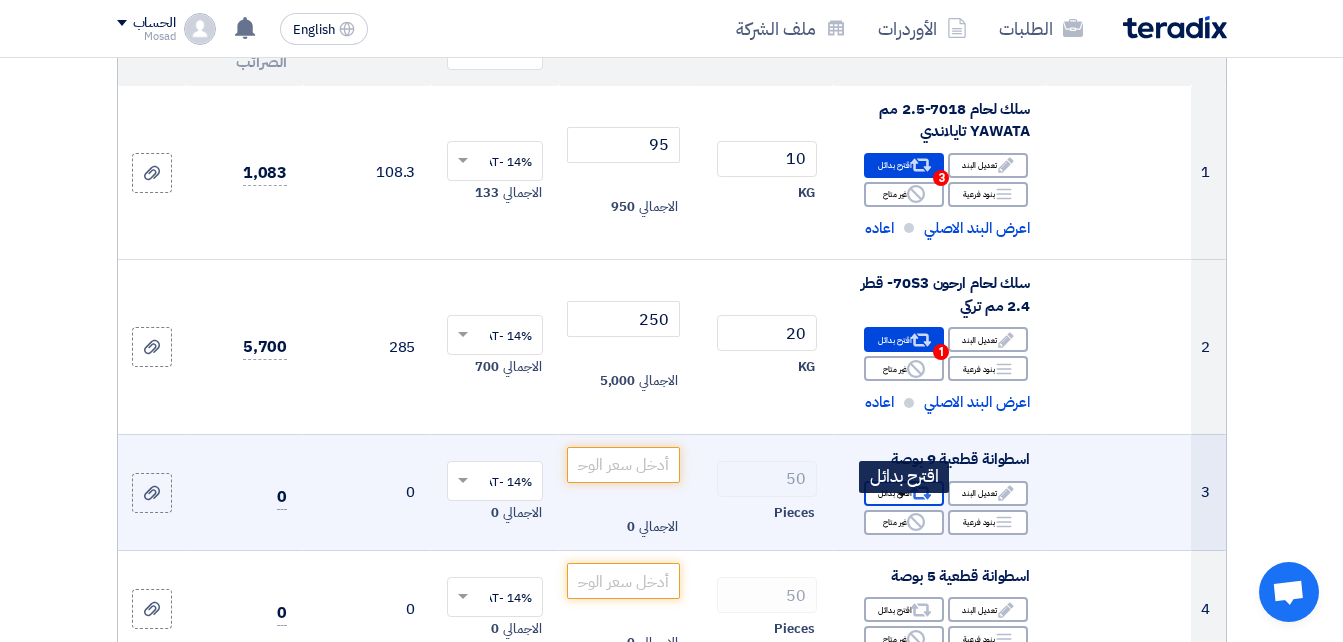 click on "Alternative
اقترح بدائل" 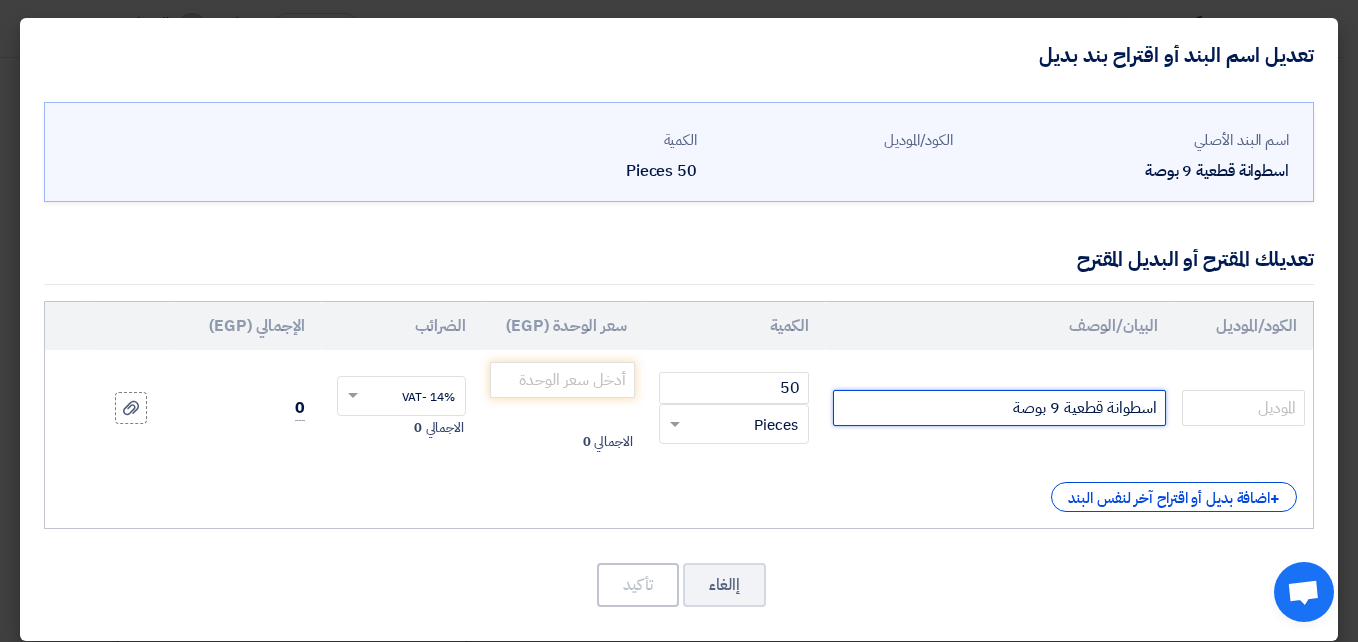drag, startPoint x: 967, startPoint y: 409, endPoint x: 1178, endPoint y: 392, distance: 211.68373 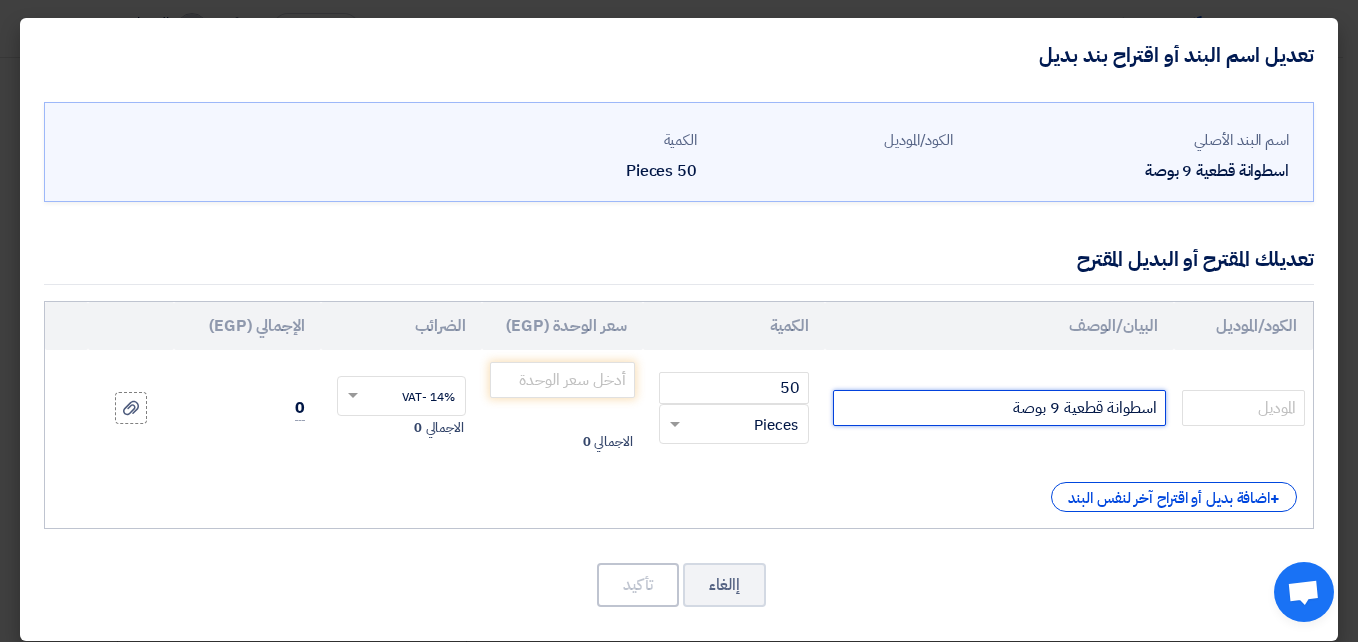 paste on "APT" 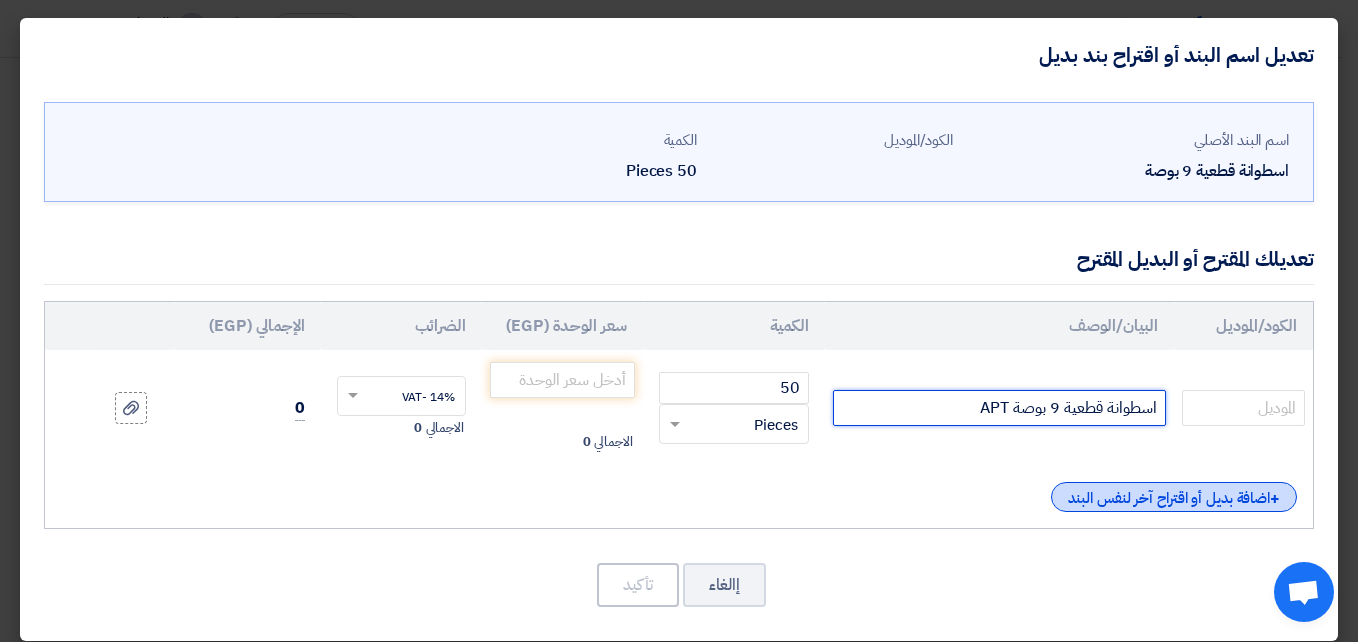 type on "اسطوانة قطعية 9 بوصة APT" 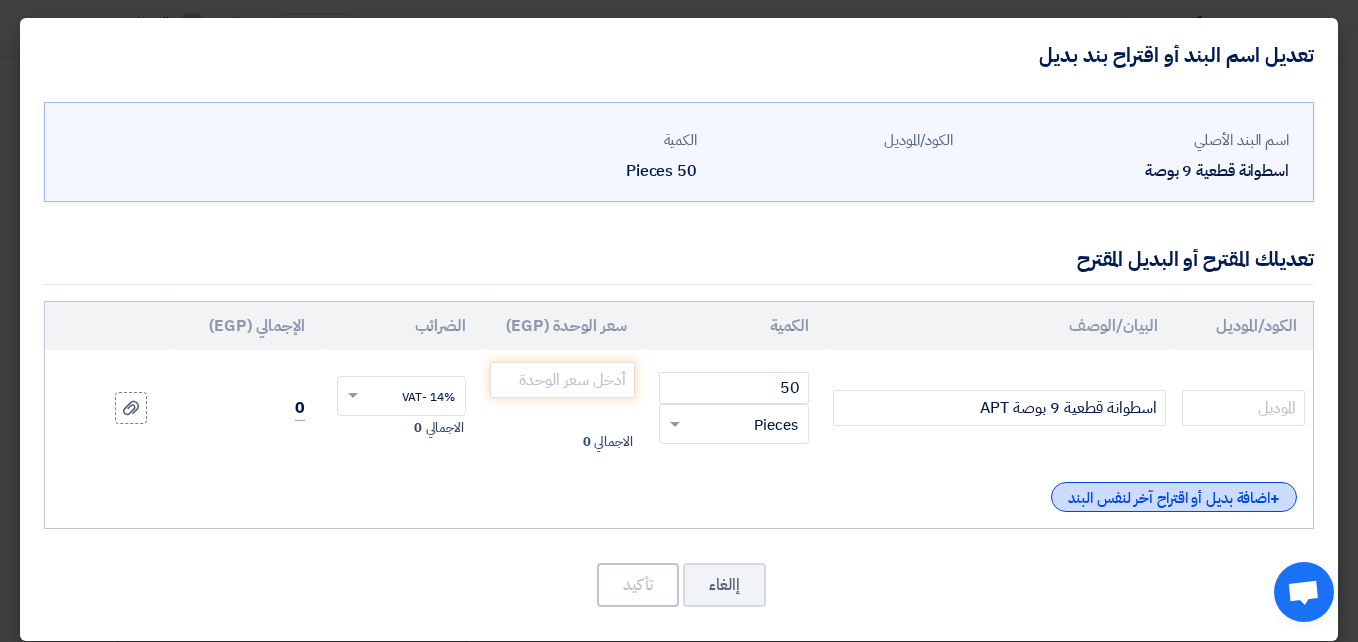click on "+
اضافة بديل أو اقتراح آخر لنفس البند" 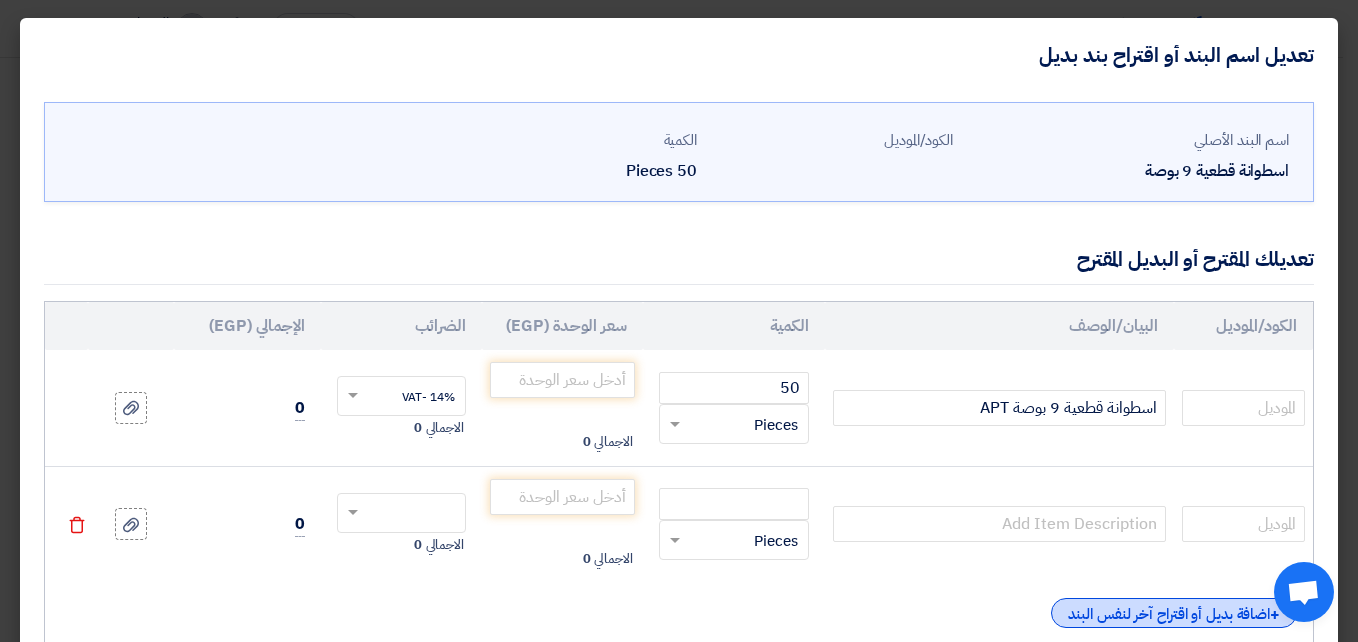 click on "+
اضافة بديل أو اقتراح آخر لنفس البند" 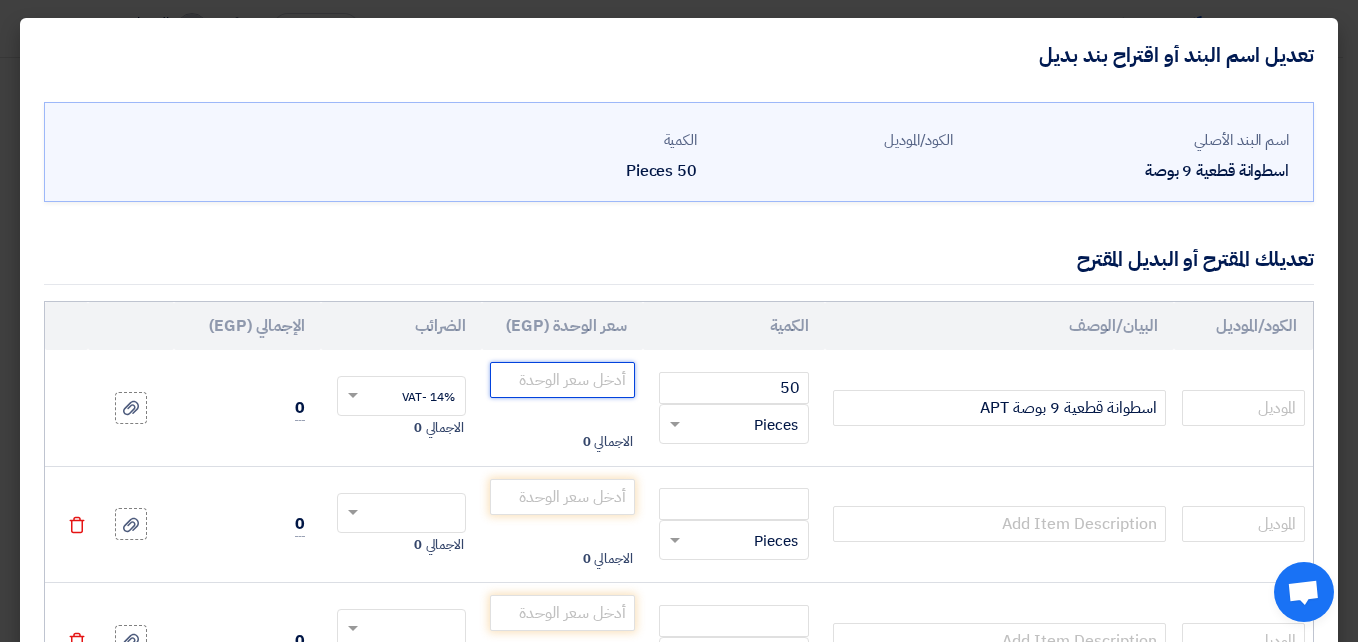 click 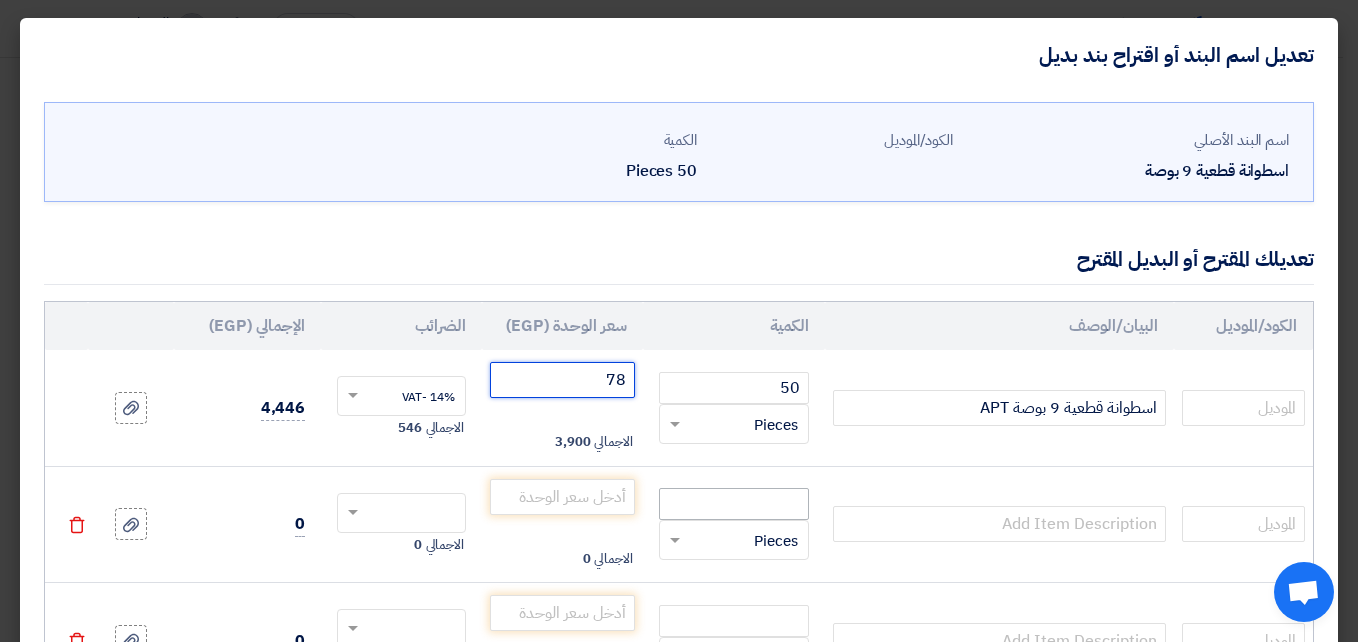 type on "78" 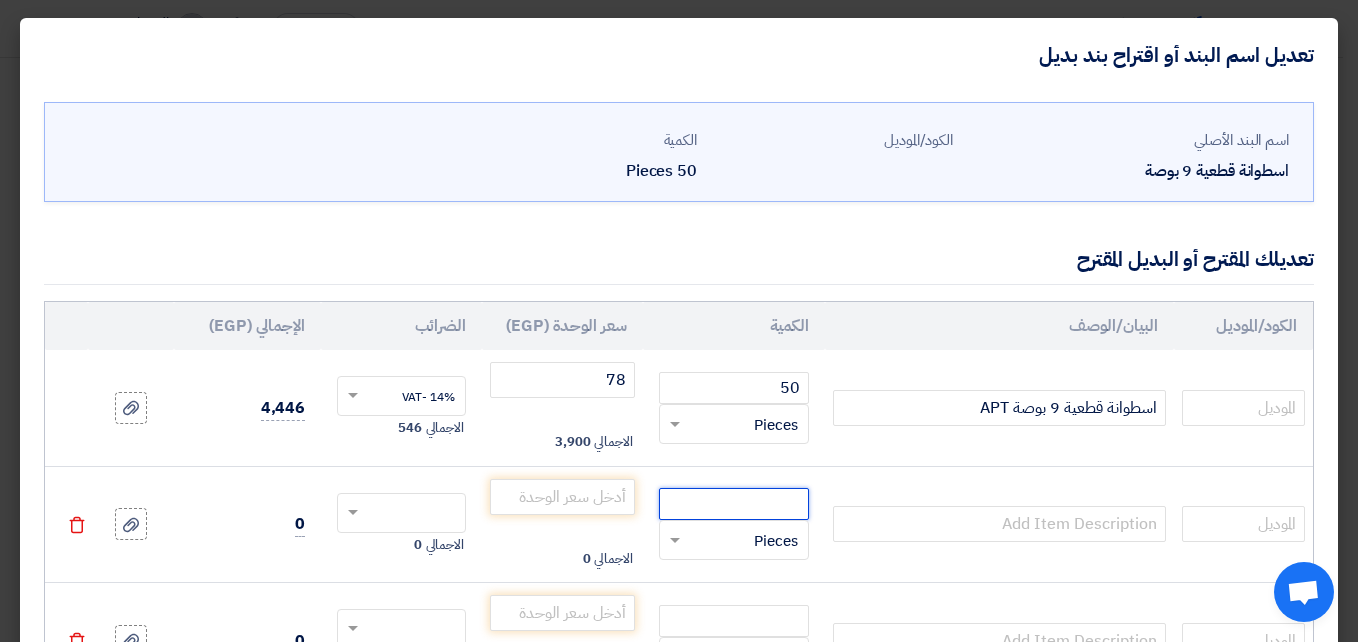 click 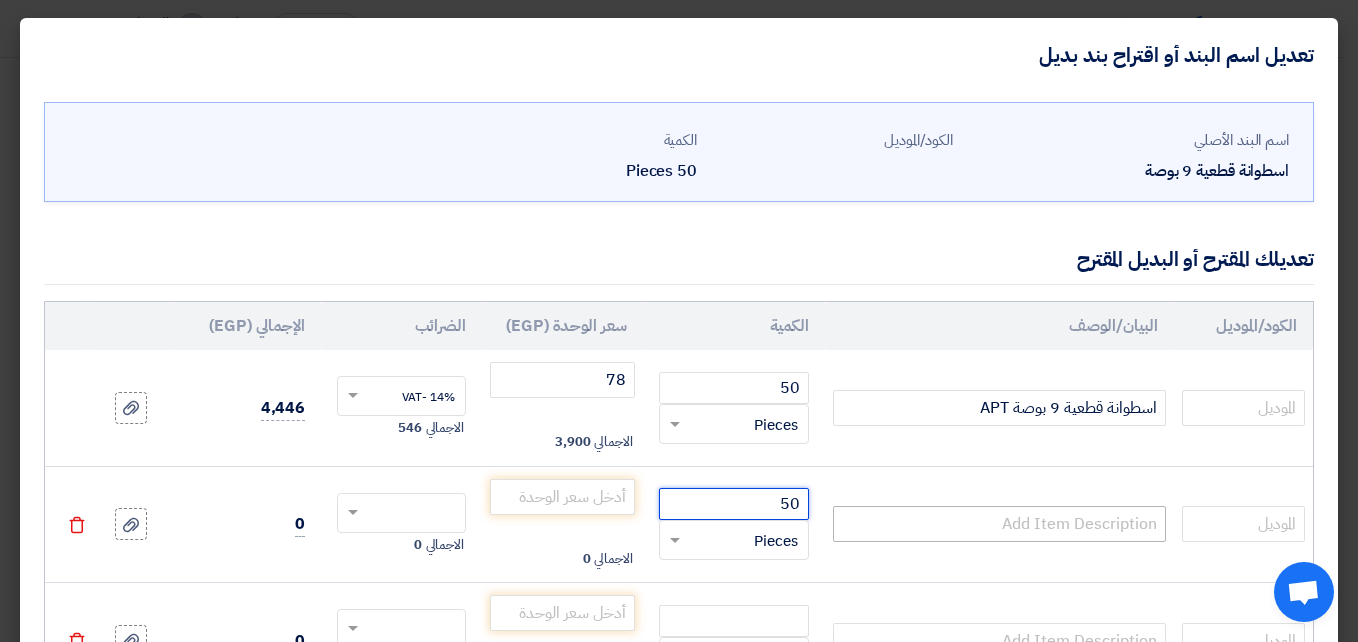 type on "50" 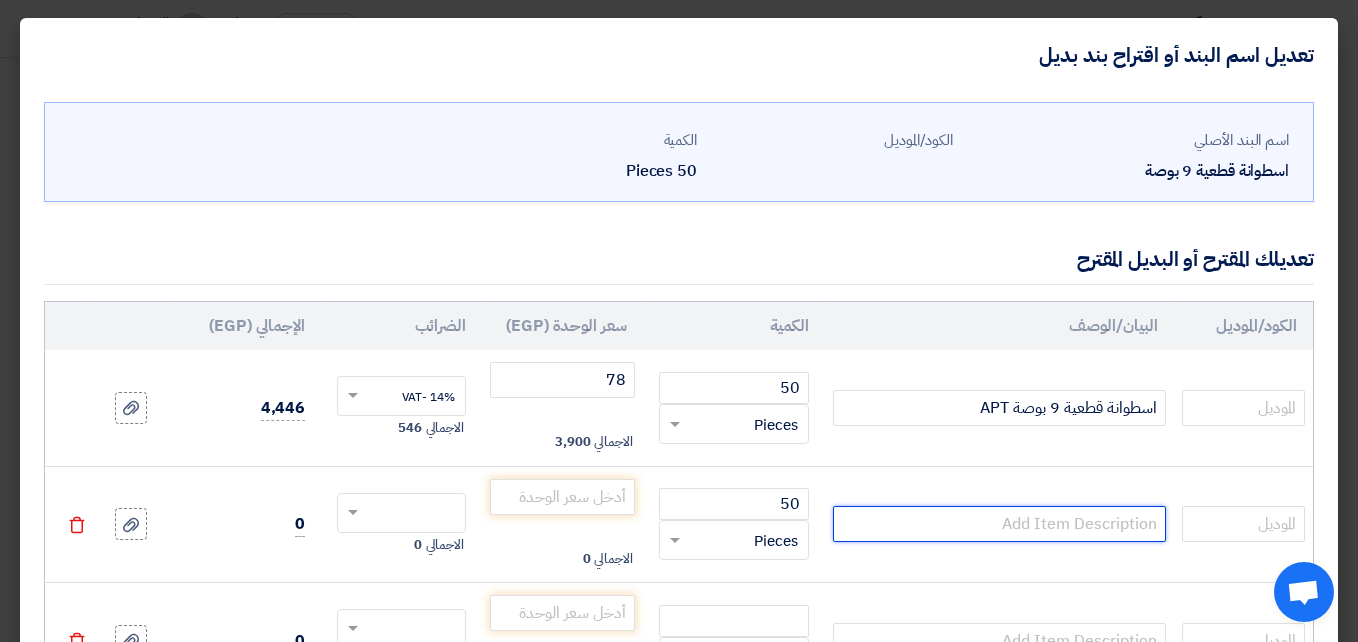 click 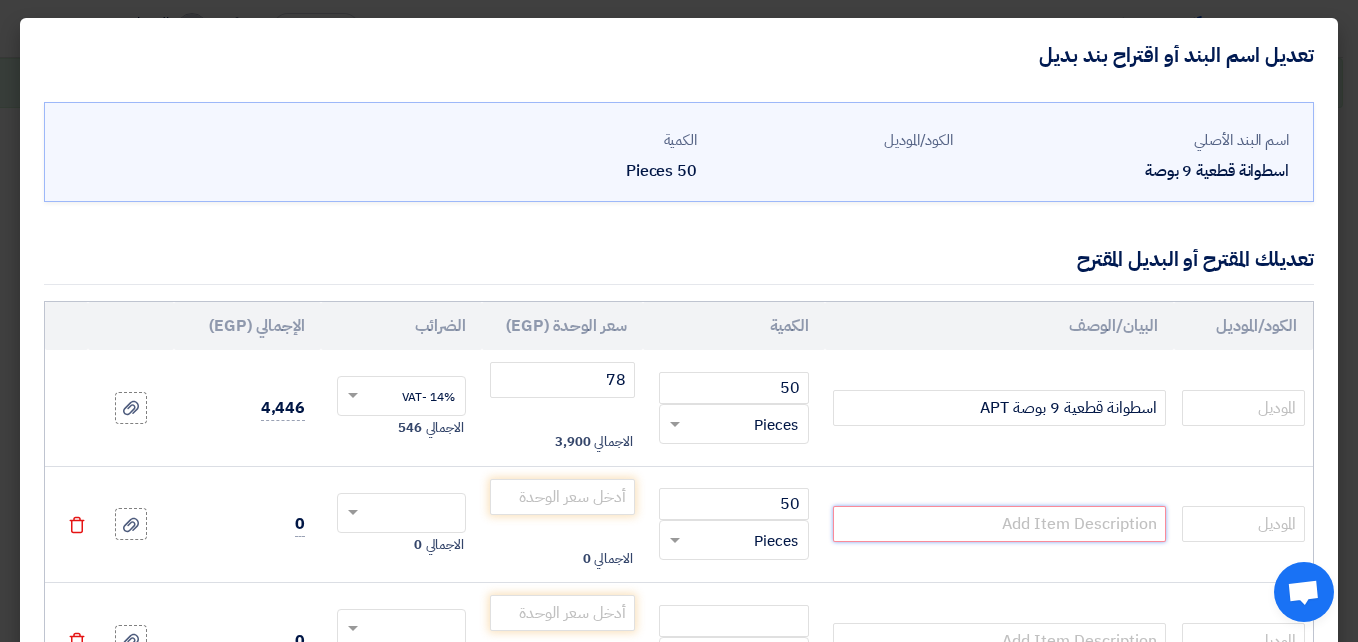 paste on "اسطوانة قطعية 9 بوصة كيداس" 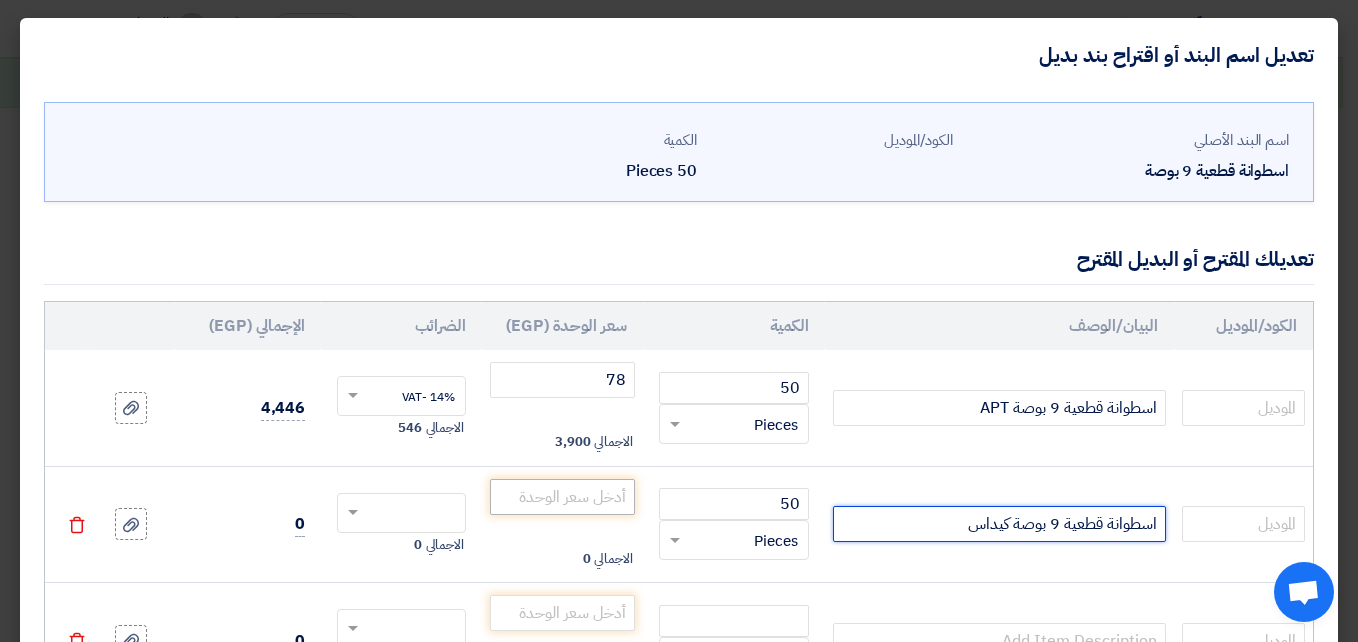 type on "اسطوانة قطعية 9 بوصة كيداس" 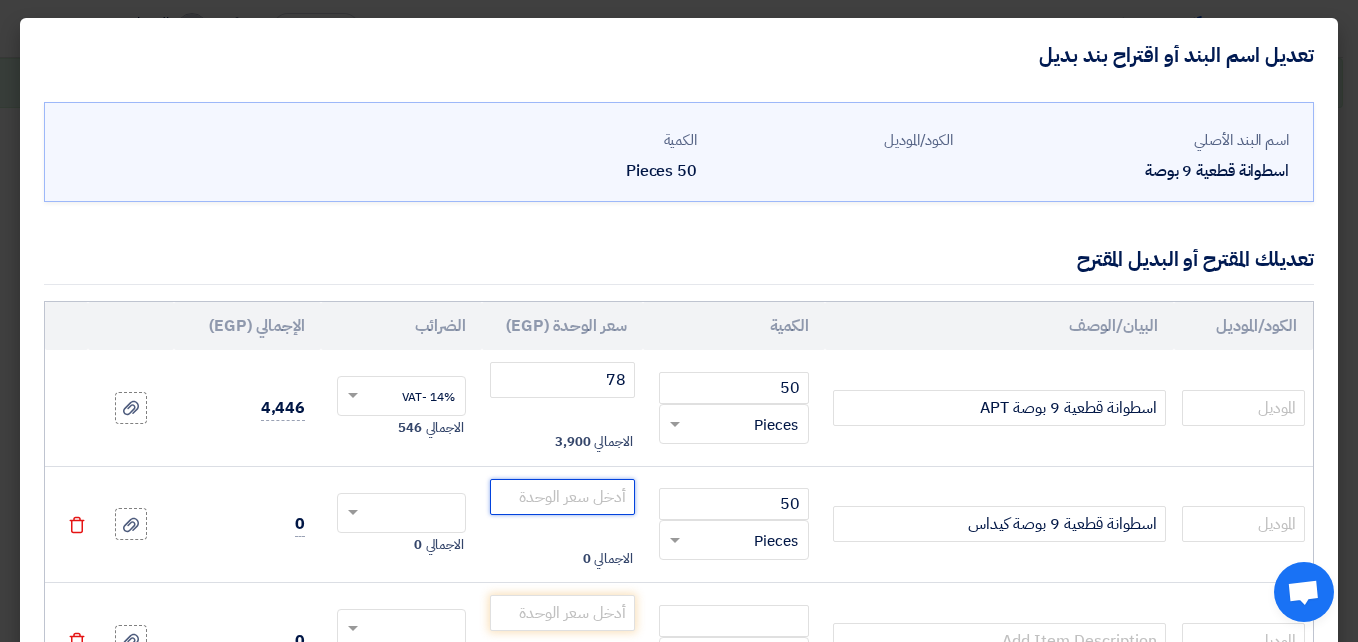 click 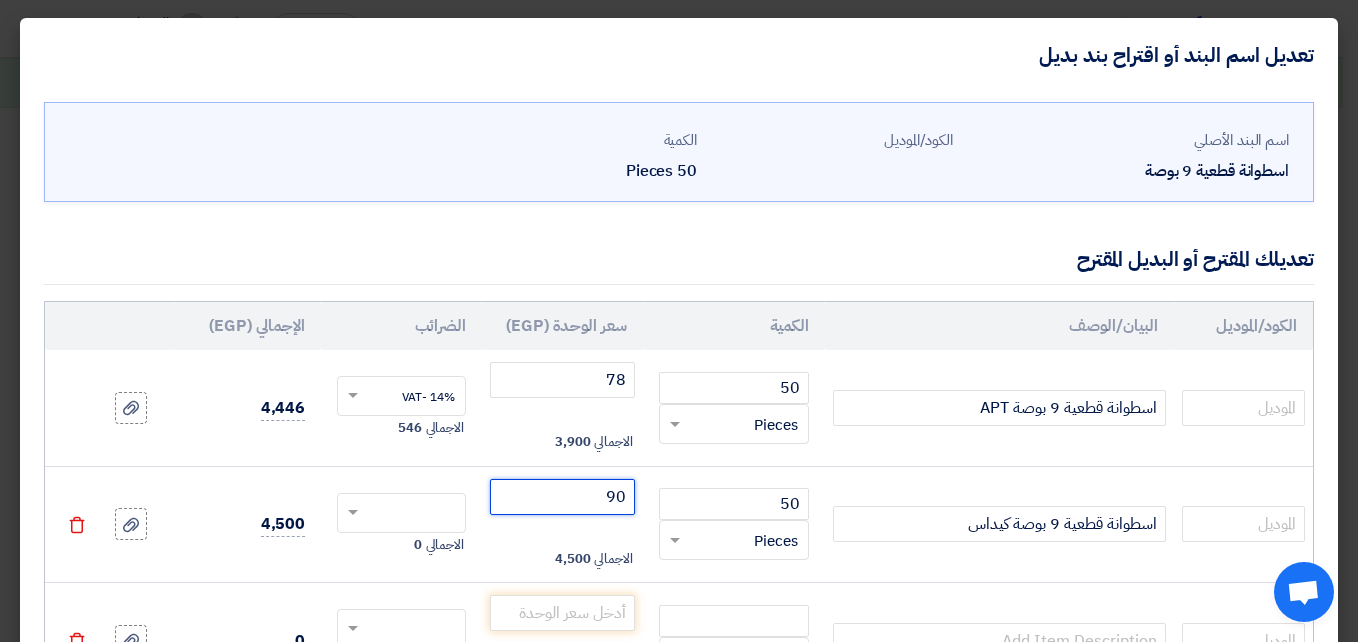 type on "90" 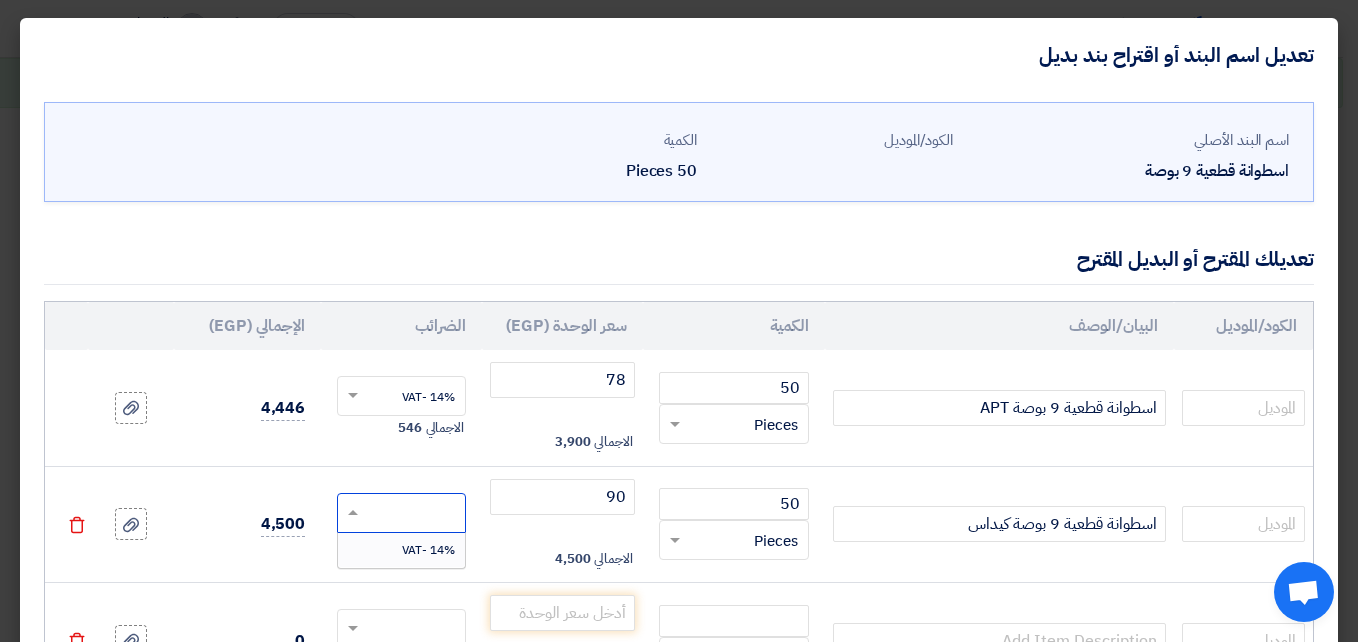click 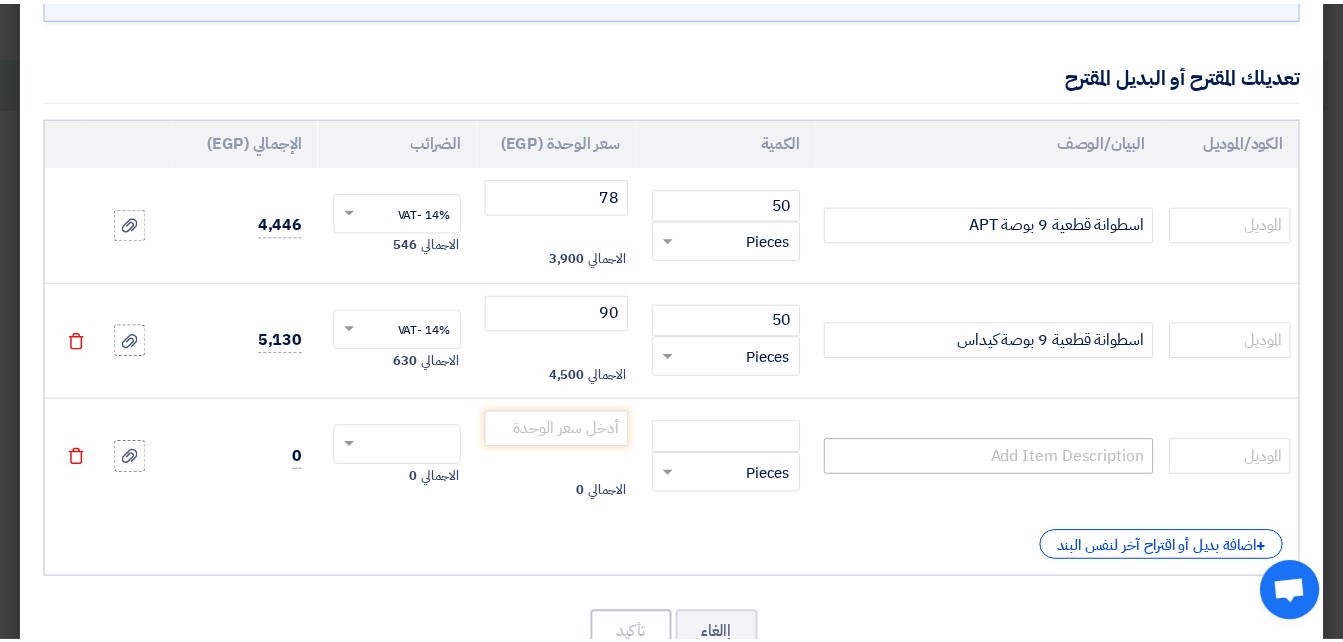 scroll, scrollTop: 200, scrollLeft: 0, axis: vertical 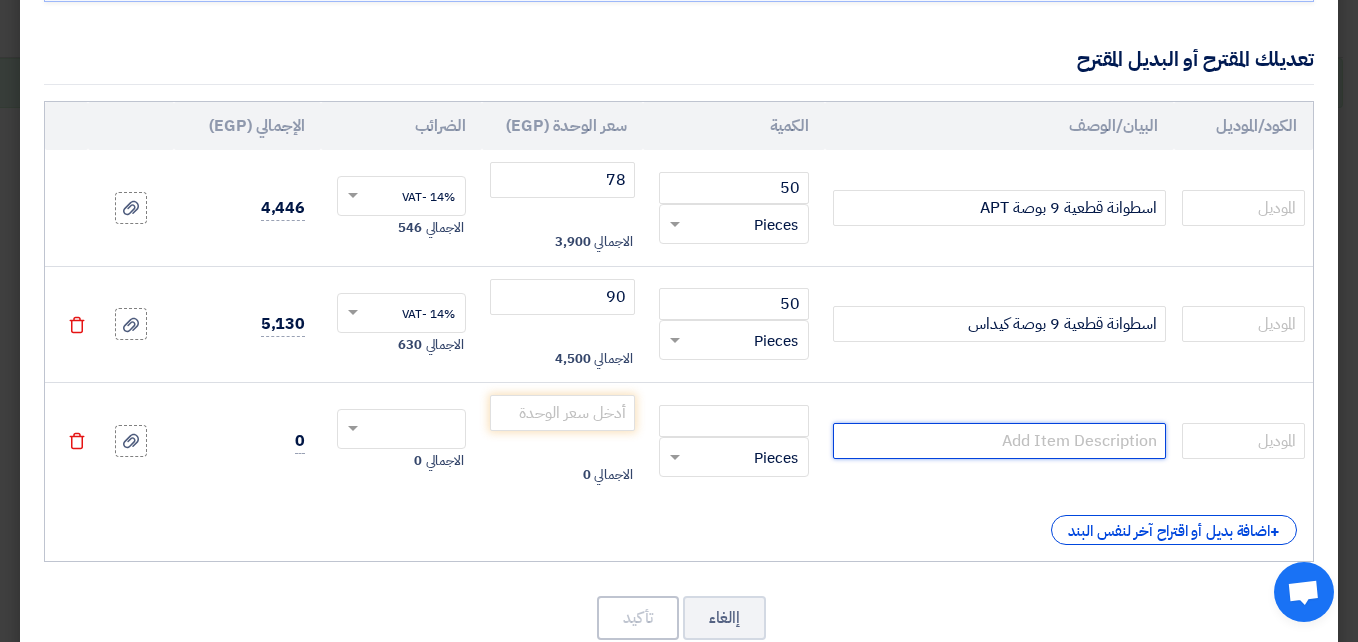 click 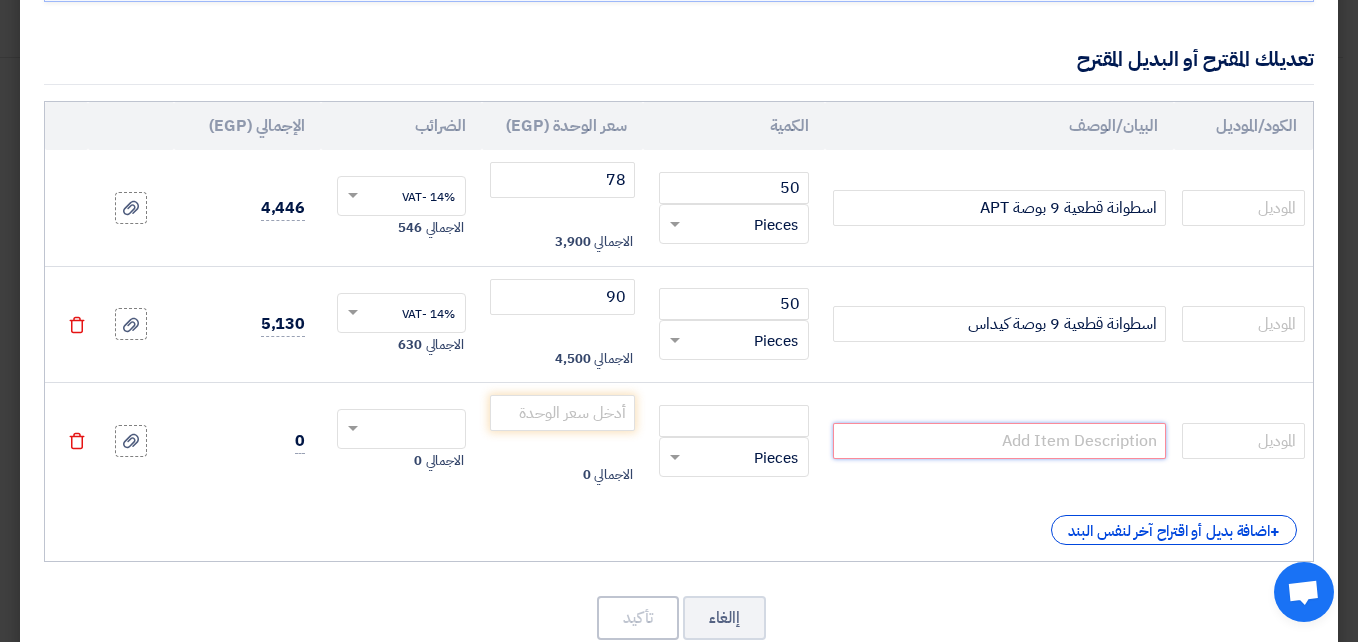 paste on "اسطوانة قطعية 9 بوصة بوش سولفاني" 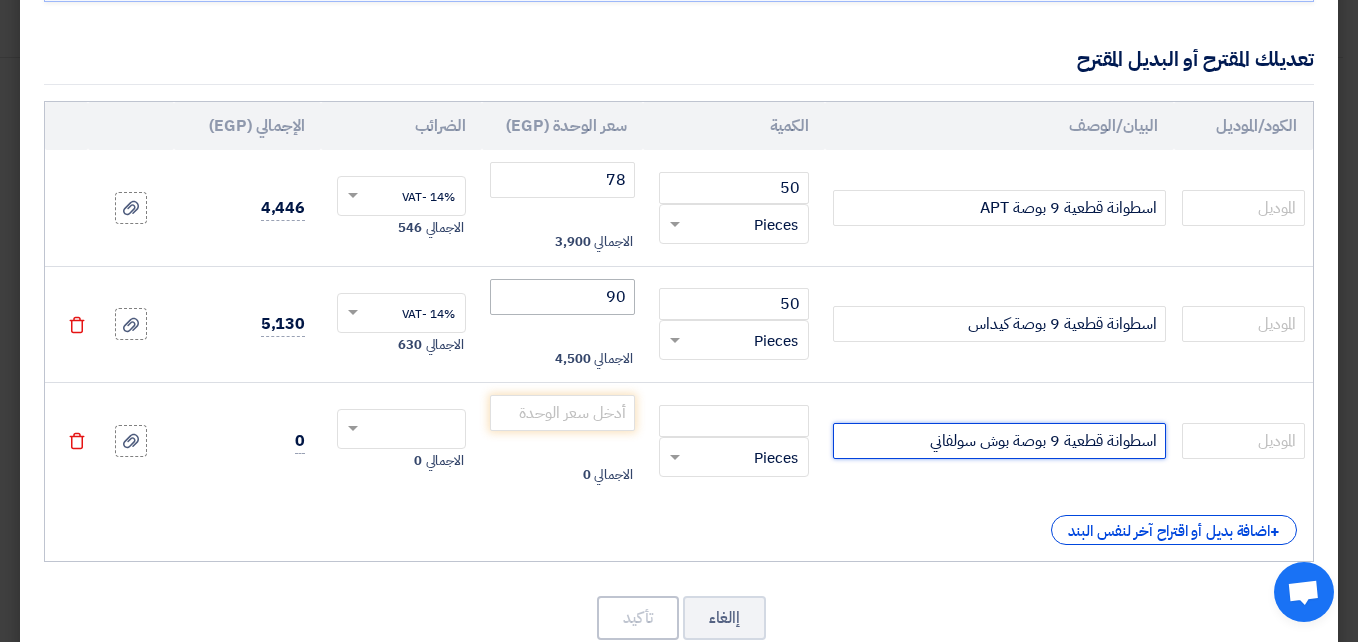type on "اسطوانة قطعية 9 بوصة بوش سولفاني" 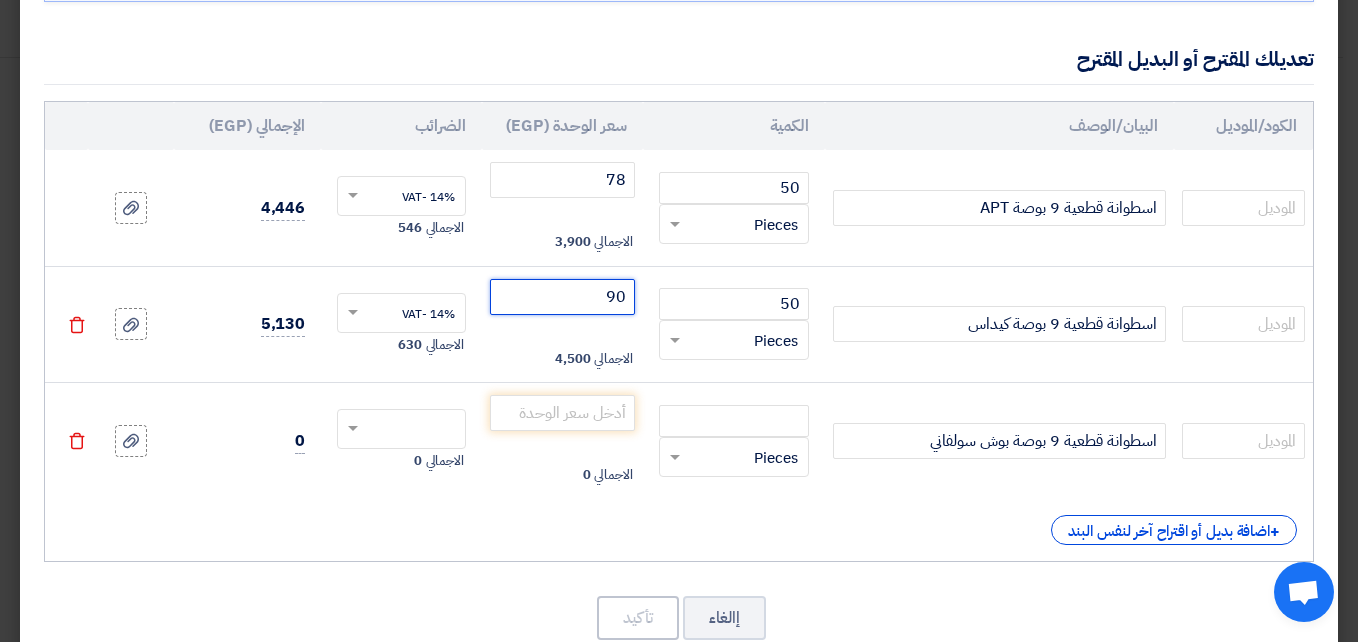click on "90" 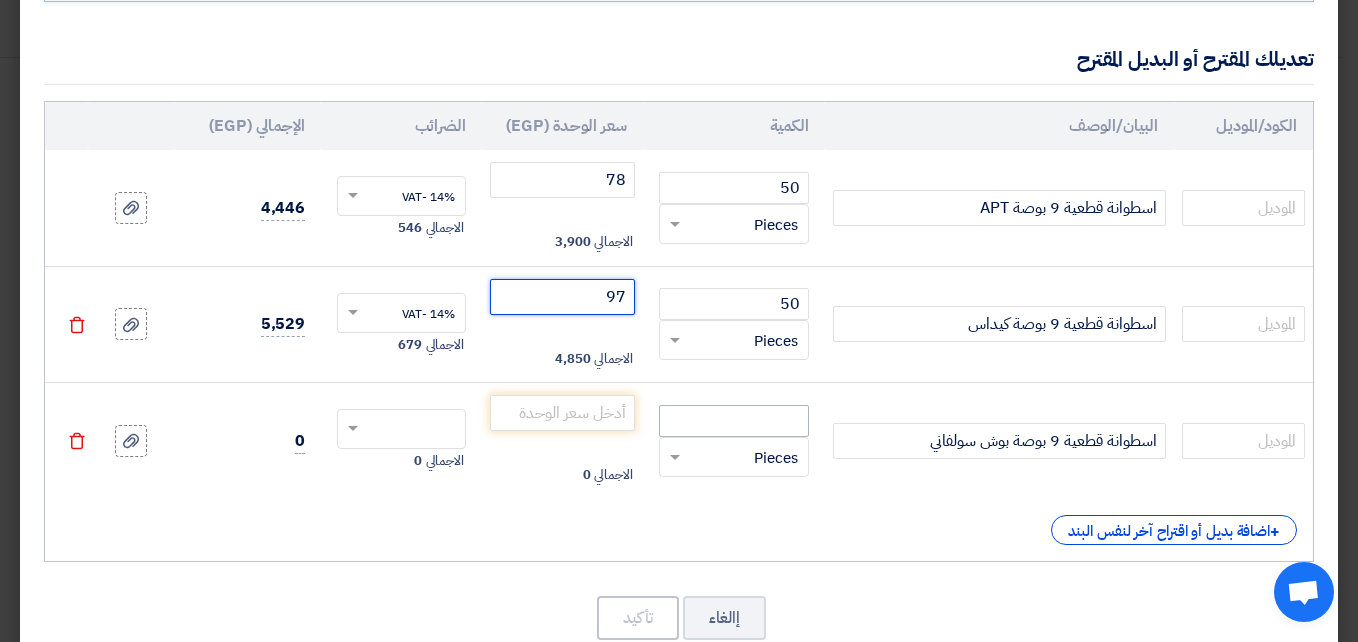 type on "97" 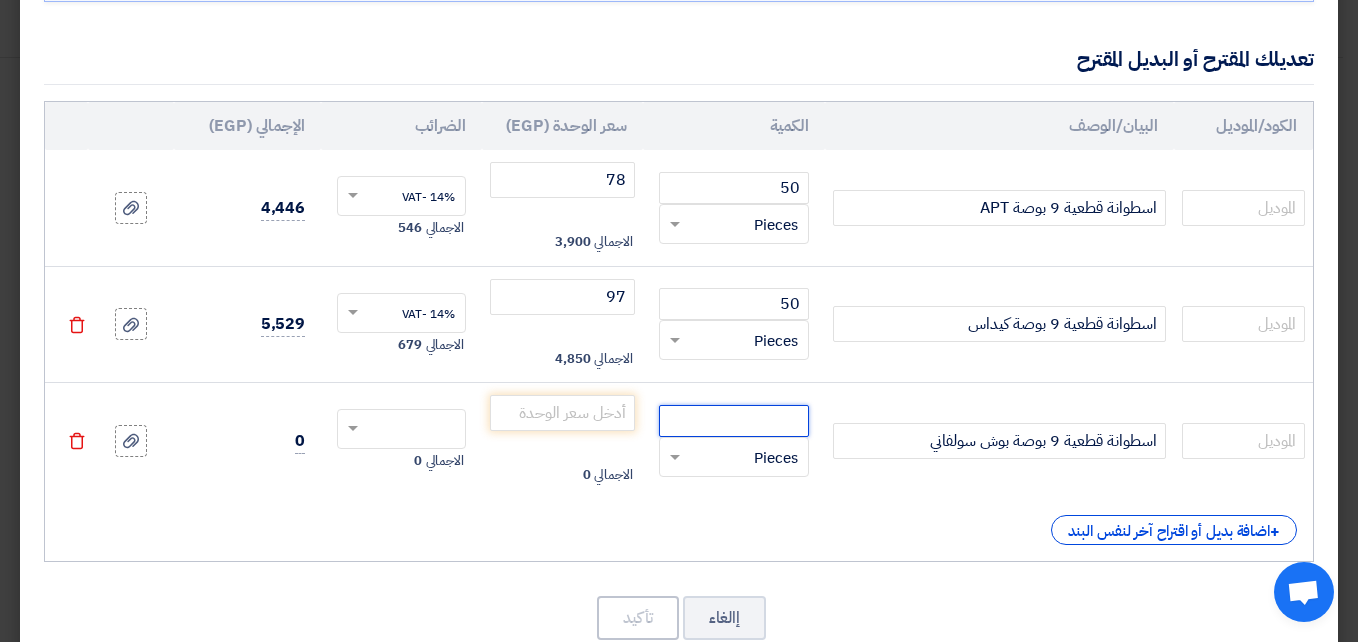 click 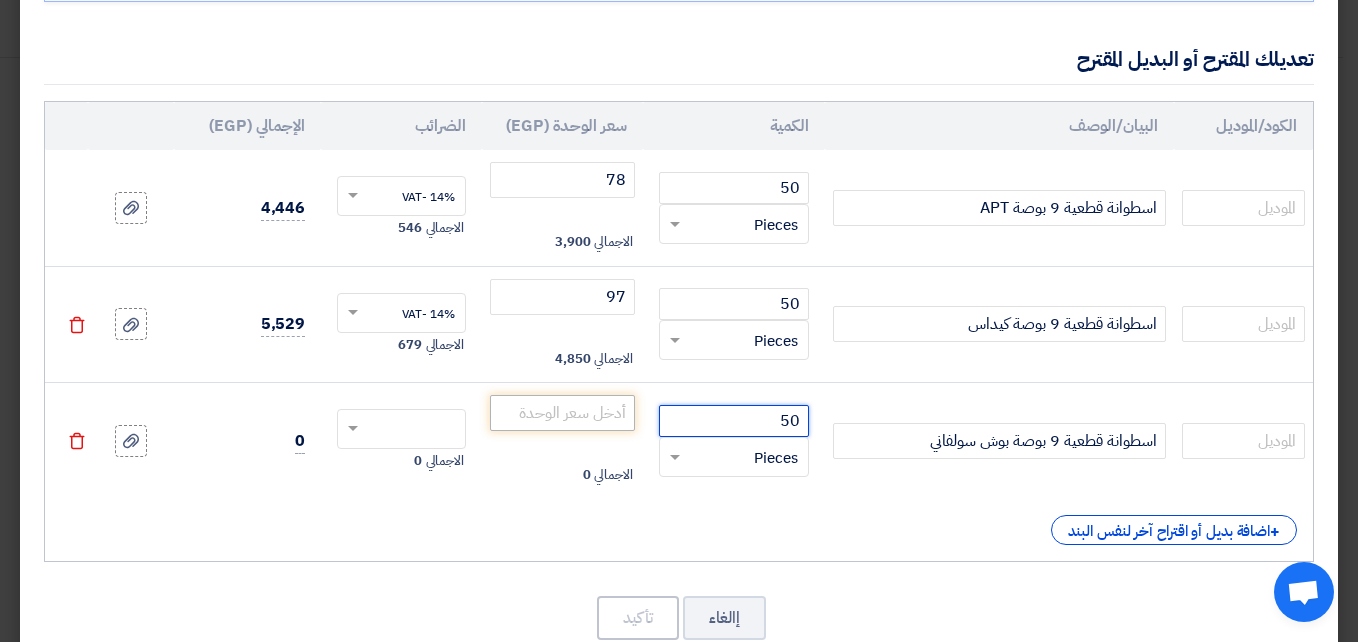 type on "50" 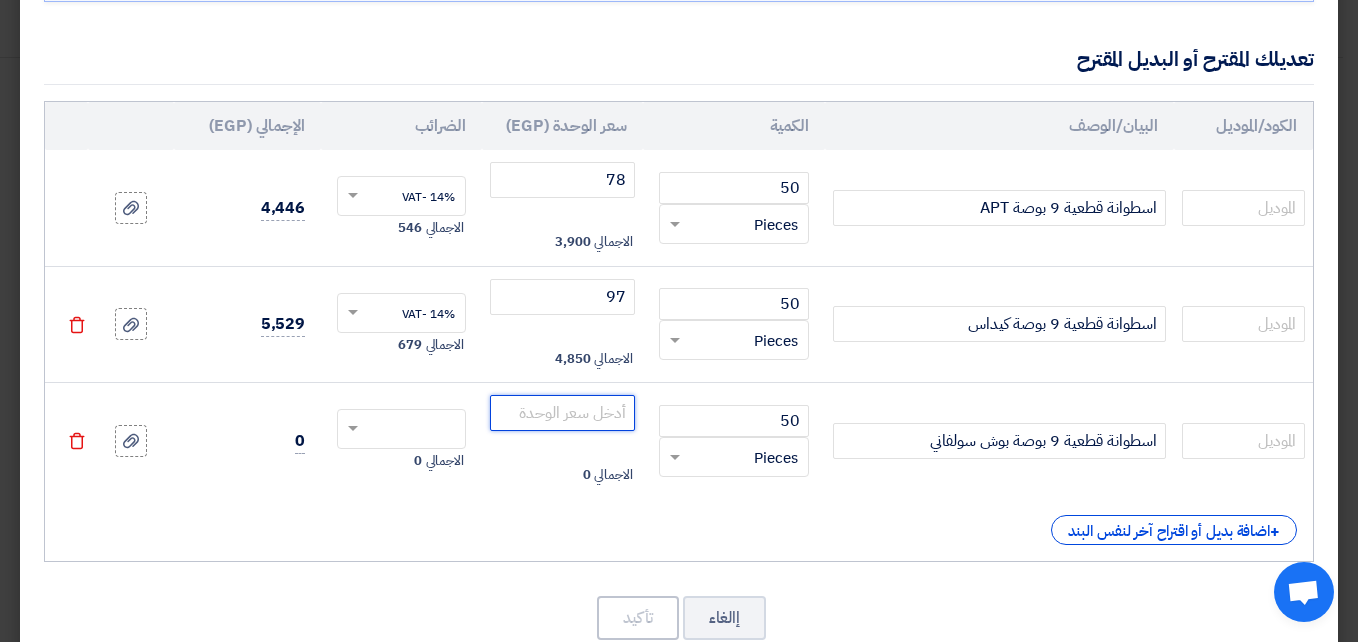 click 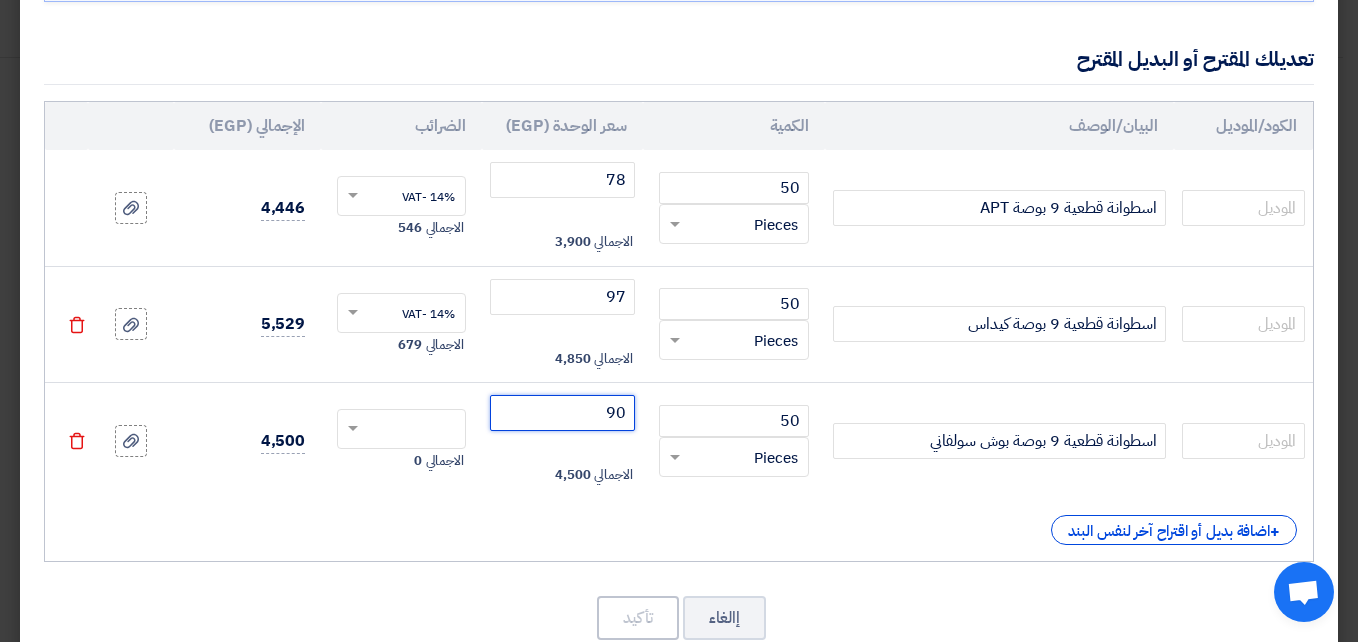 type on "90" 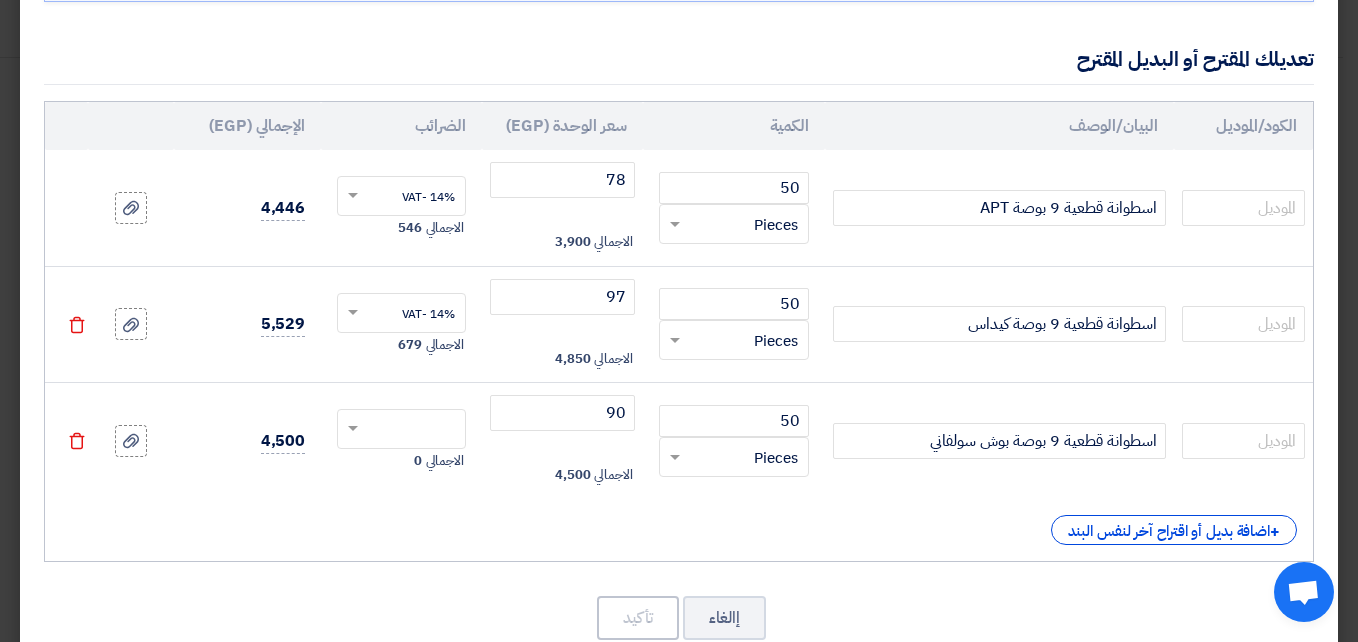 click 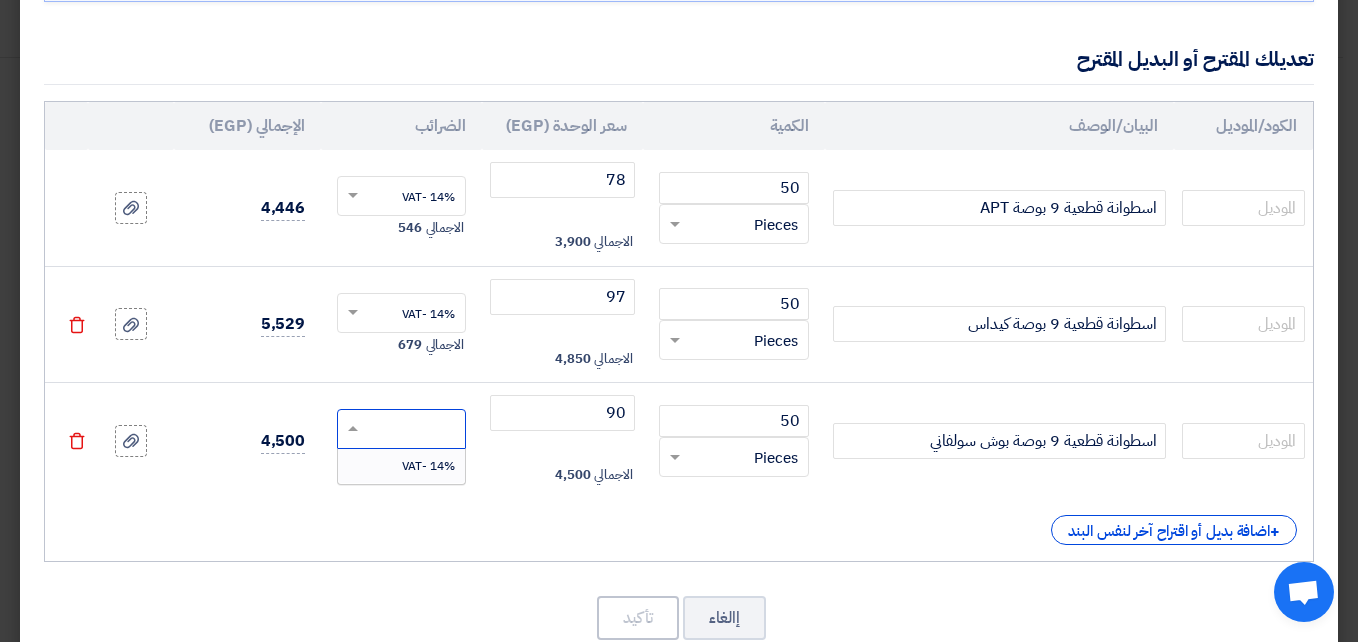 click on "14% -VAT" at bounding box center (428, 466) 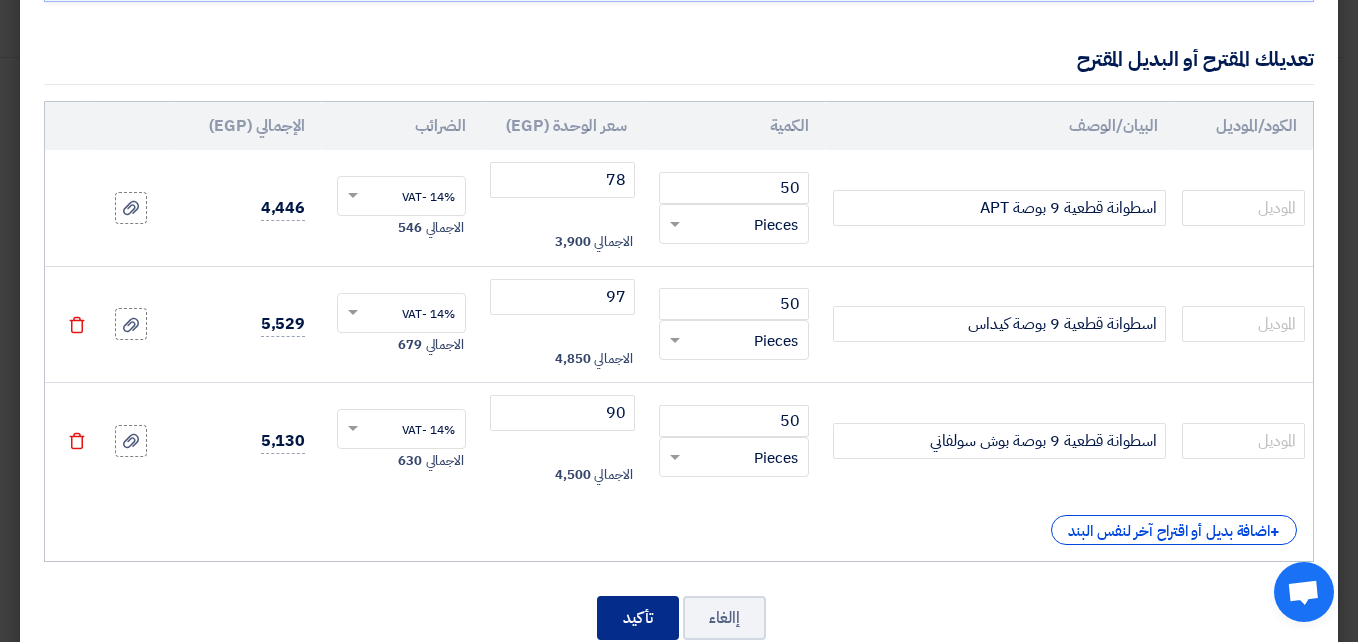 click on "تأكيد" 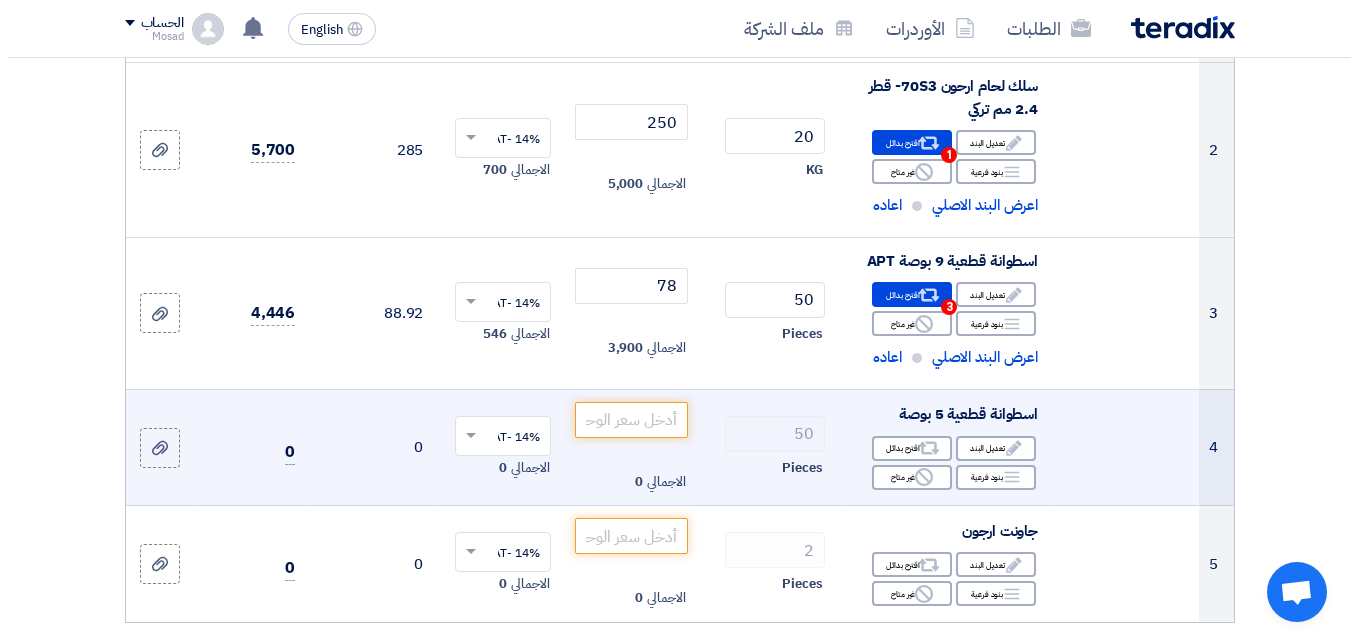 scroll, scrollTop: 500, scrollLeft: 0, axis: vertical 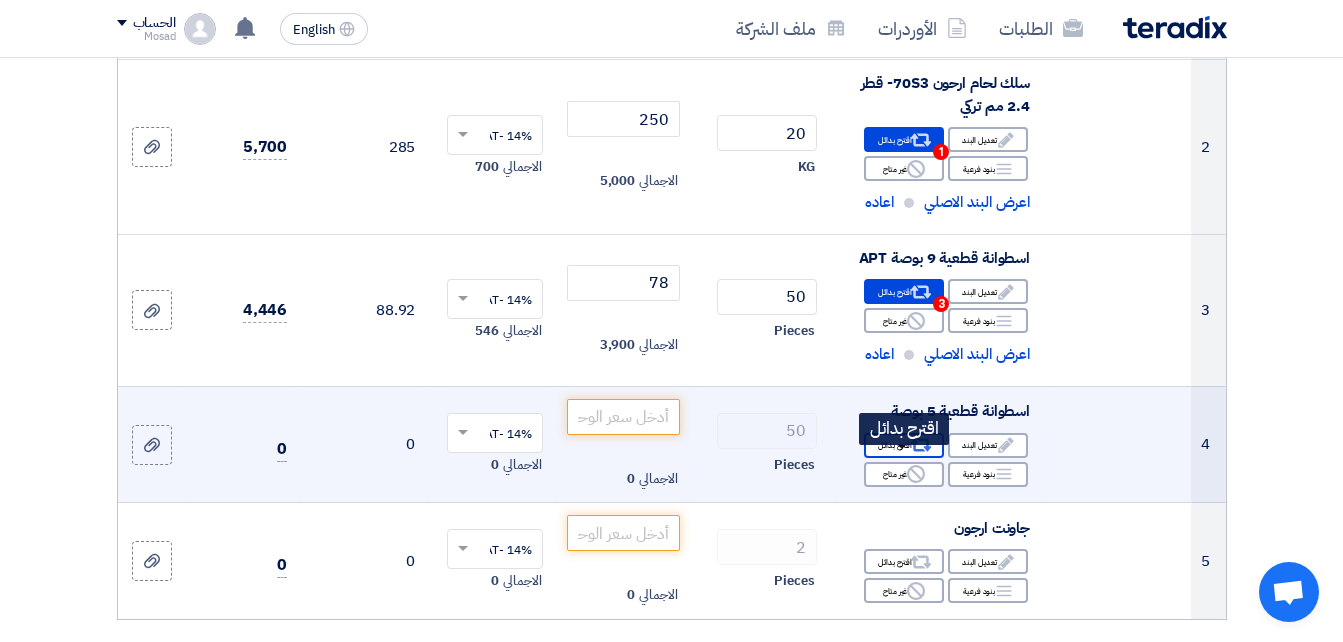 click on "Alternative
اقترح بدائل" 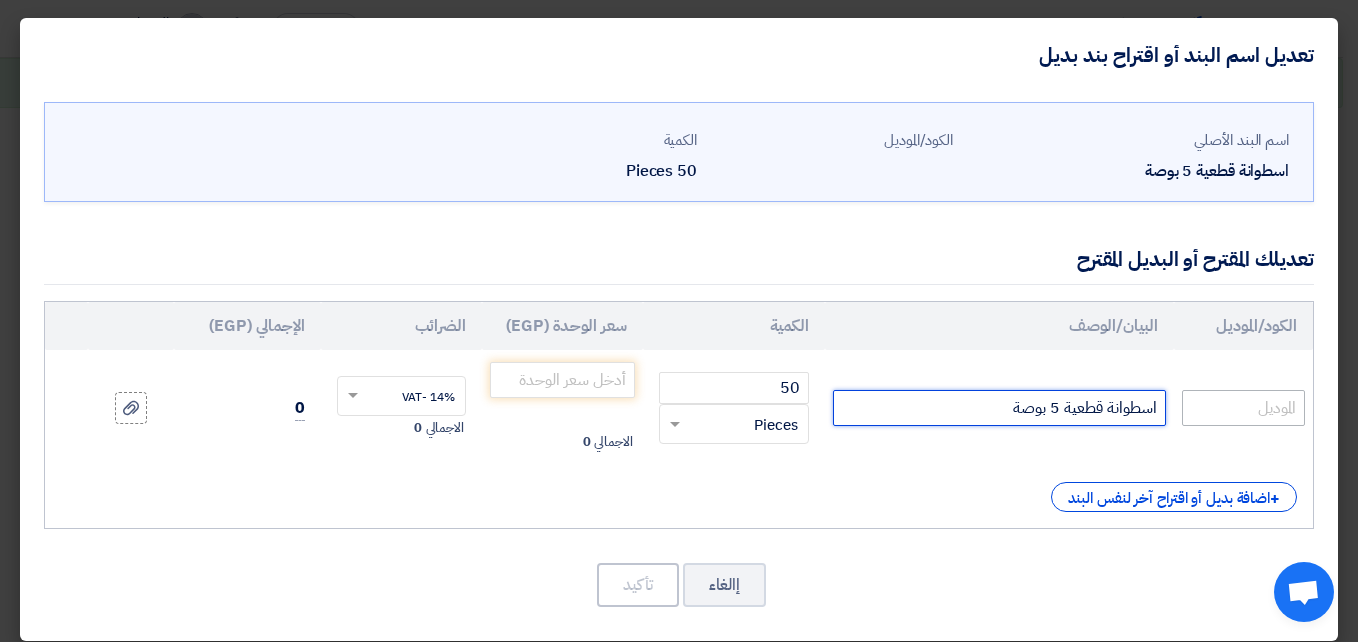 drag, startPoint x: 986, startPoint y: 400, endPoint x: 1216, endPoint y: 389, distance: 230.2629 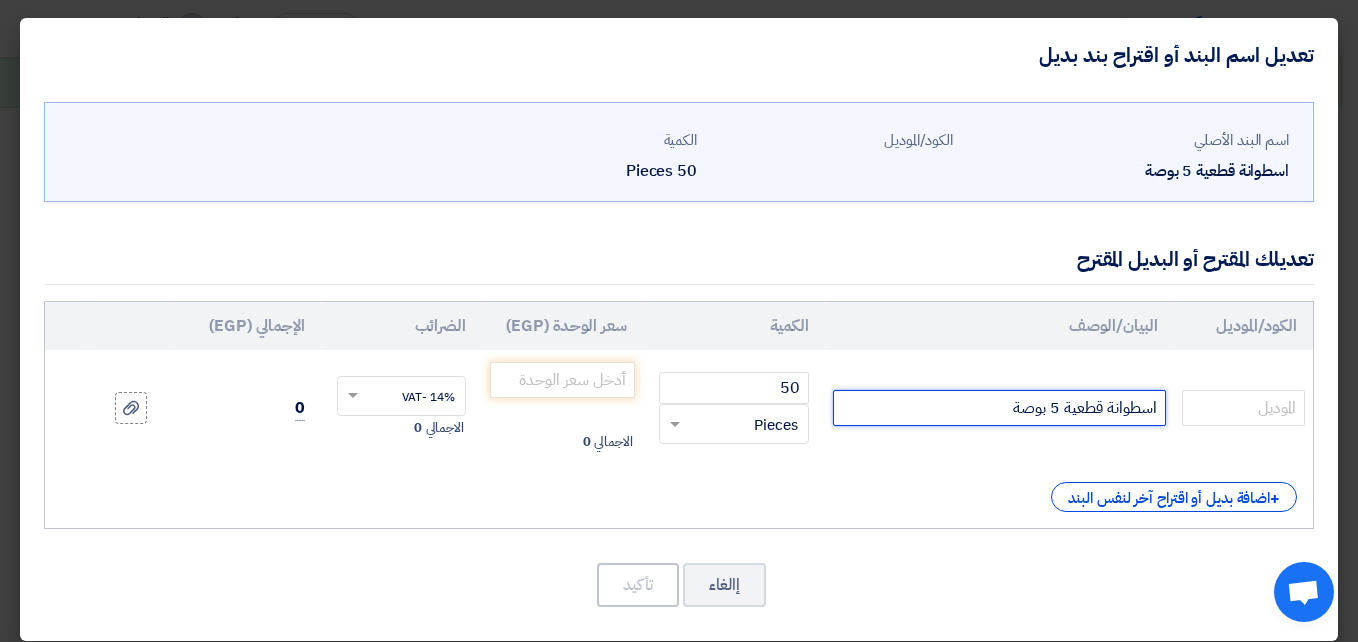 paste on "APT" 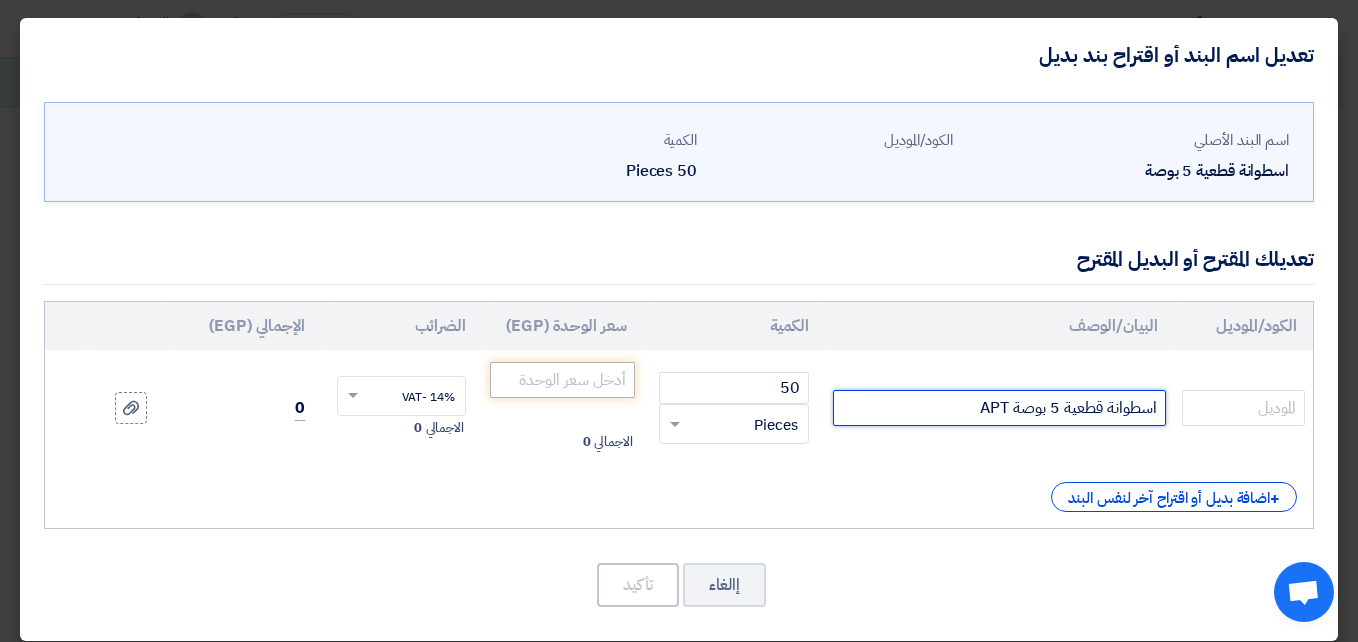 type on "اسطوانة قطعية 5 بوصة APT" 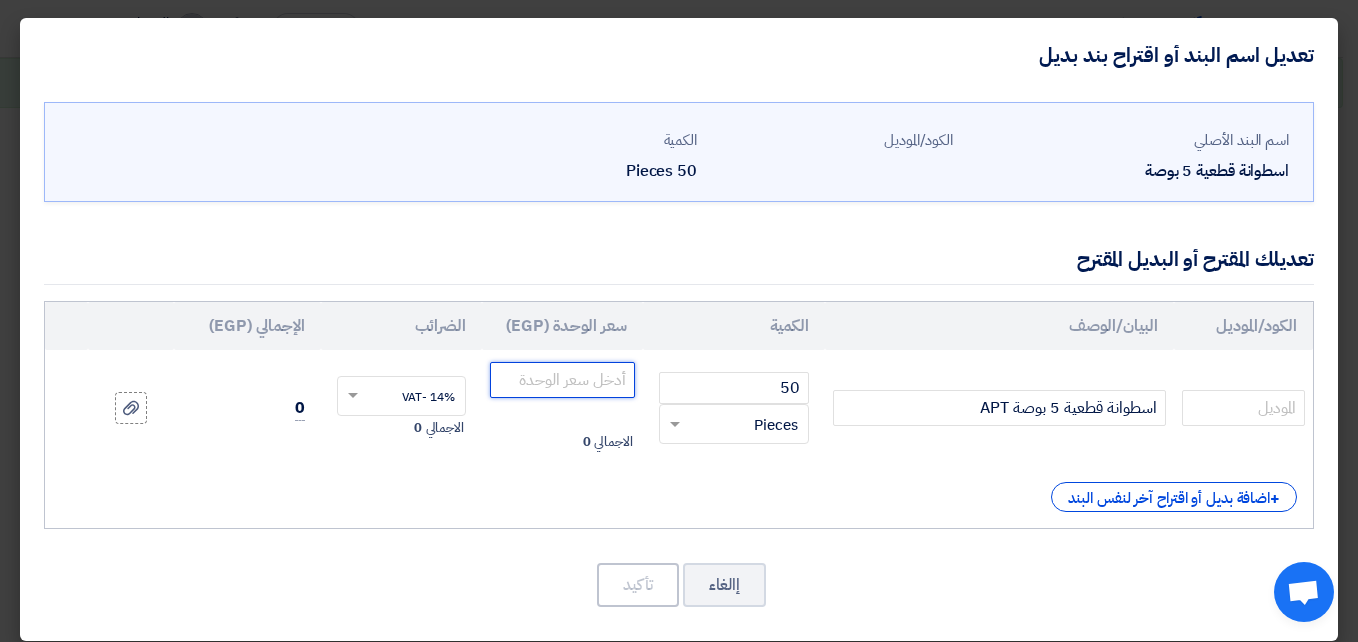 click 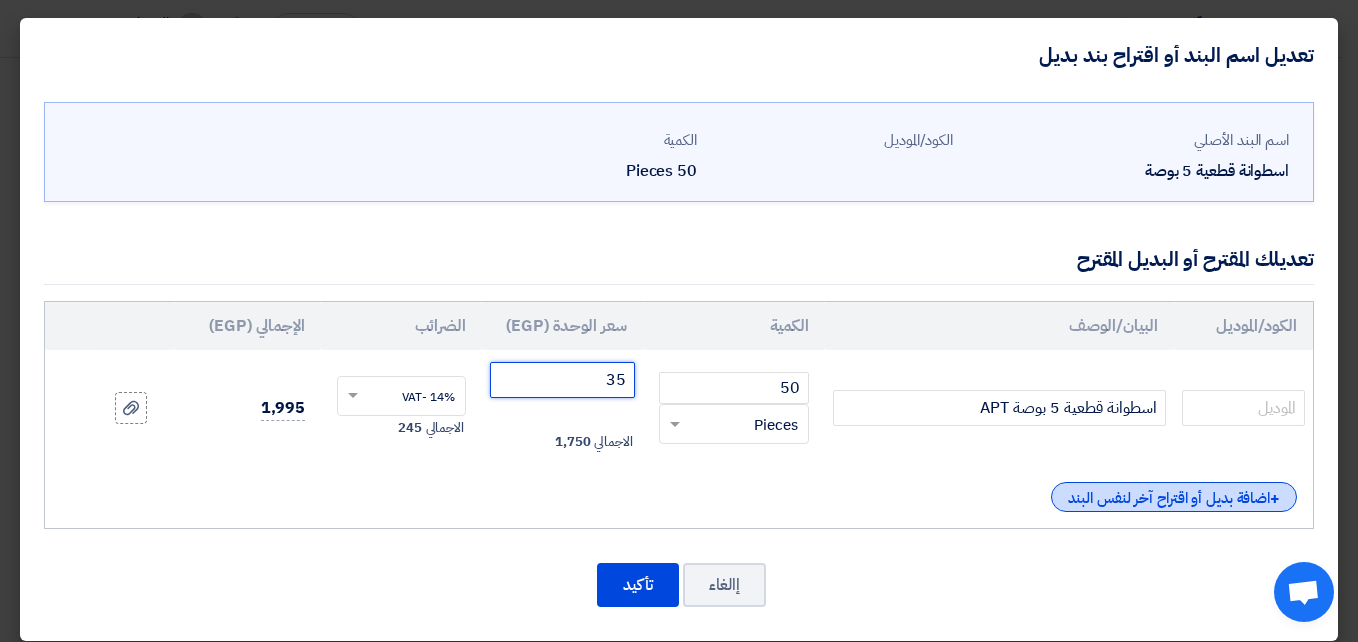 type on "35" 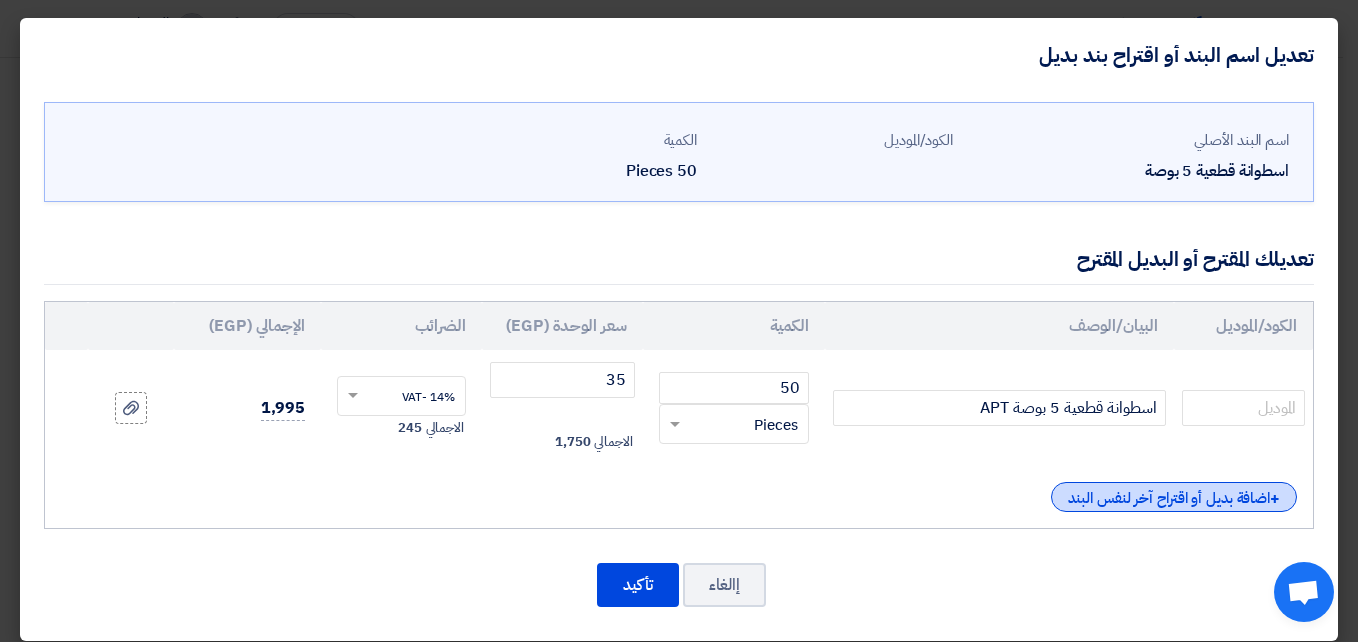 click on "+
اضافة بديل أو اقتراح آخر لنفس البند" 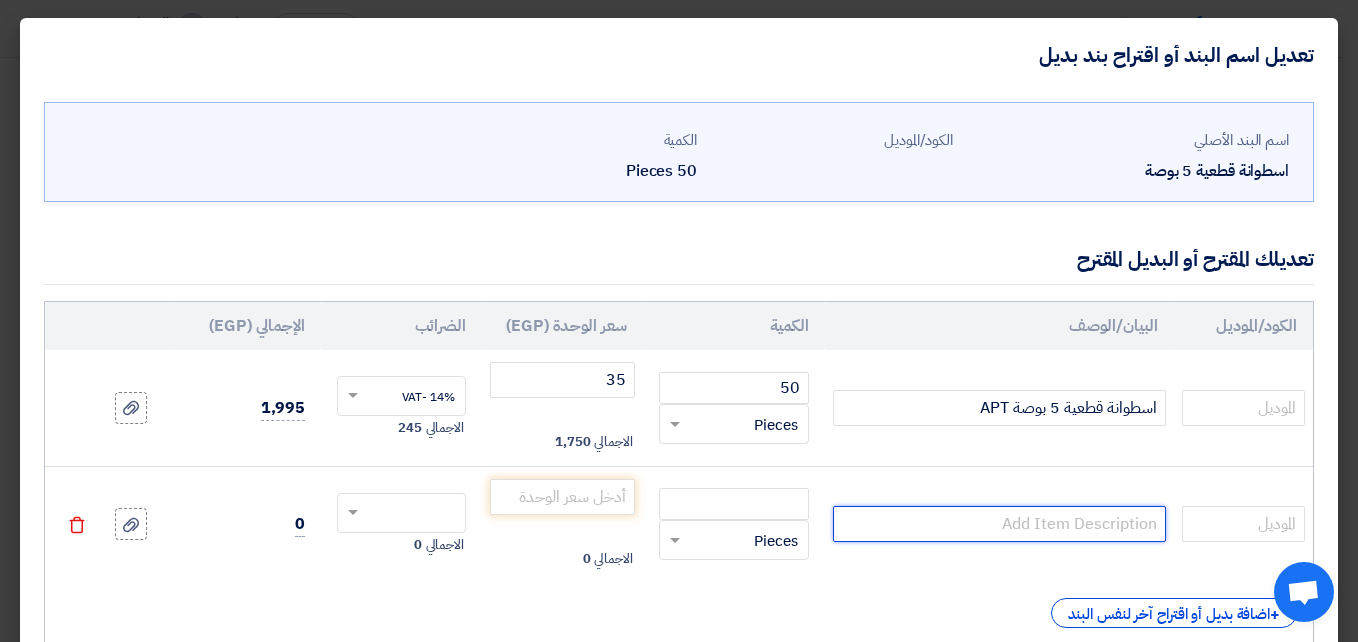 click 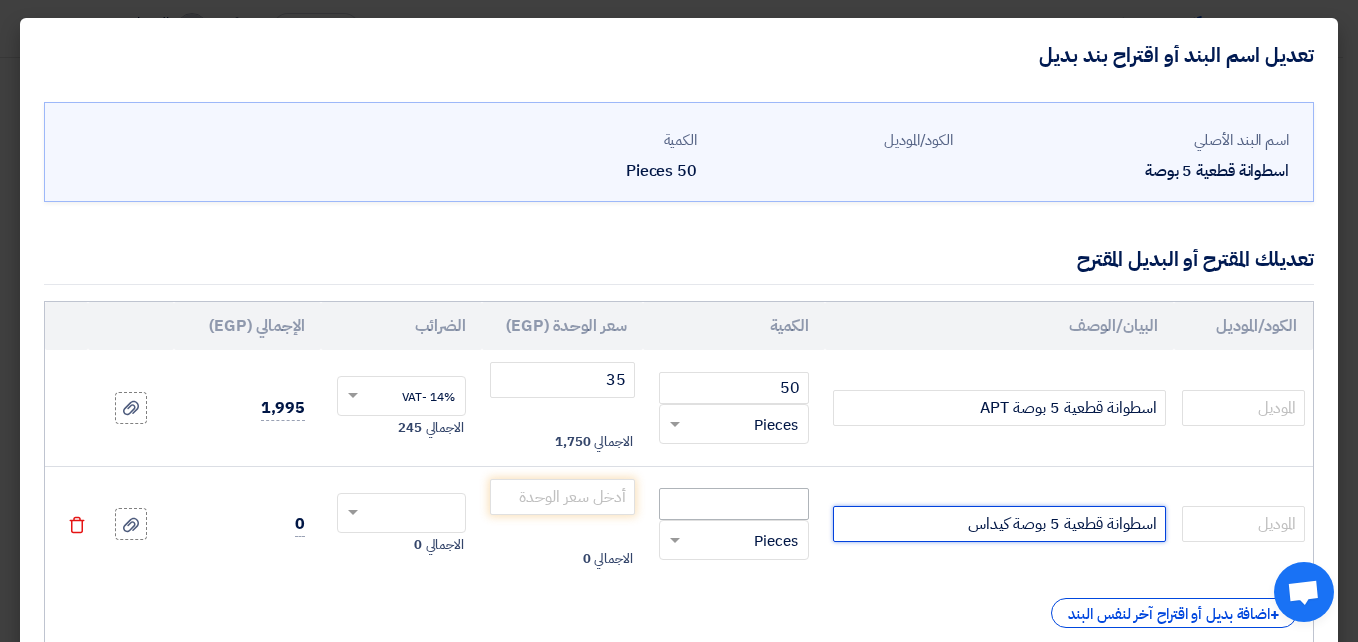type on "اسطوانة قطعية 5 بوصة كيداس" 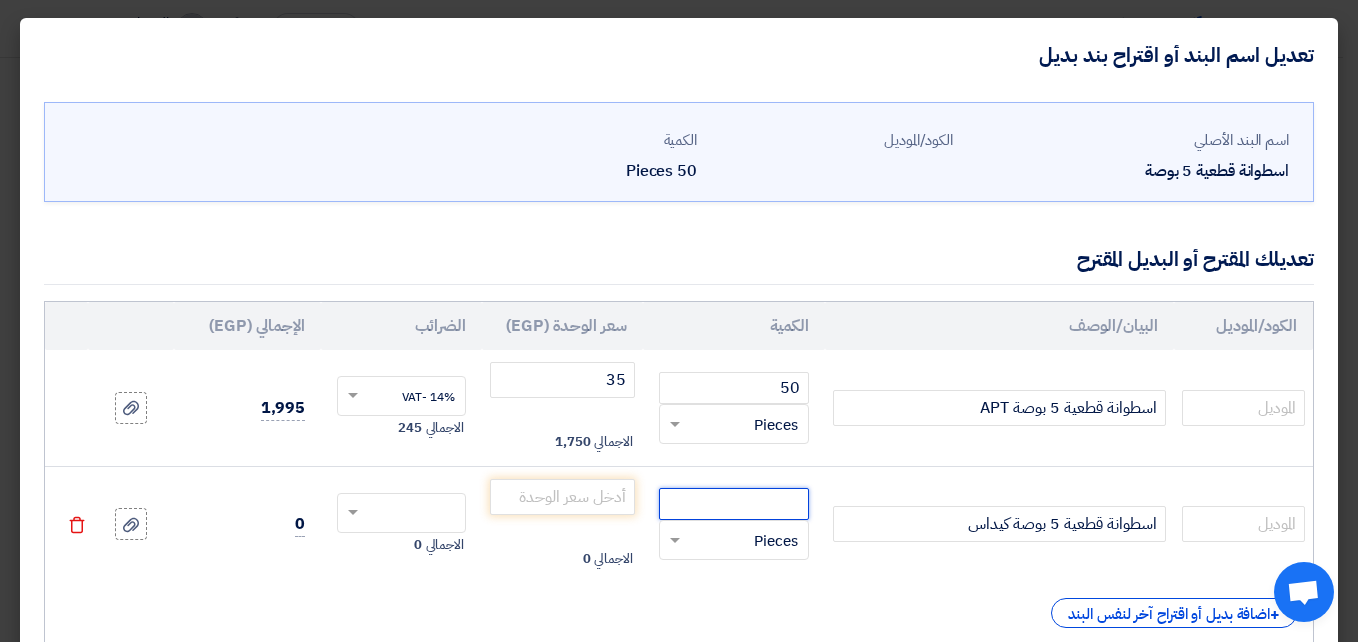 click 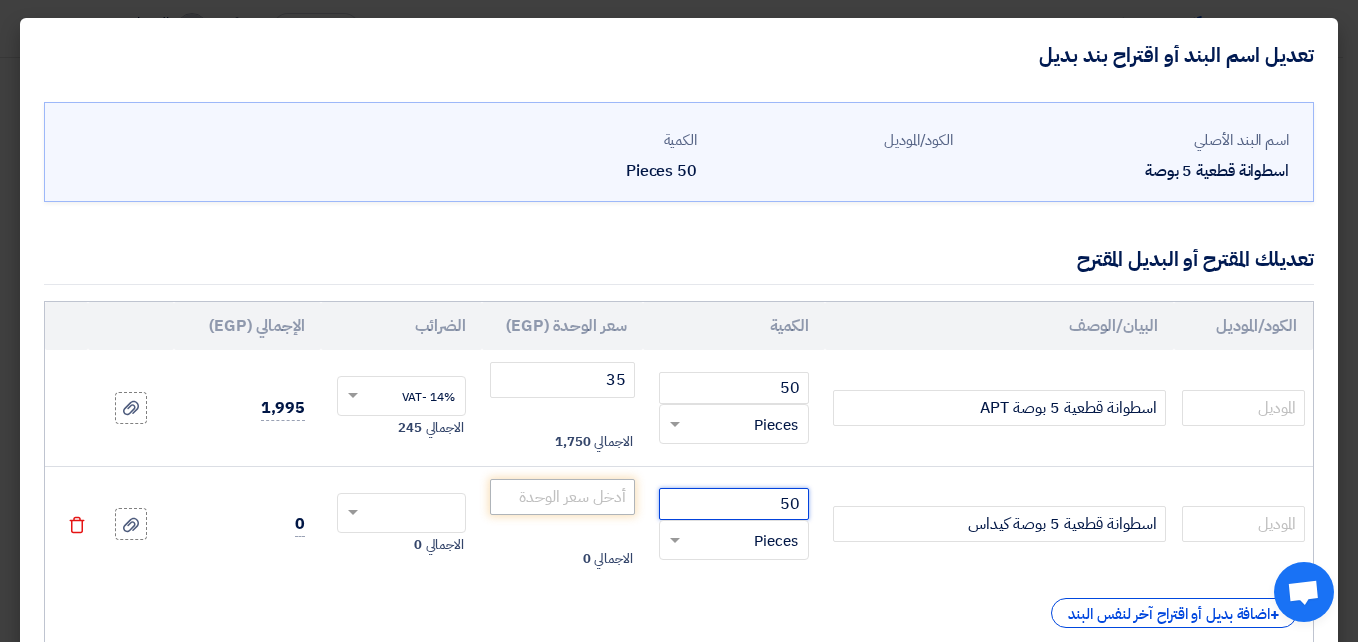type on "50" 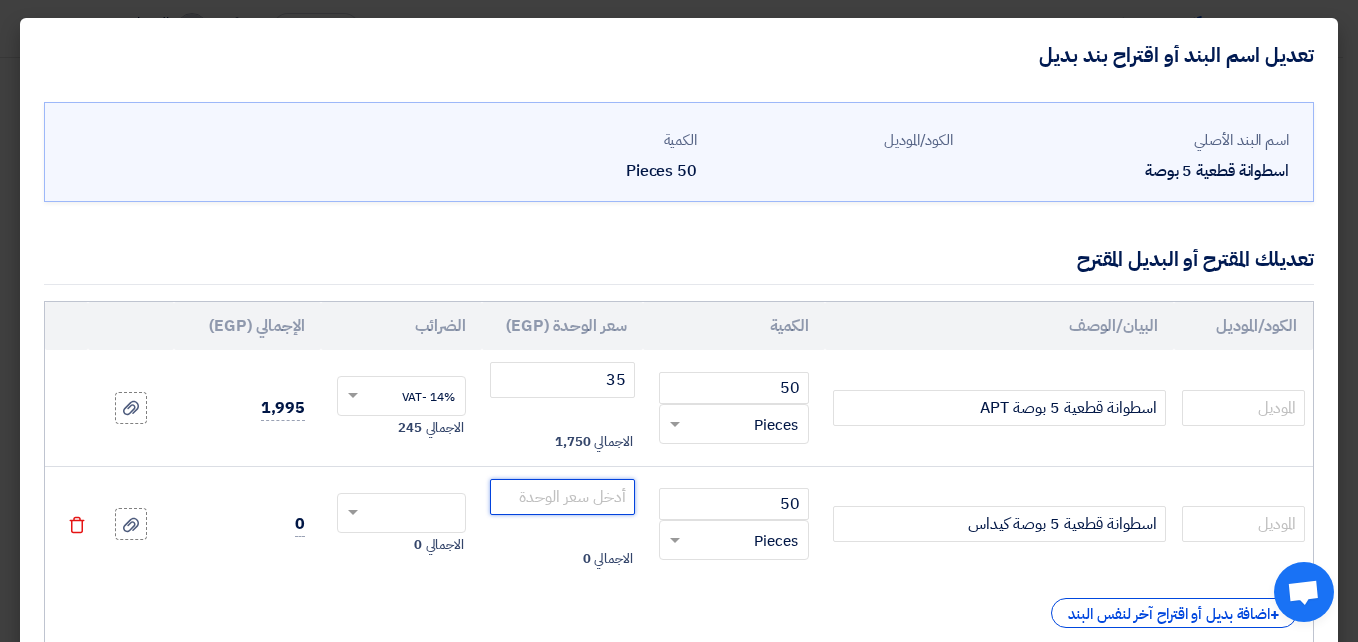 click 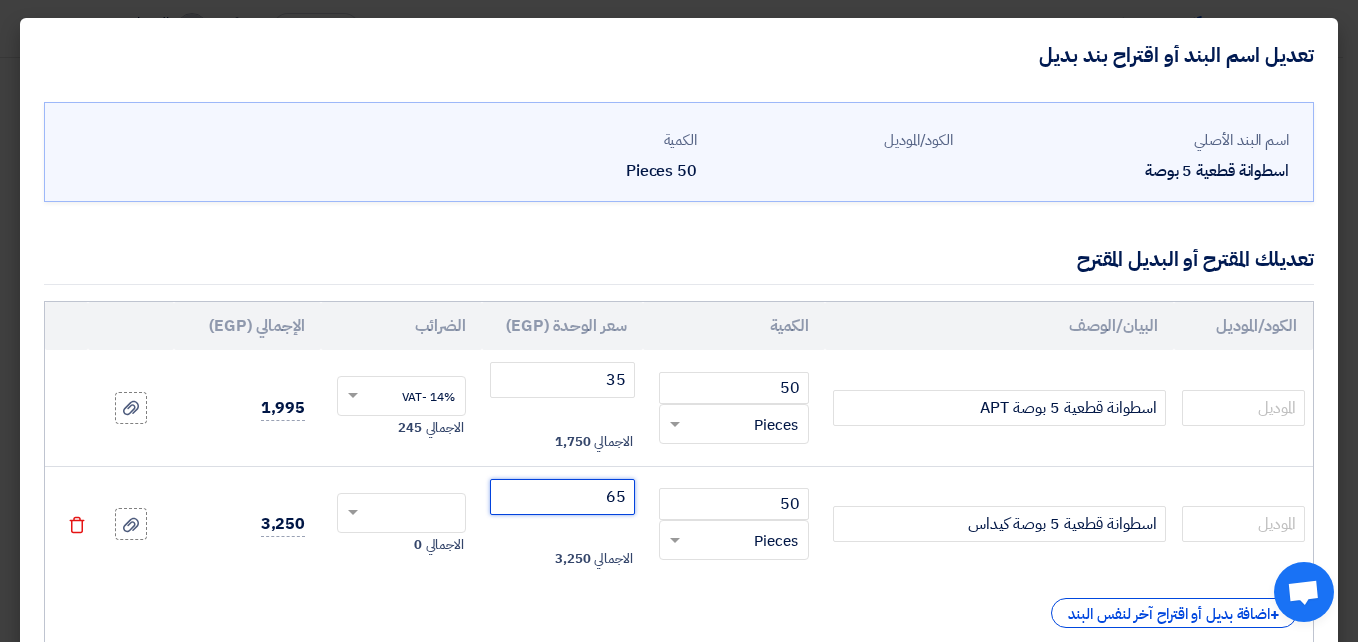 type on "65" 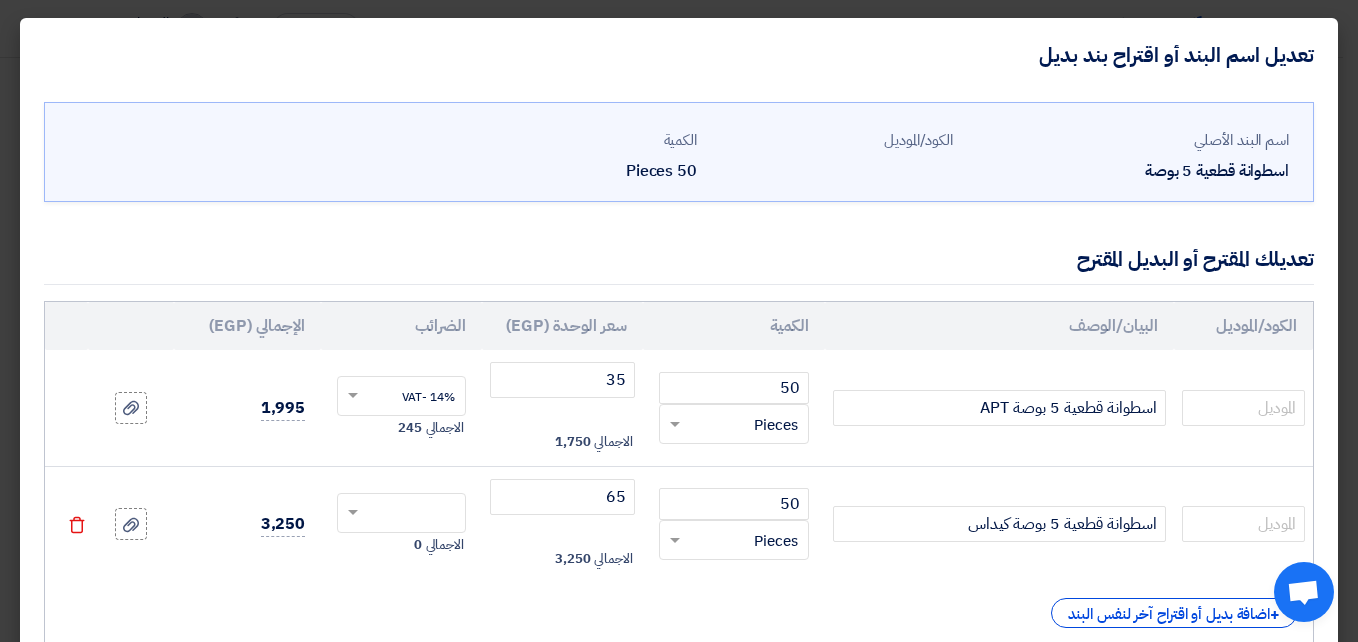 click 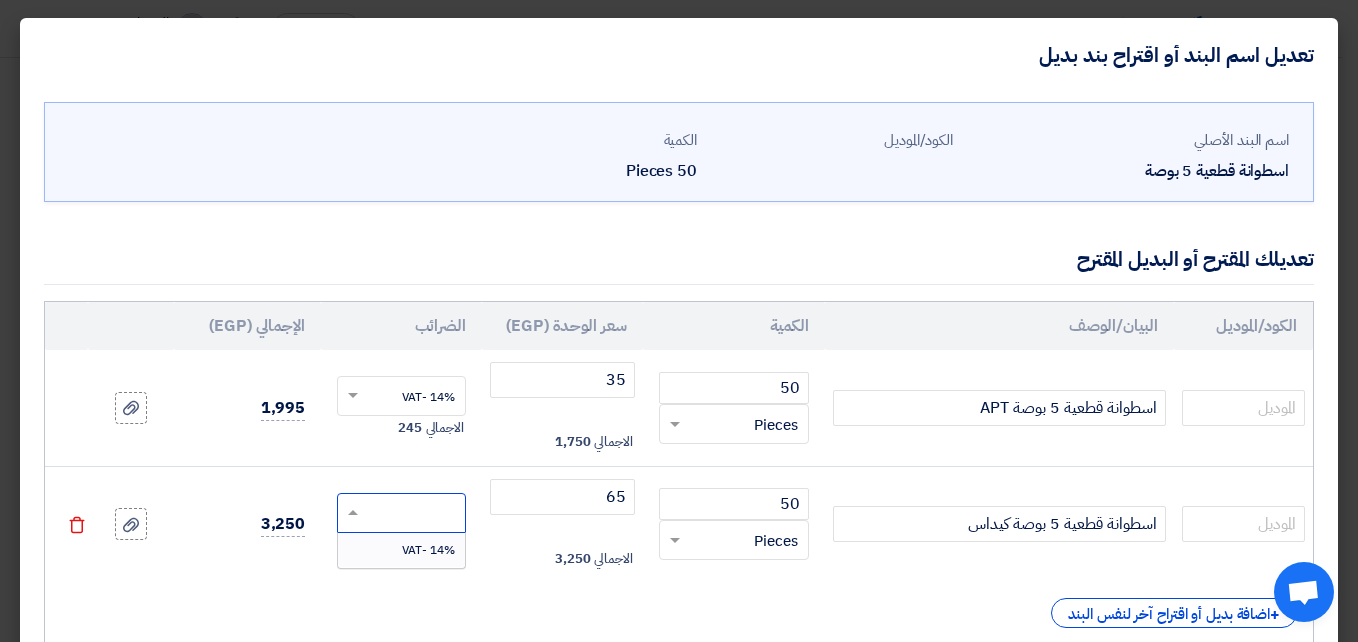click on "14% -VAT" at bounding box center (428, 550) 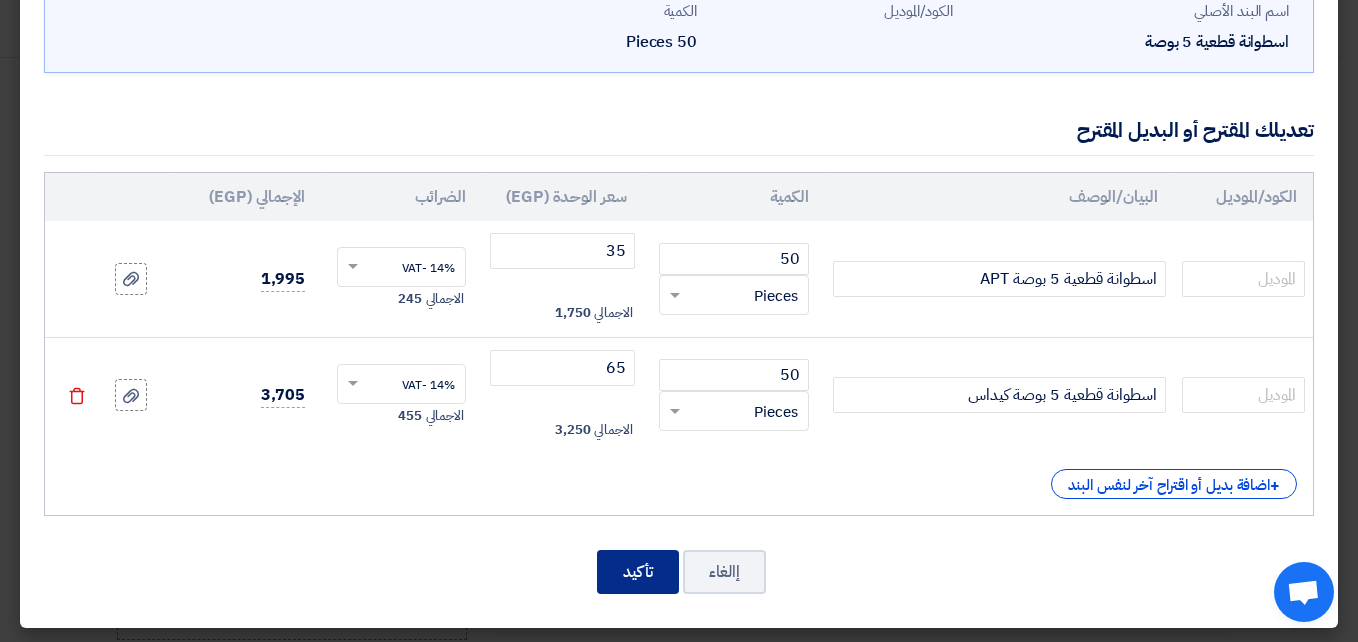 scroll, scrollTop: 133, scrollLeft: 0, axis: vertical 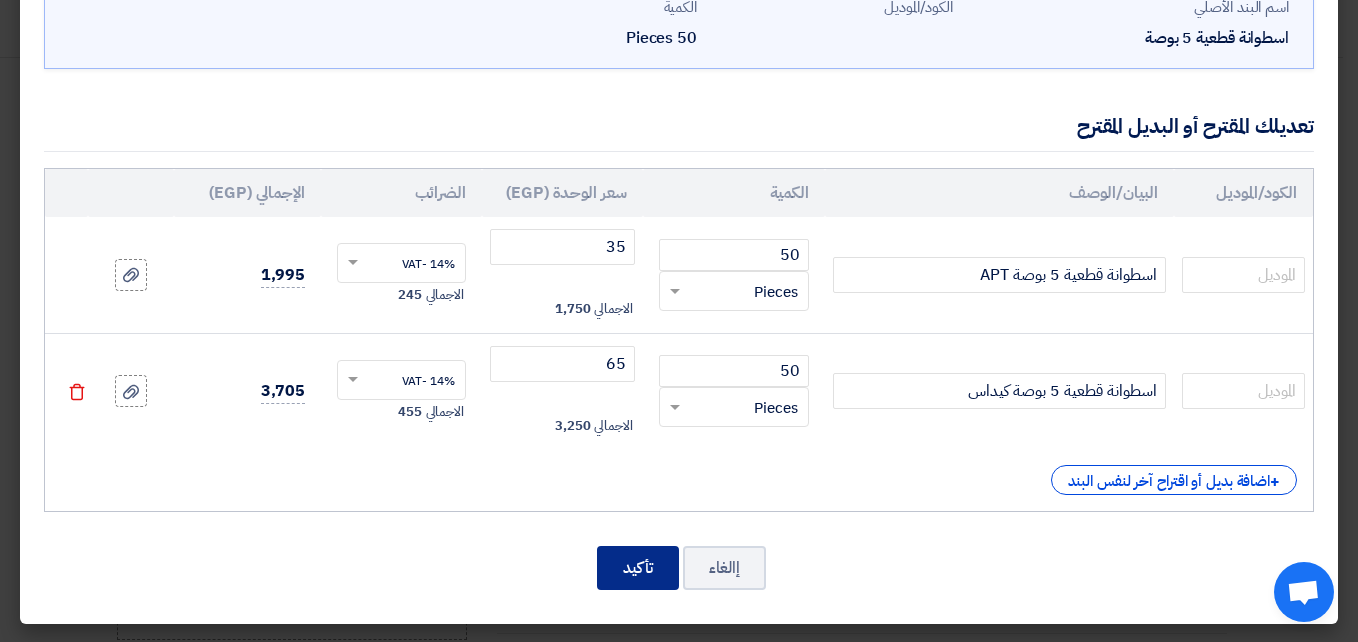 click on "تأكيد" 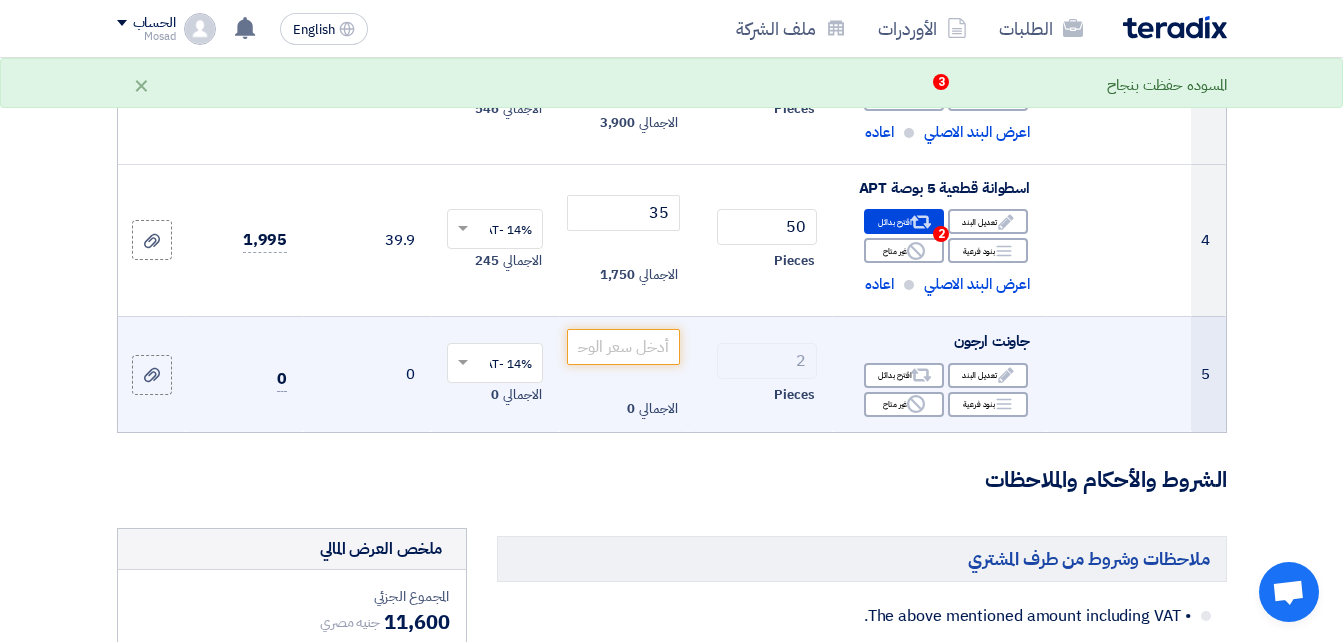 scroll, scrollTop: 700, scrollLeft: 0, axis: vertical 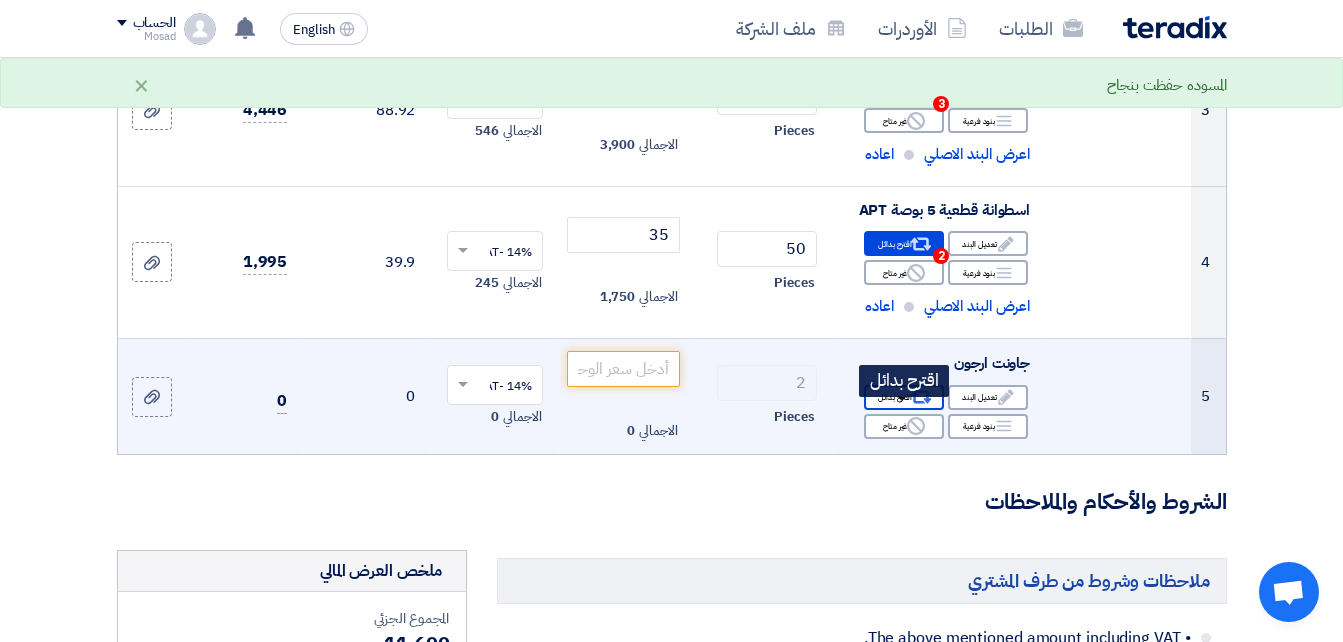 click on "Alternative
اقترح بدائل" 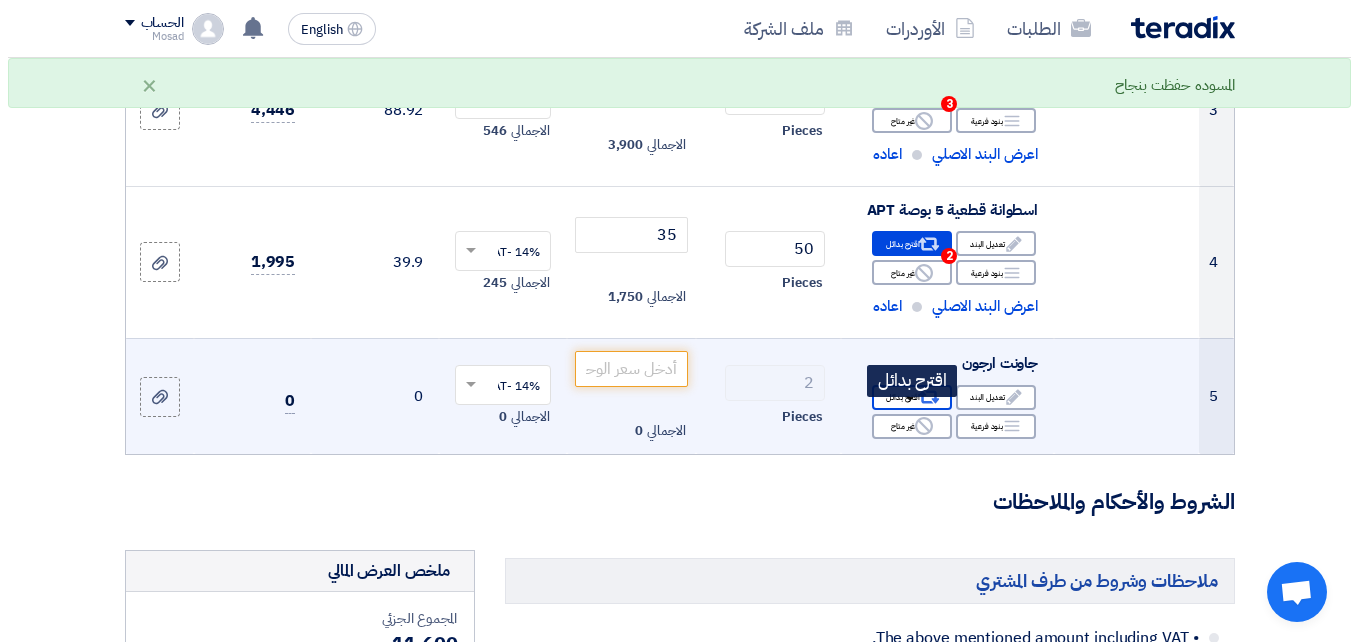 scroll, scrollTop: 526, scrollLeft: 0, axis: vertical 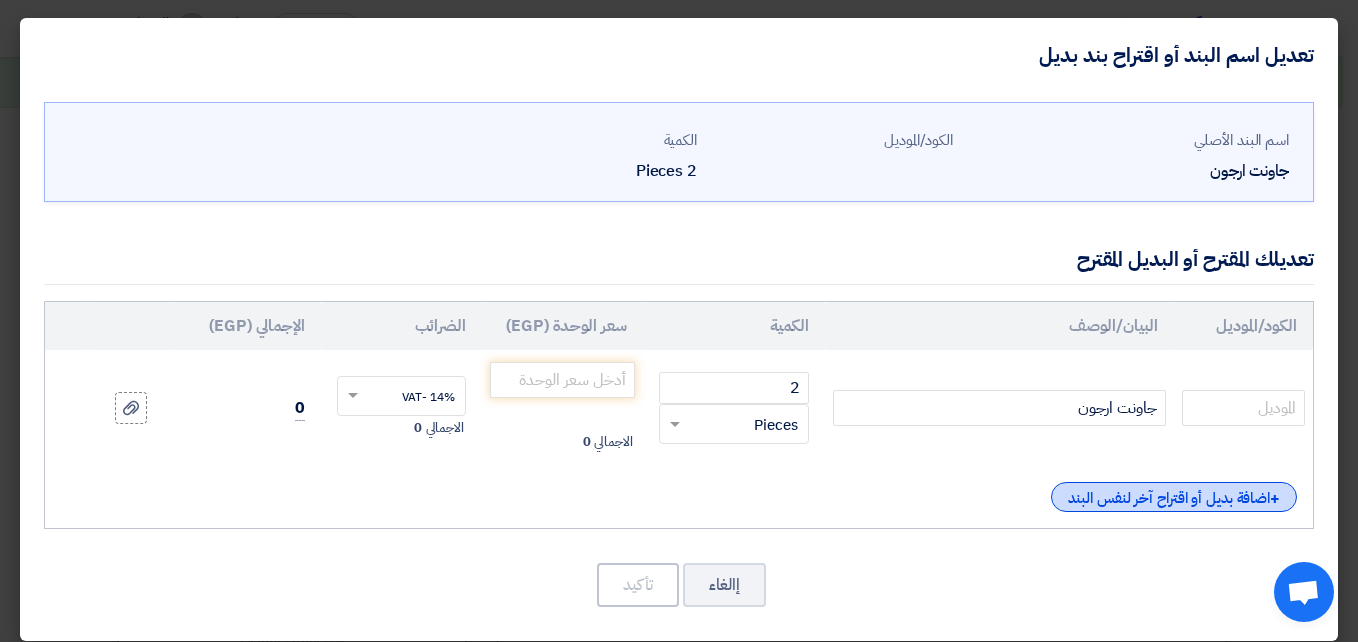 click on "+
اضافة بديل أو اقتراح آخر لنفس البند" 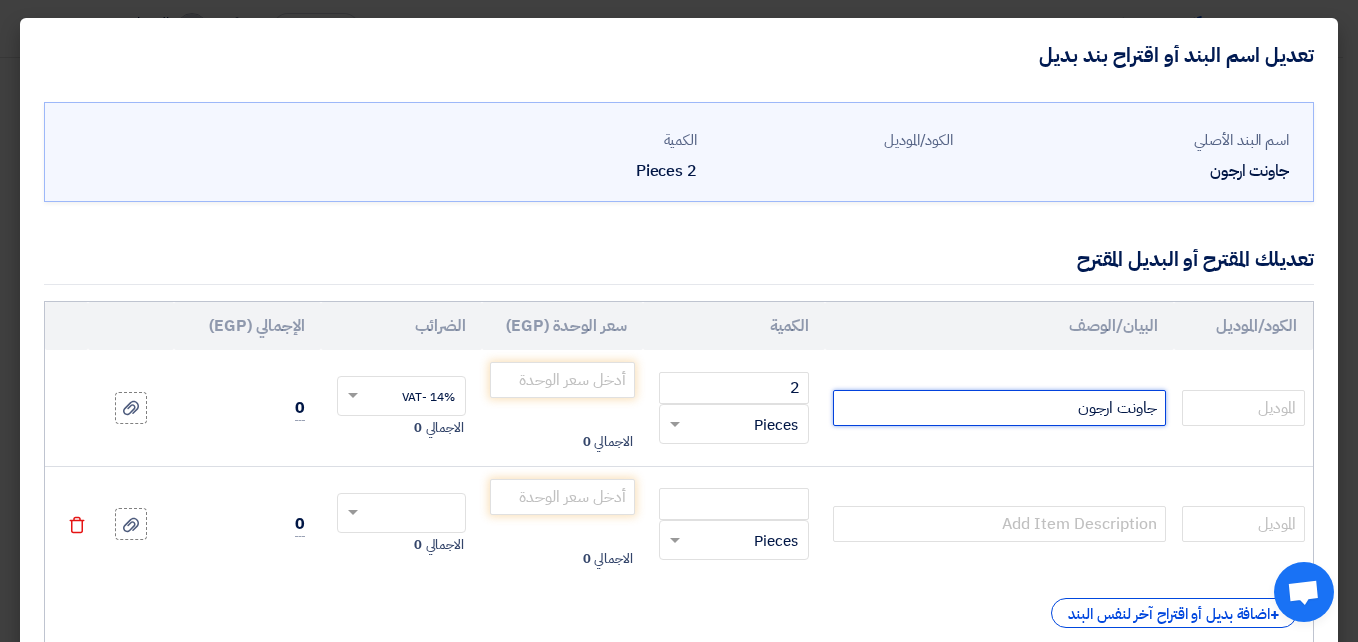 drag, startPoint x: 1018, startPoint y: 408, endPoint x: 1123, endPoint y: 415, distance: 105.23308 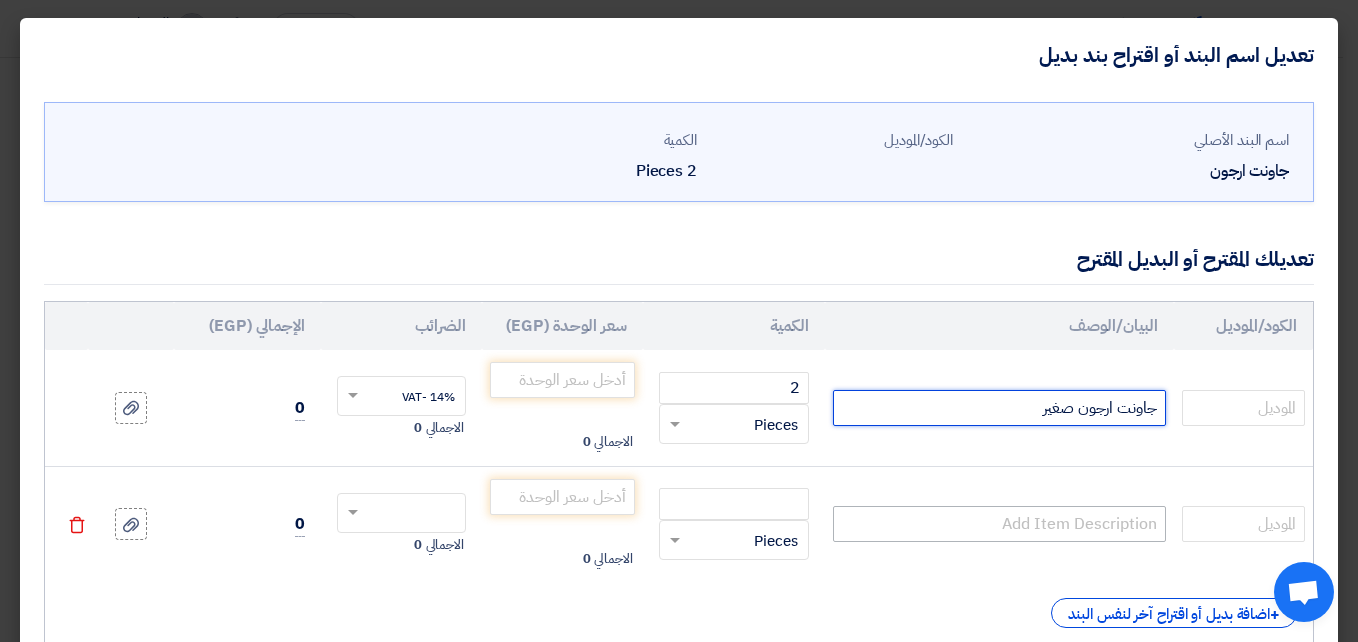 type on "جاونت ارجون صغير" 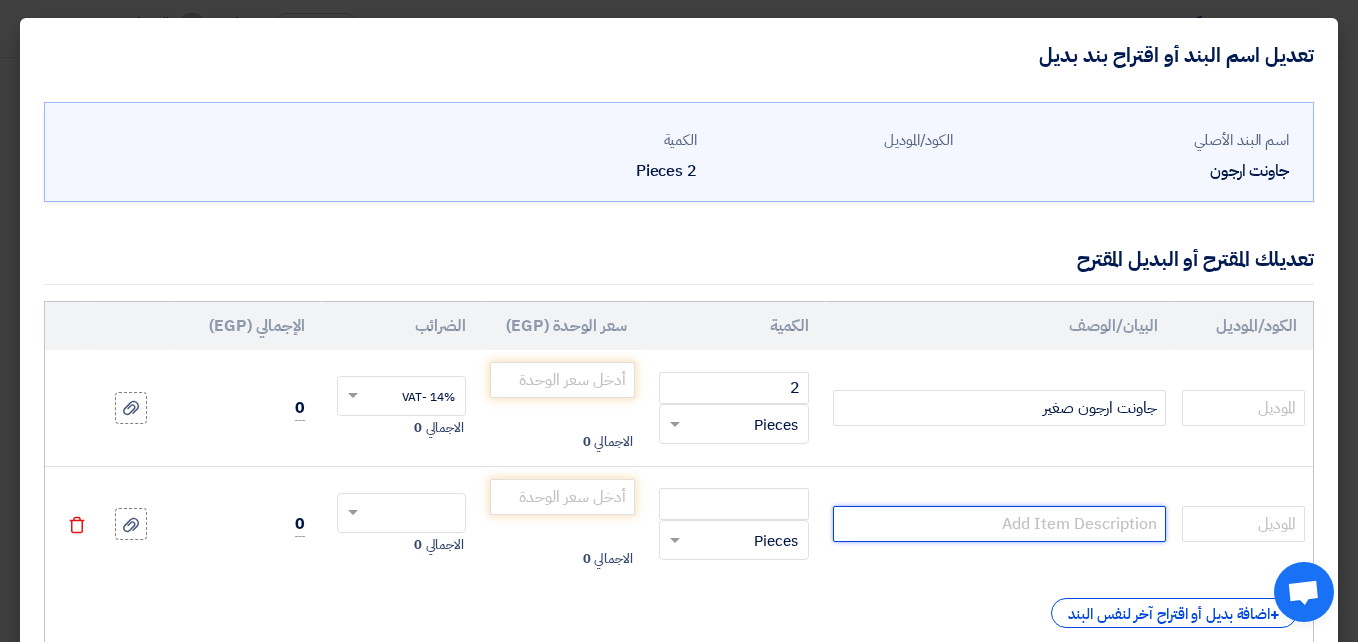 click 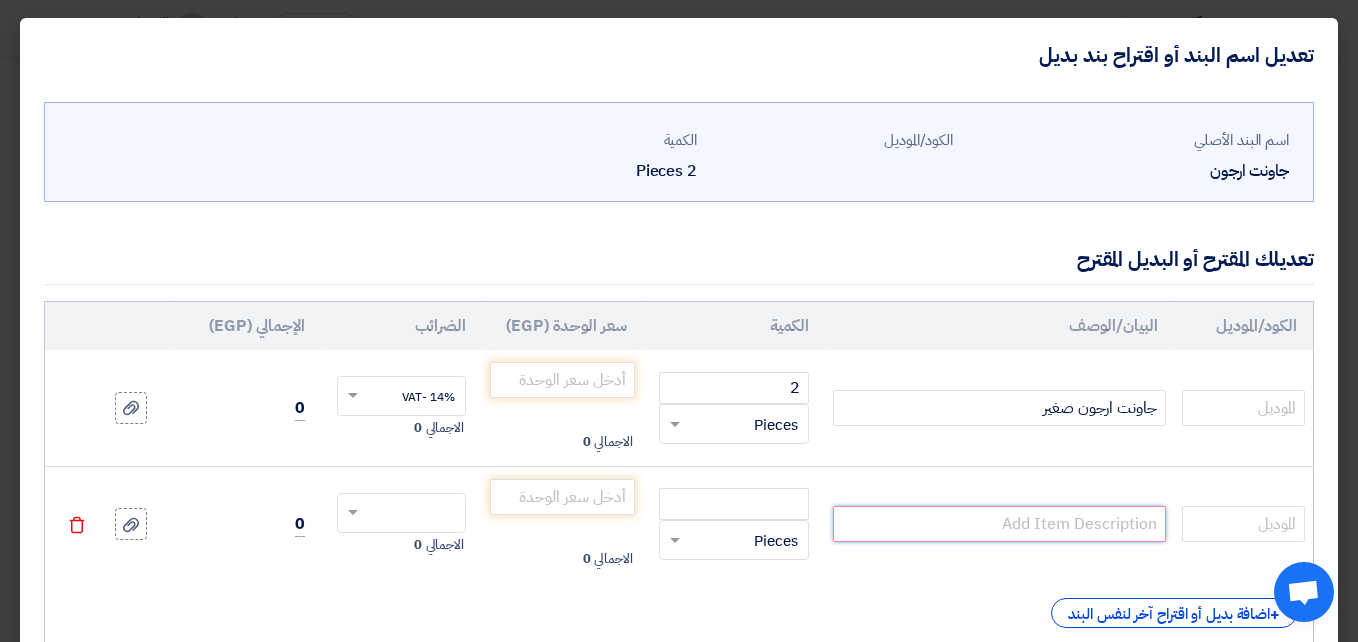 paste on "جاونت ارجون كبير" 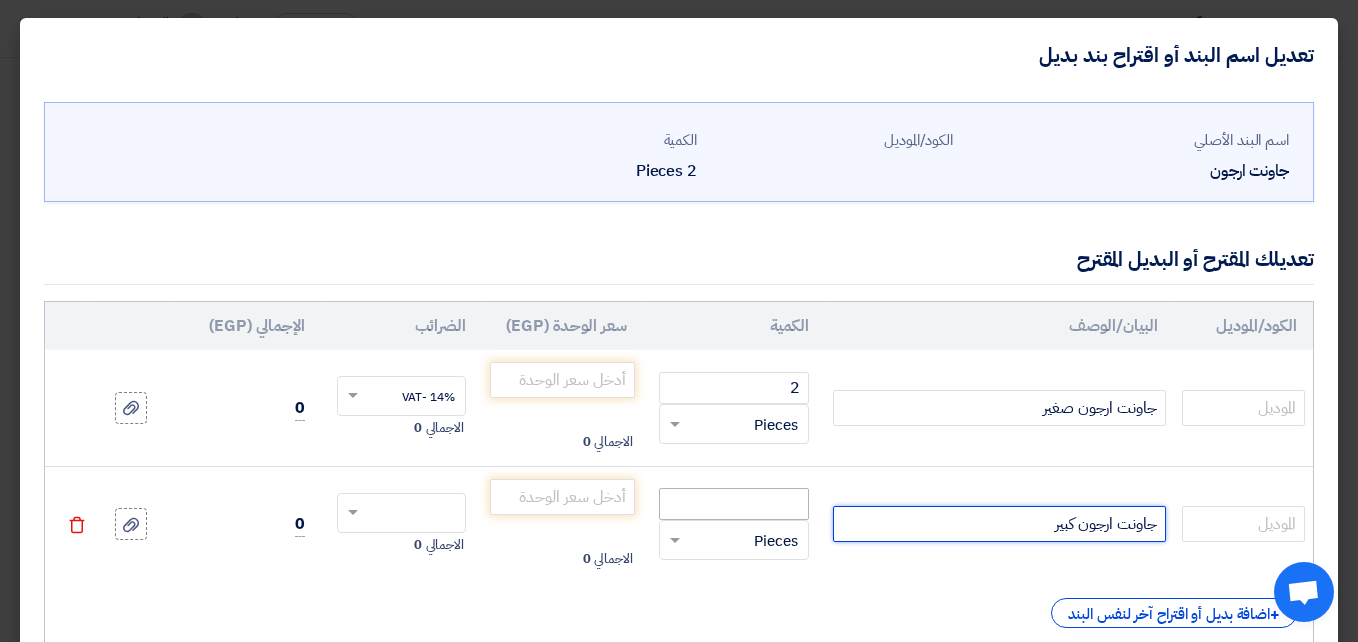 type on "جاونت ارجون كبير" 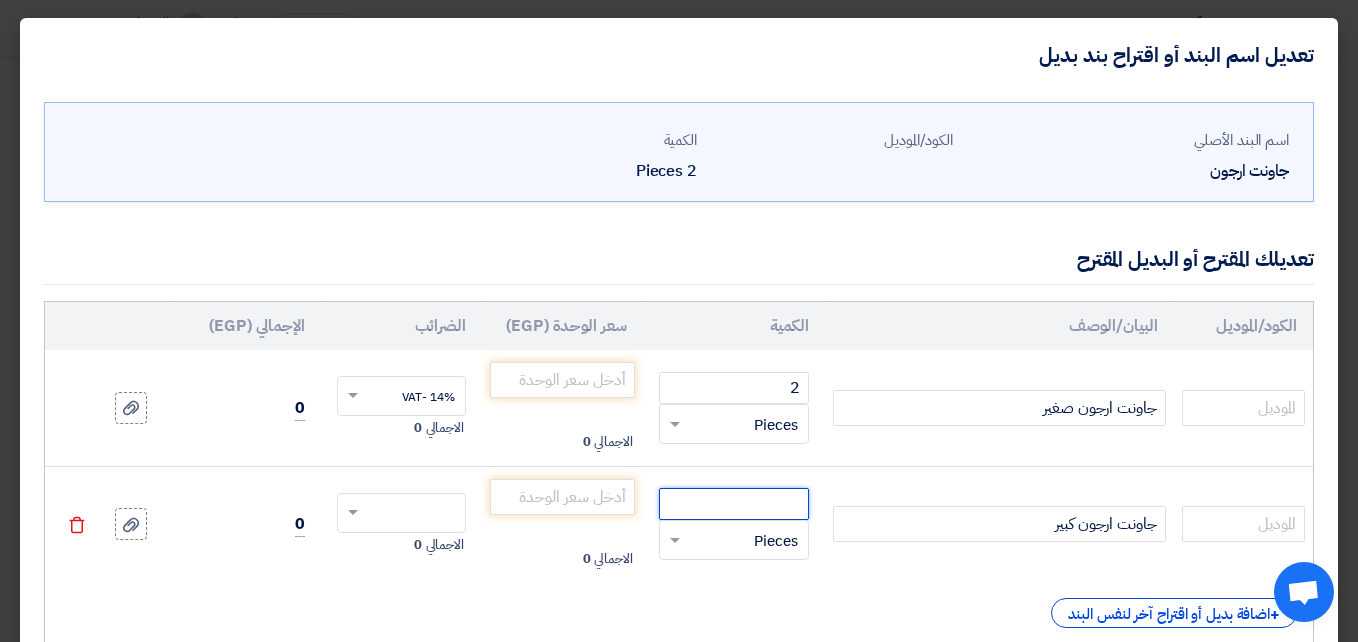 drag, startPoint x: 766, startPoint y: 512, endPoint x: 802, endPoint y: 520, distance: 36.878178 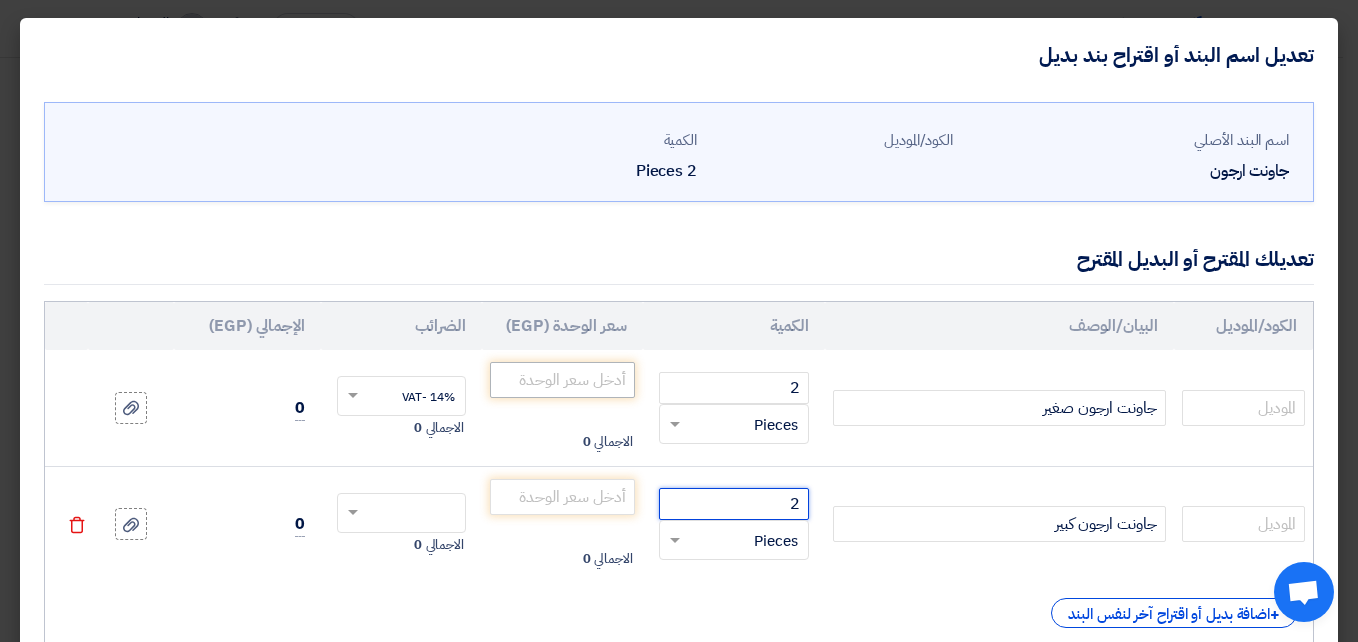 type on "2" 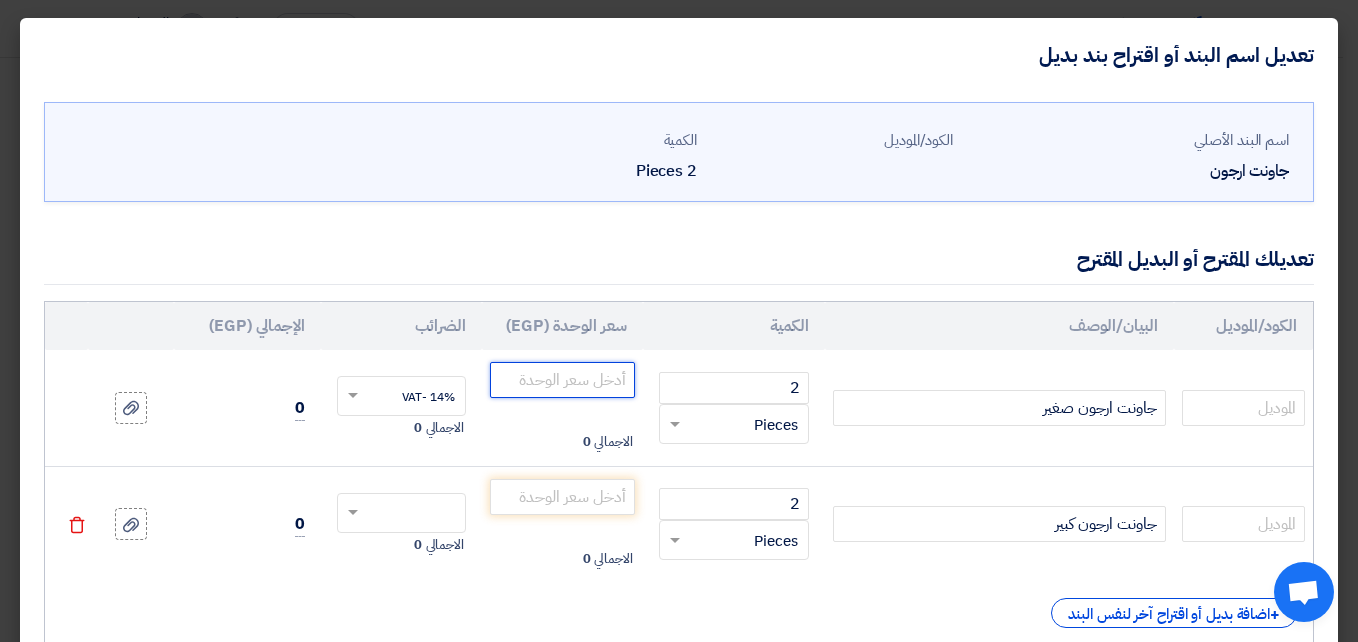 click 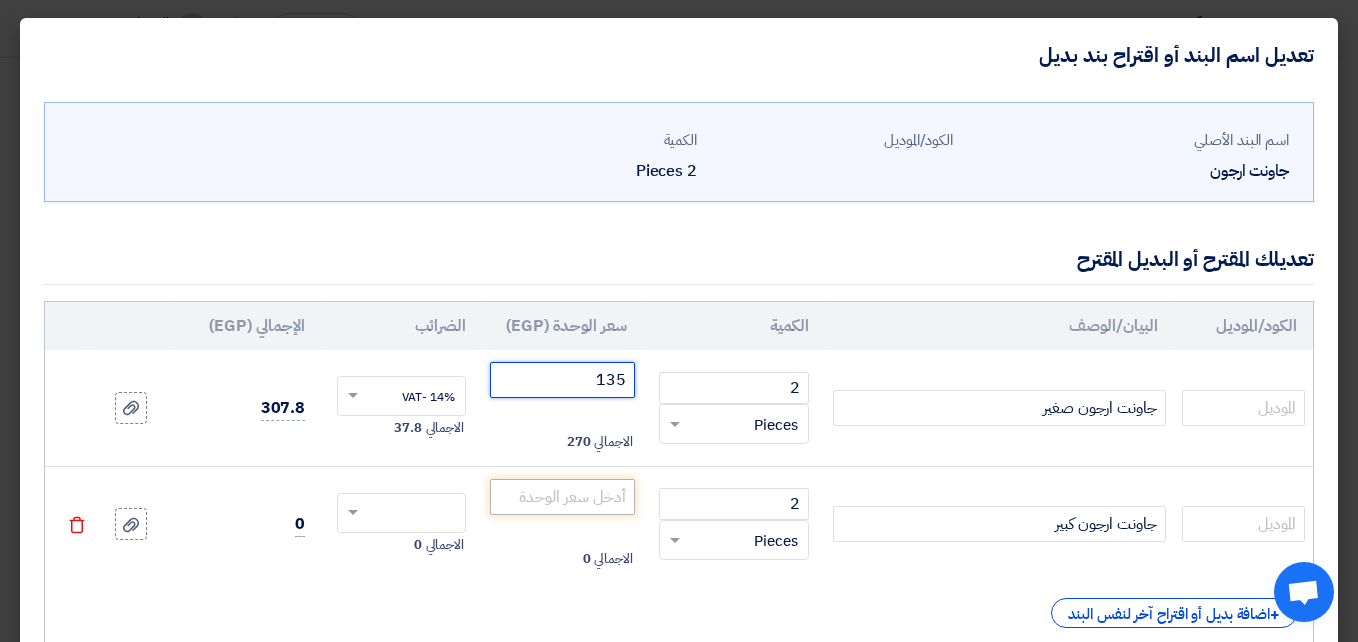 type on "135" 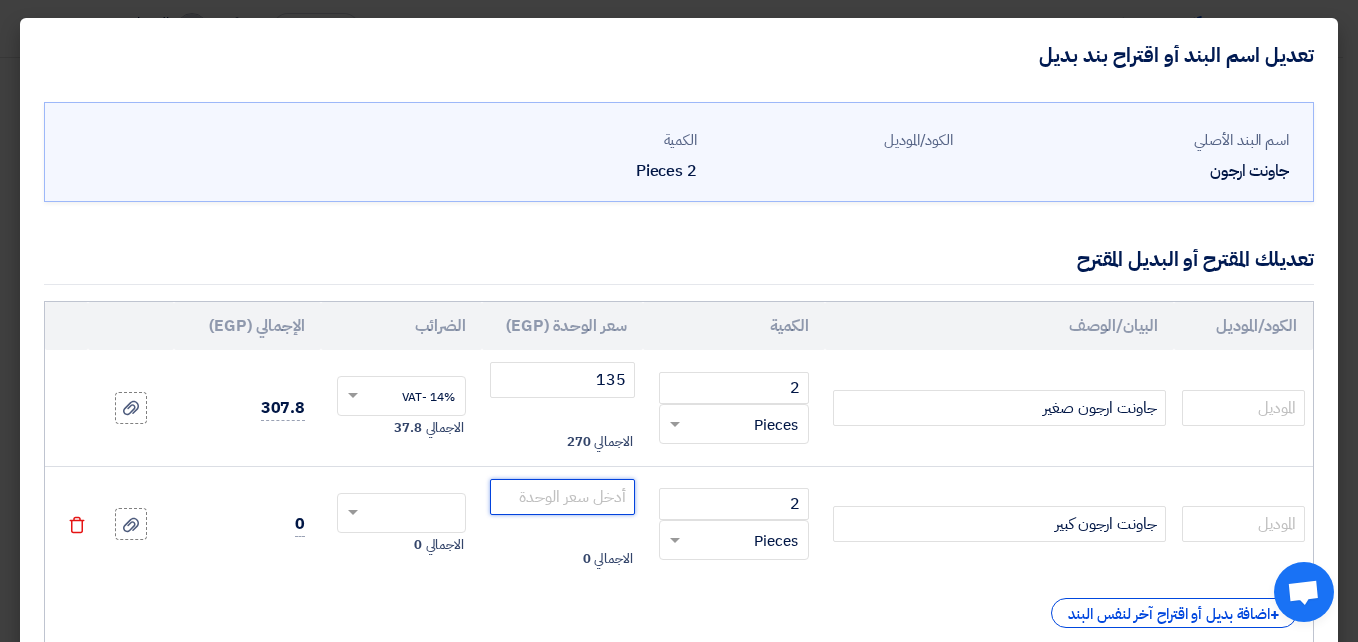 click 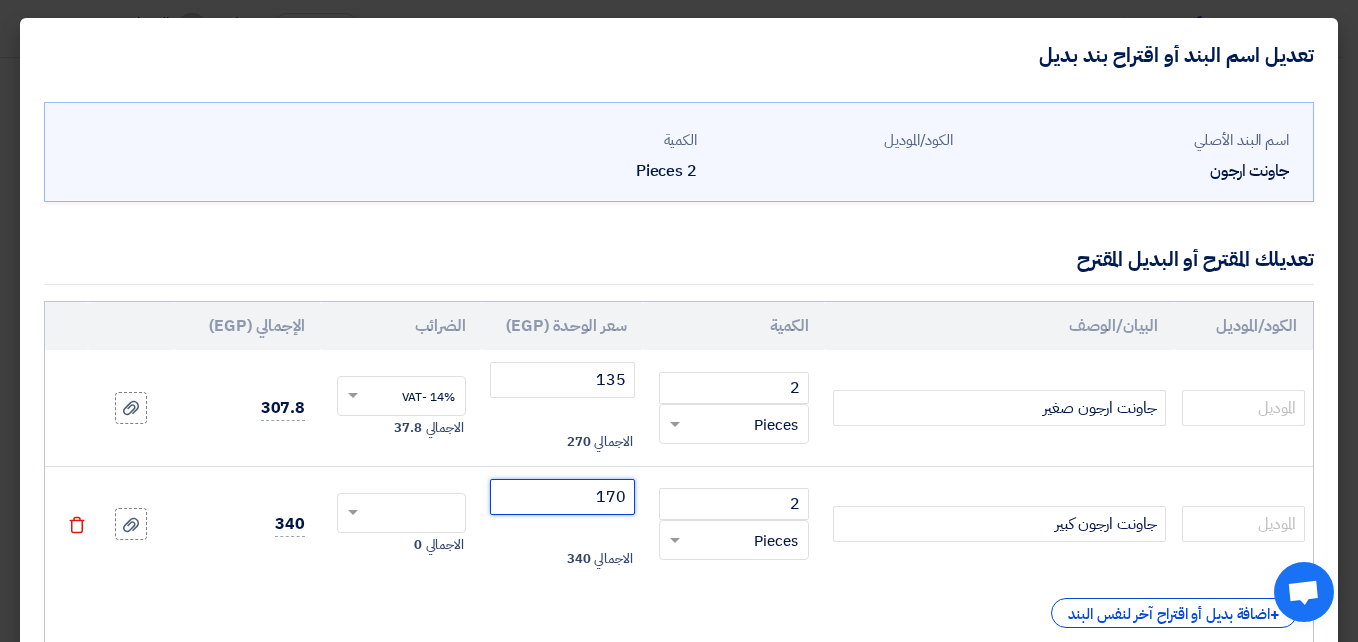 type on "170" 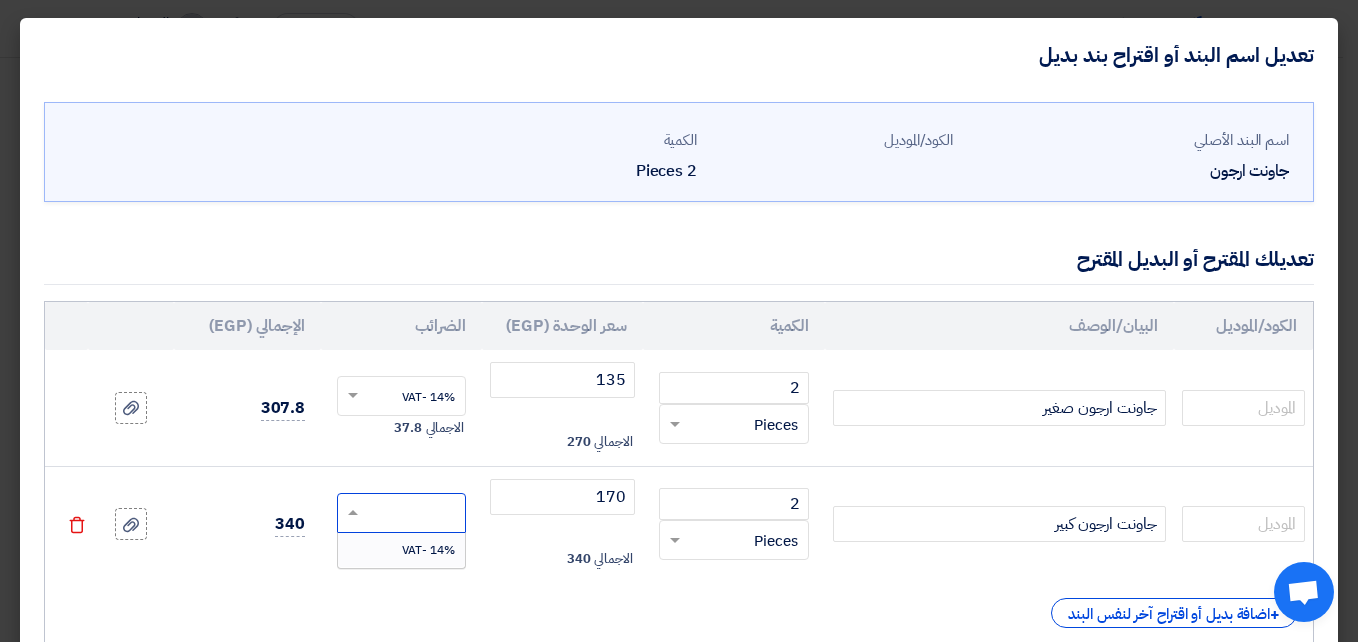 click 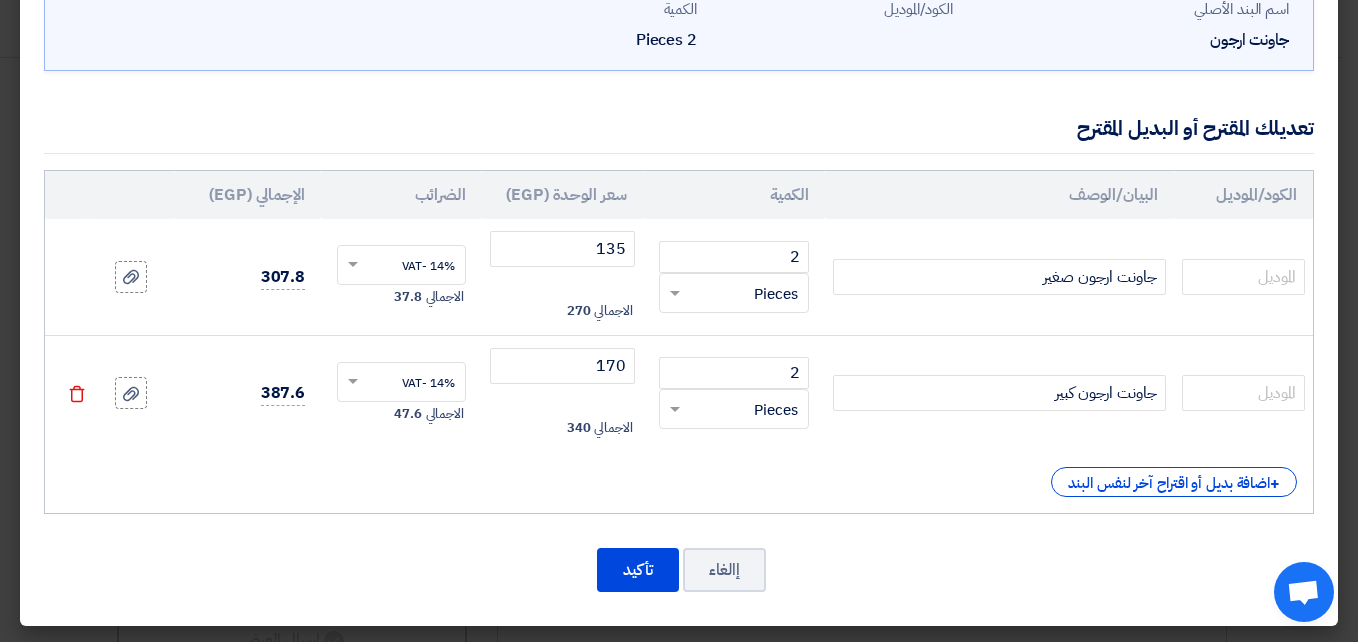 scroll, scrollTop: 133, scrollLeft: 0, axis: vertical 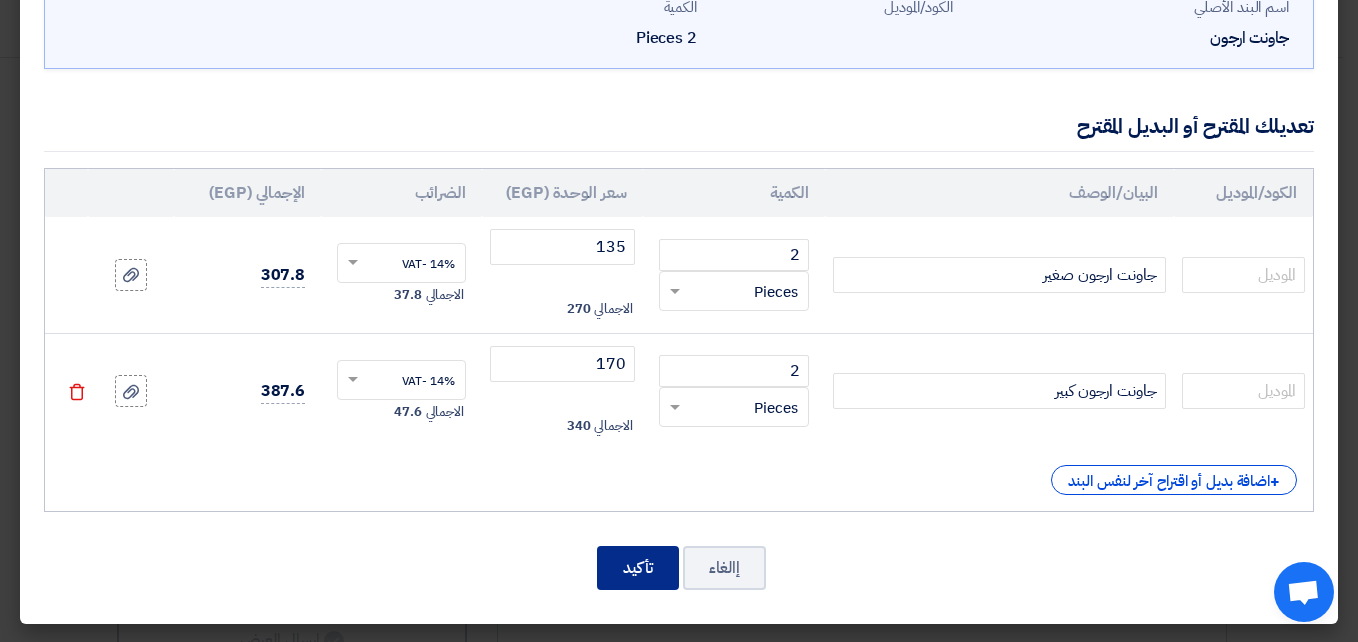 click on "تأكيد" 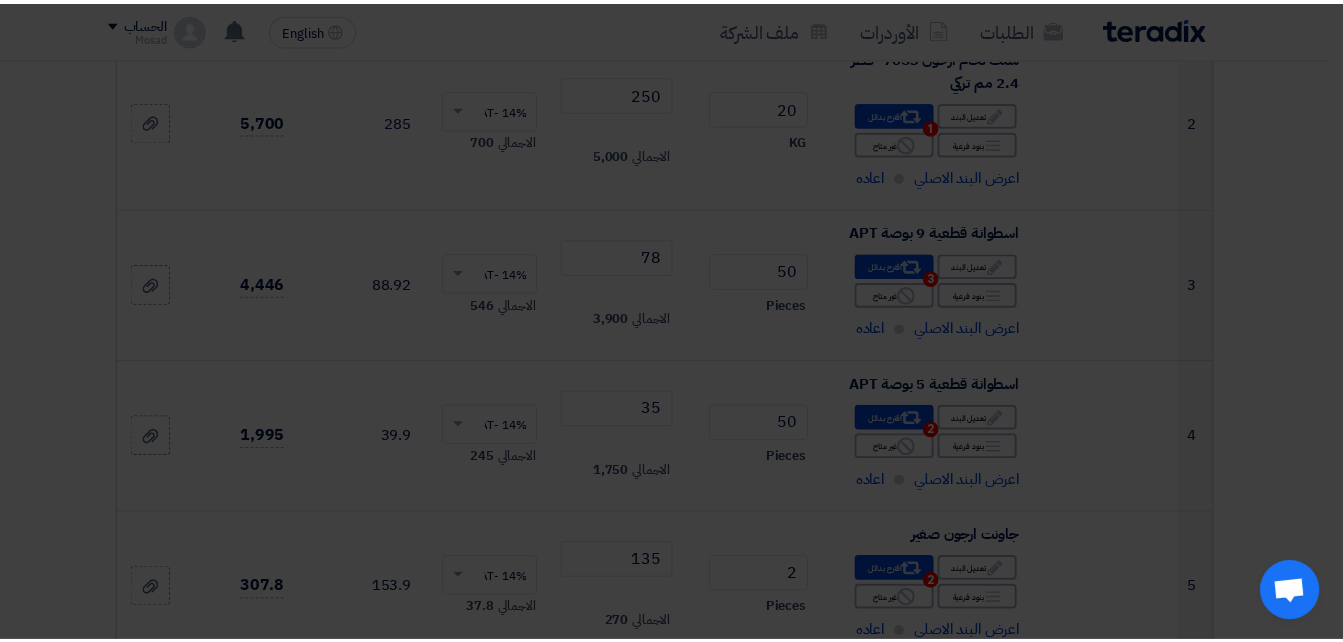 scroll, scrollTop: 1214, scrollLeft: 0, axis: vertical 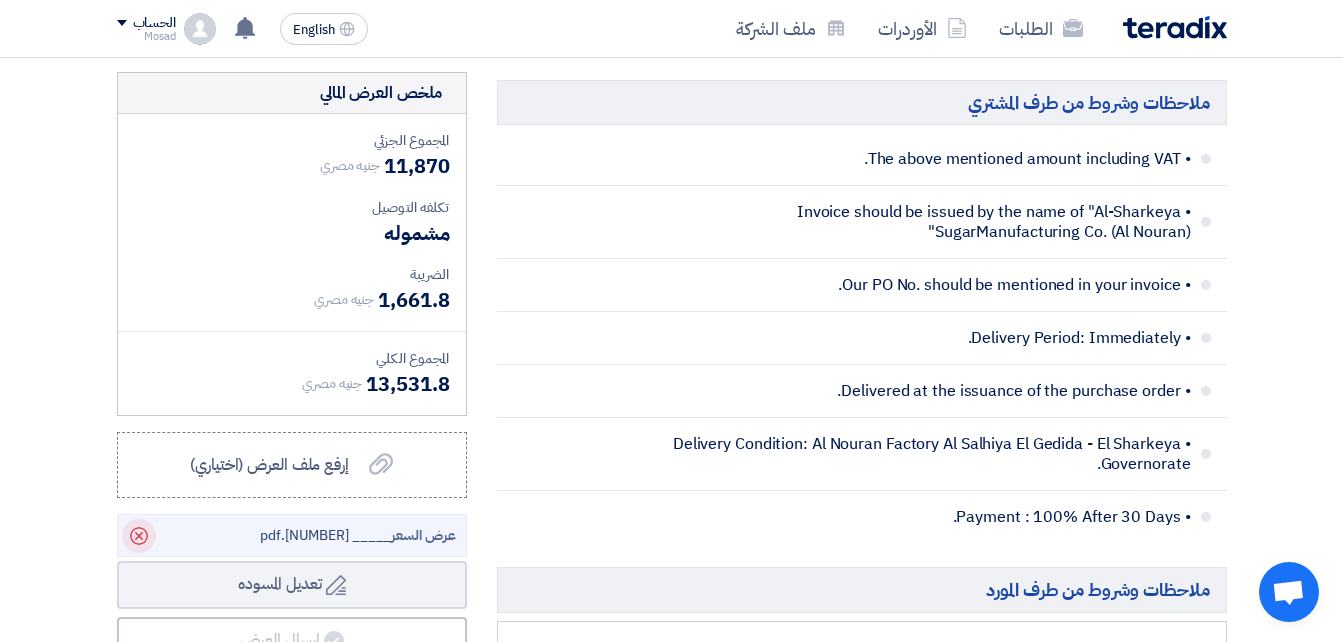 click on "Delete" 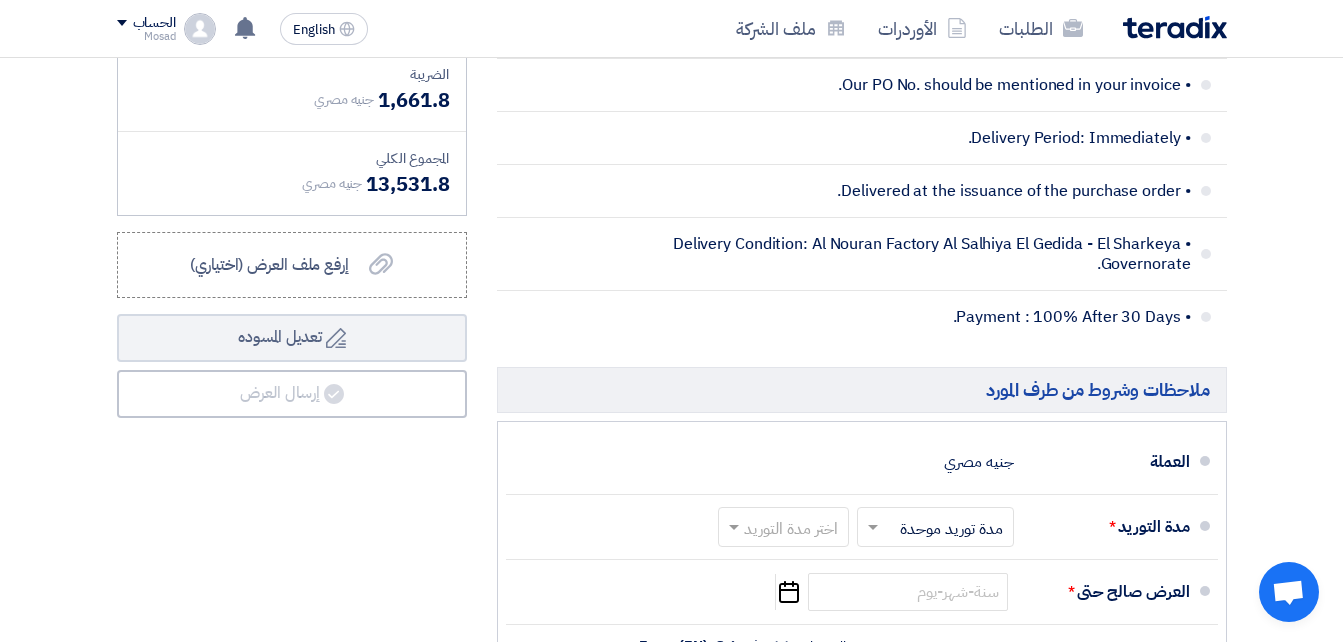 scroll, scrollTop: 1514, scrollLeft: 0, axis: vertical 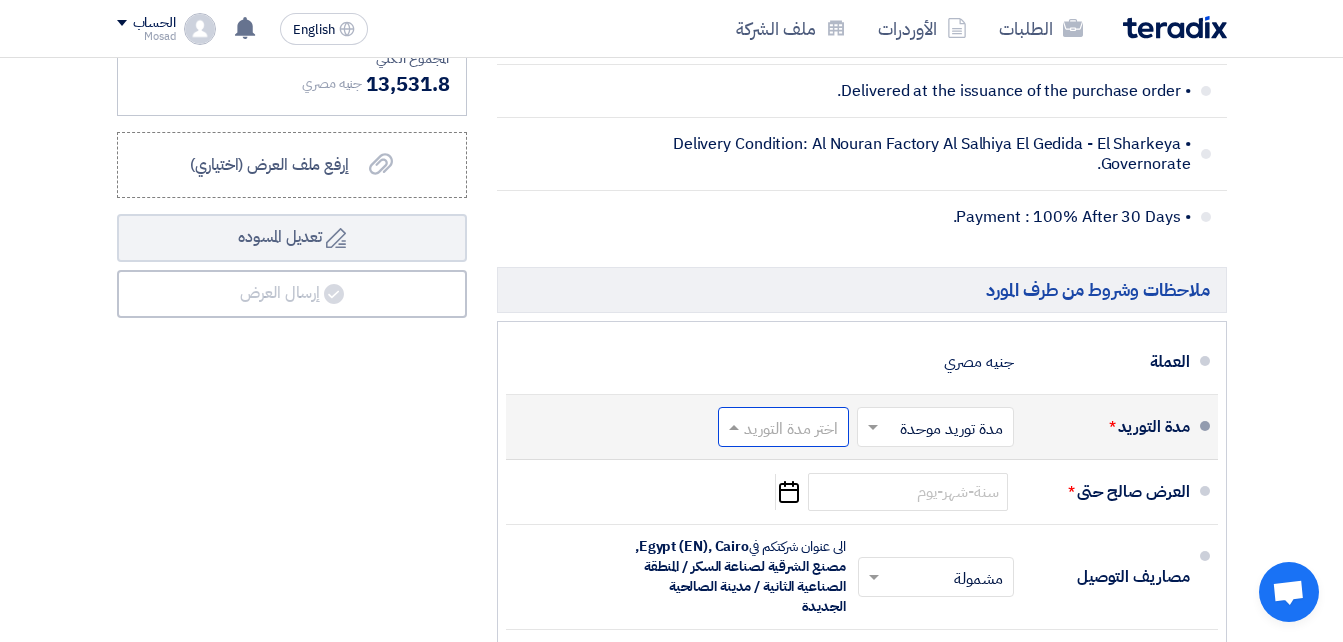 click 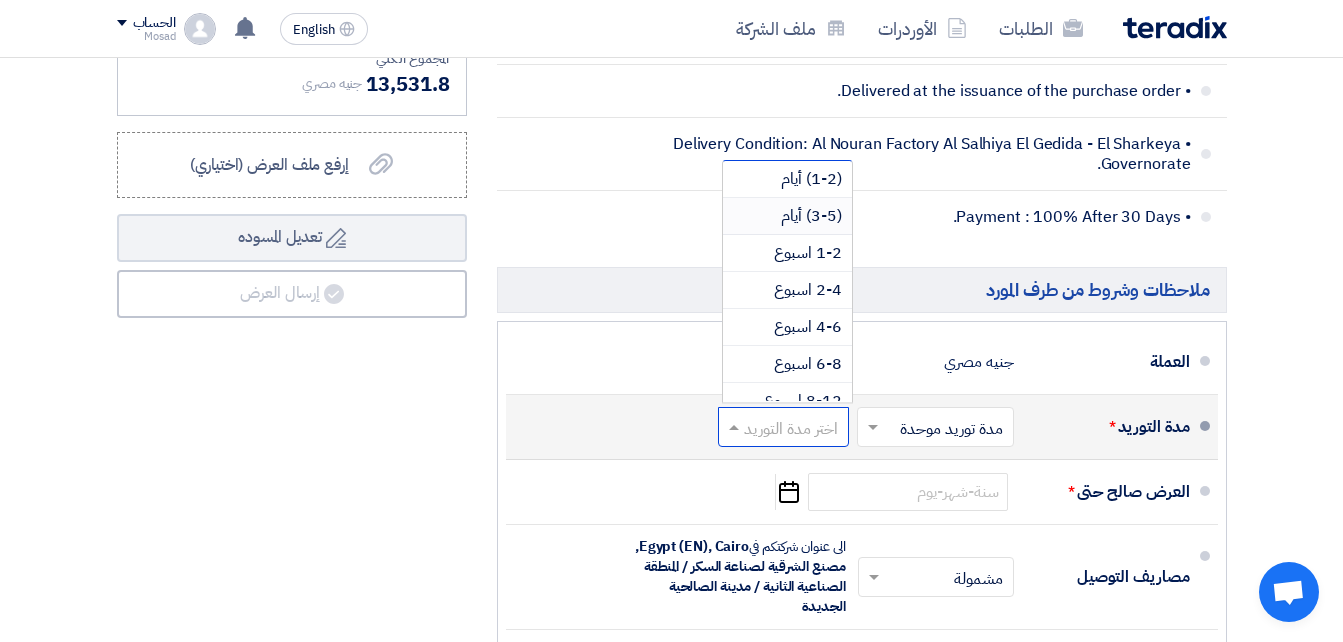 click on "(3-5) أيام" at bounding box center (811, 216) 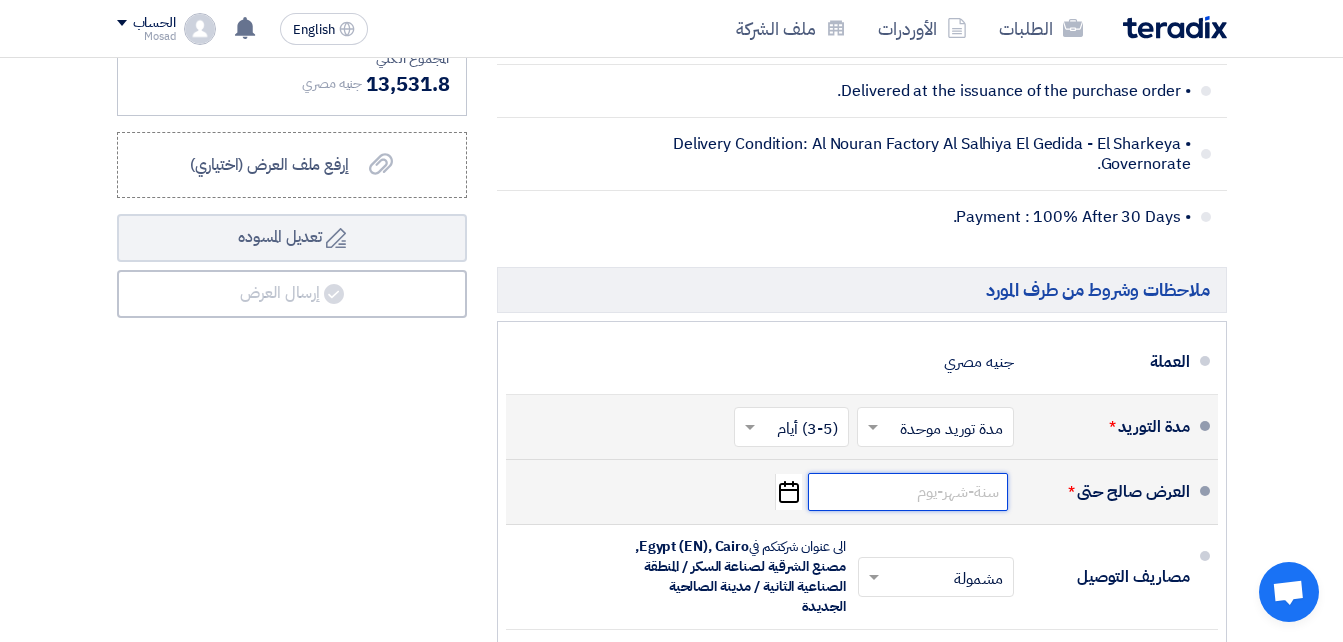 click 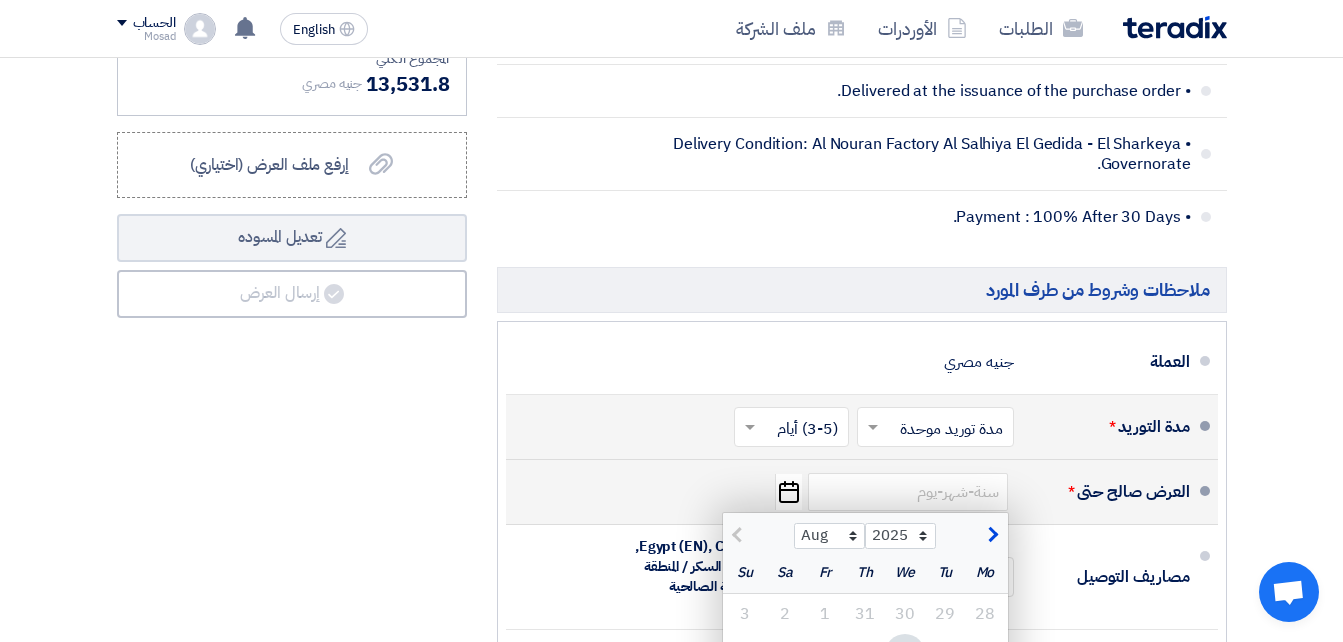 scroll, scrollTop: 1714, scrollLeft: 0, axis: vertical 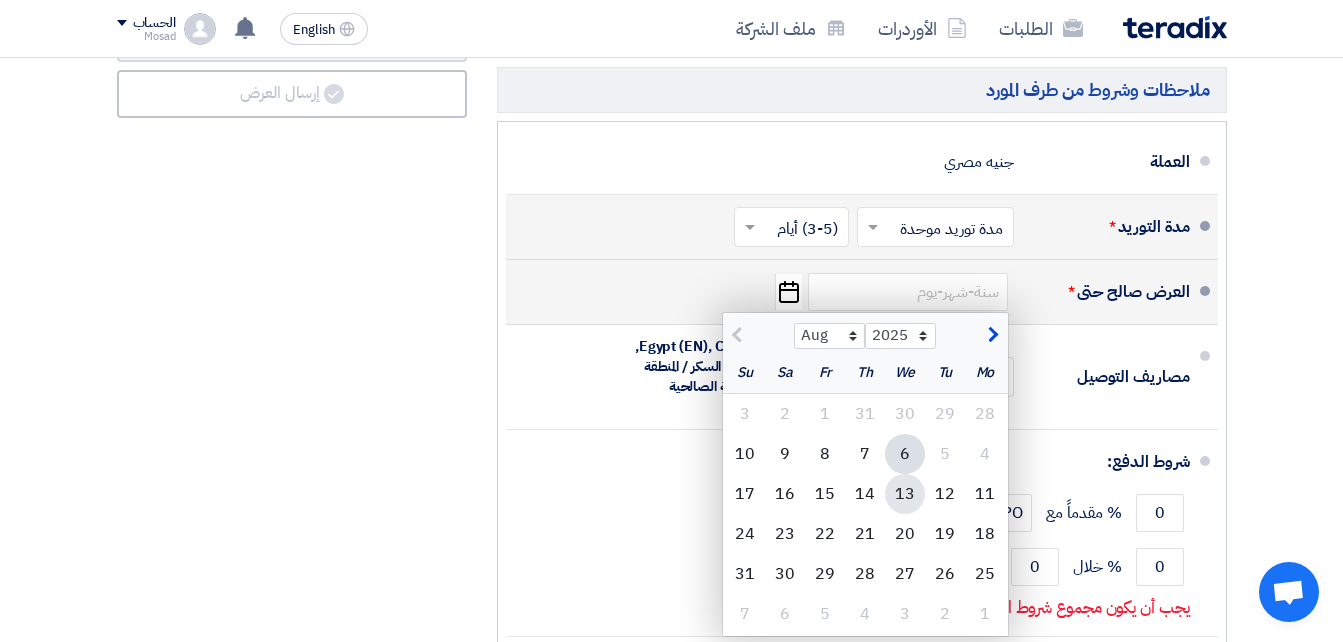 click on "13" 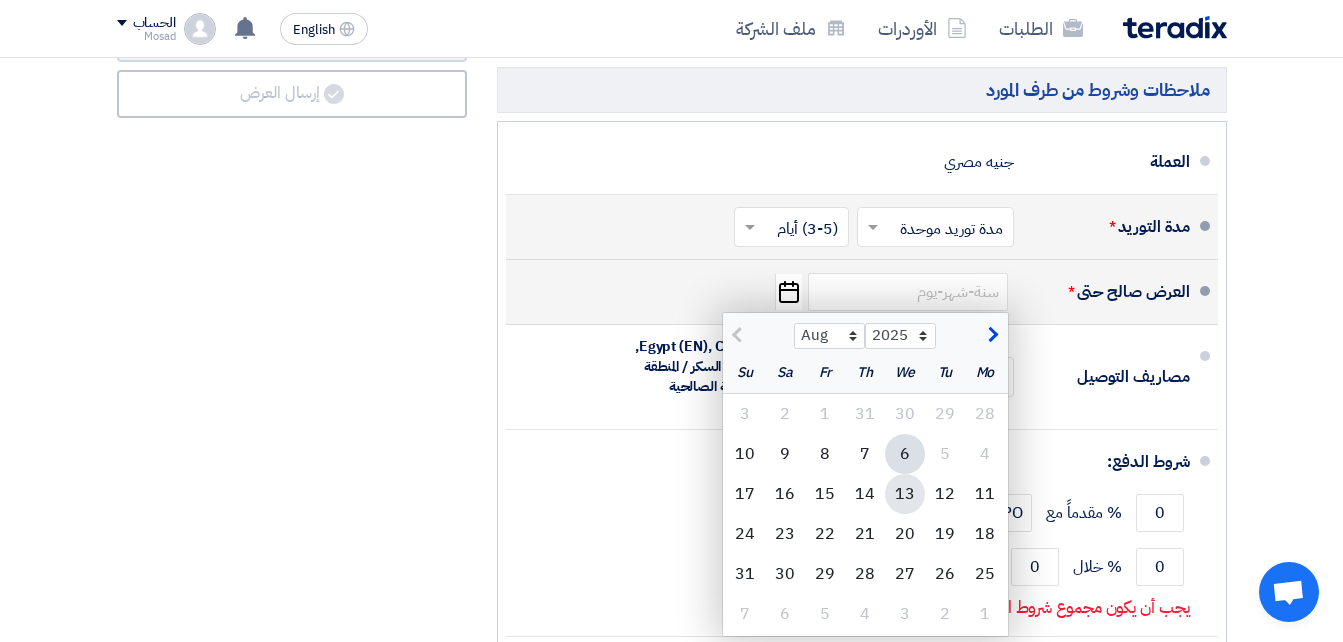 type on "8/13/2025" 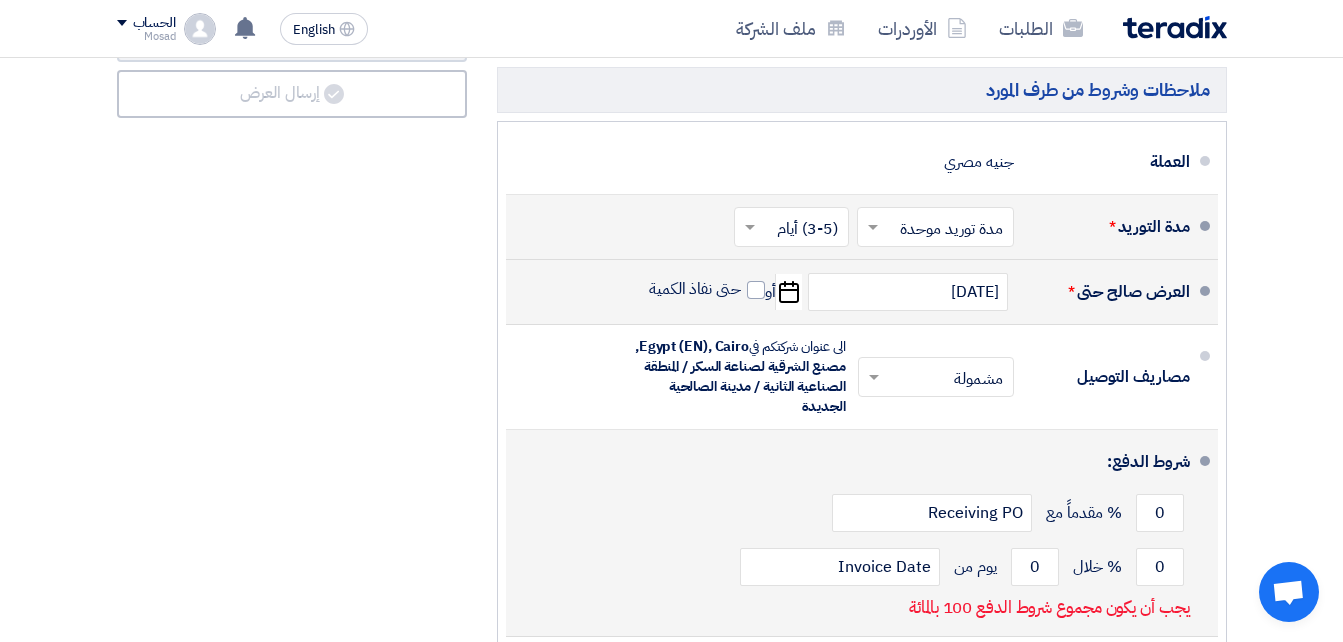 scroll, scrollTop: 1814, scrollLeft: 0, axis: vertical 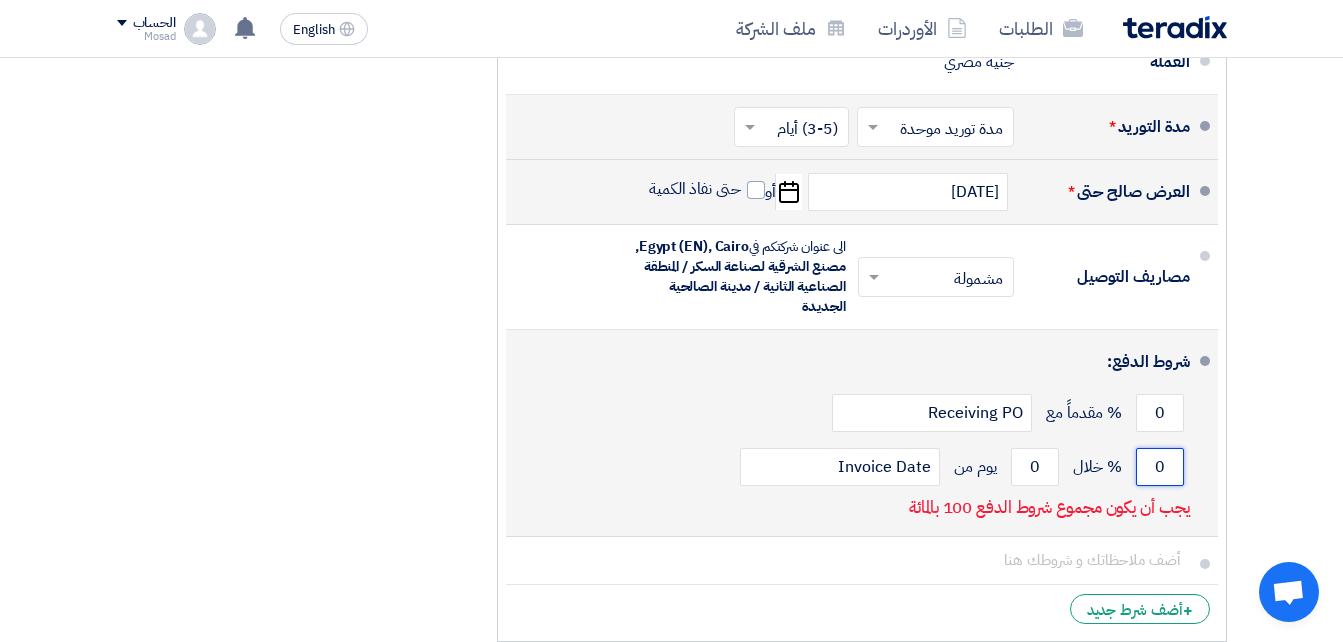 click on "0" 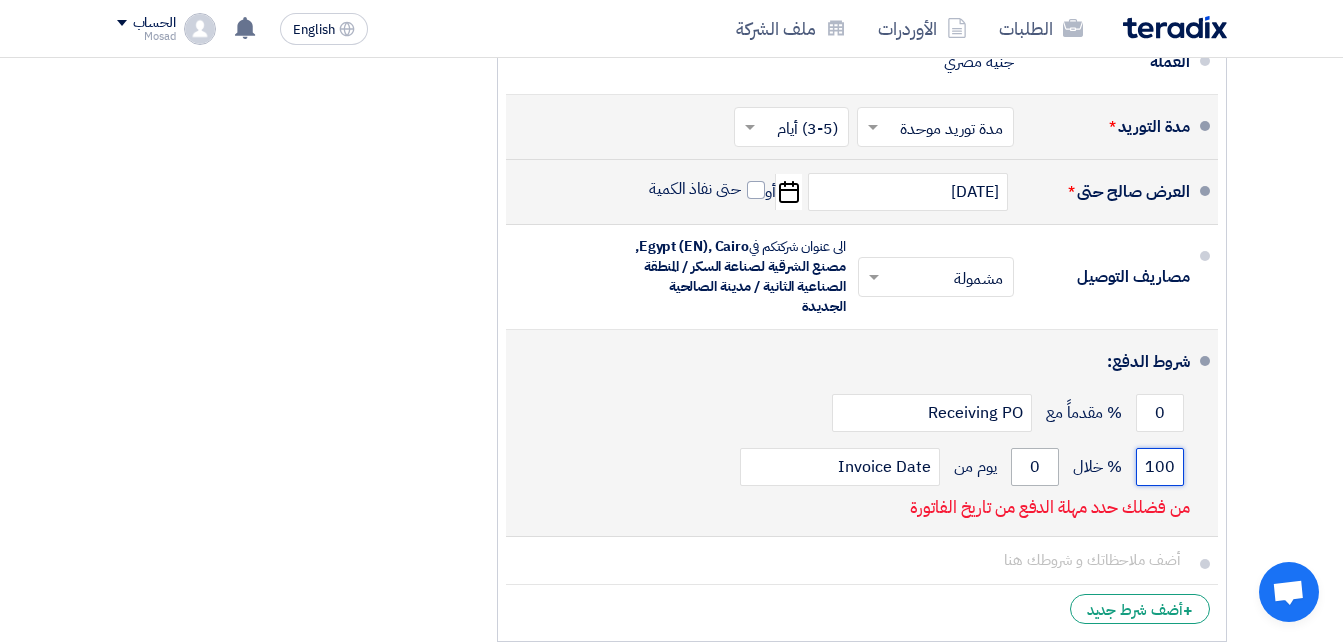 type on "100" 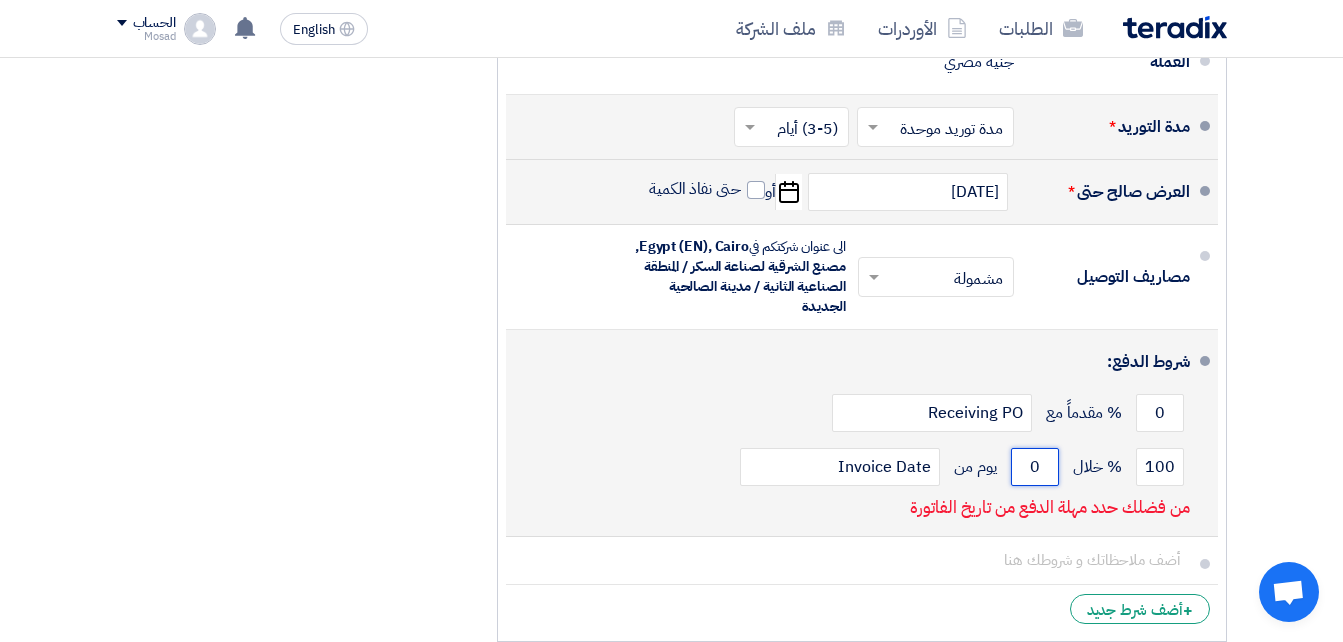 drag, startPoint x: 1043, startPoint y: 474, endPoint x: 1024, endPoint y: 482, distance: 20.615528 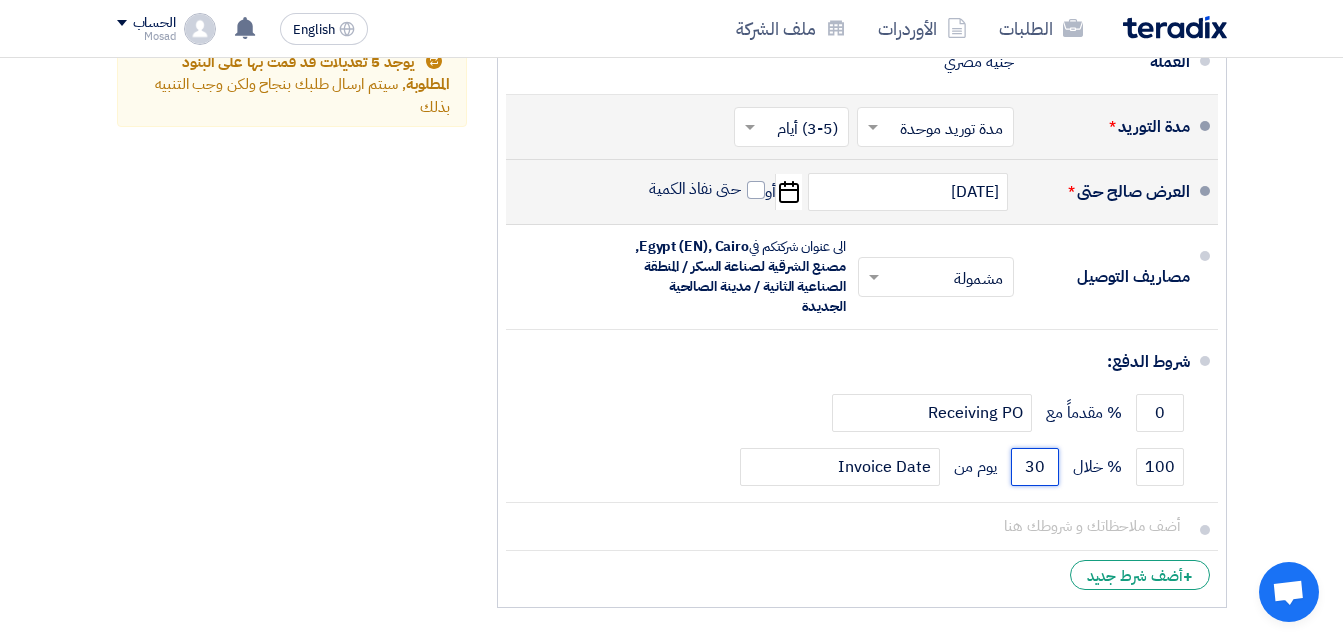 type on "30" 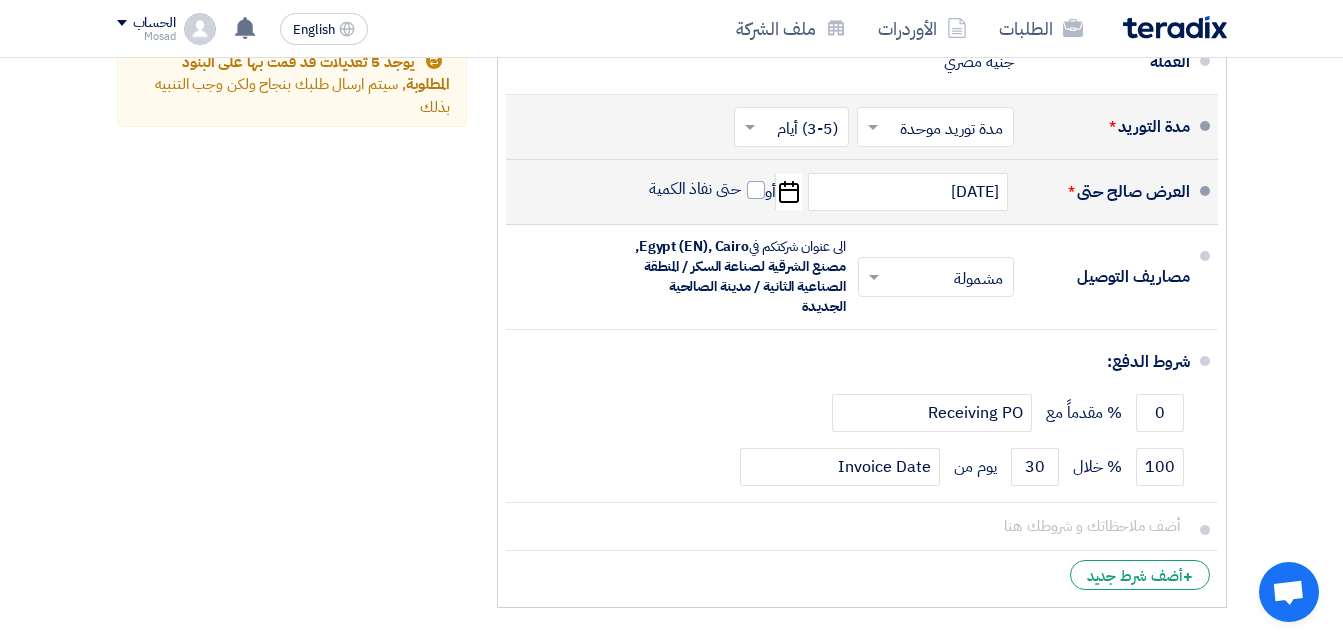 click on "ملخص العرض المالي
المجموع الجزئي
جنيه مصري
11,870
تكلفه التوصيل" 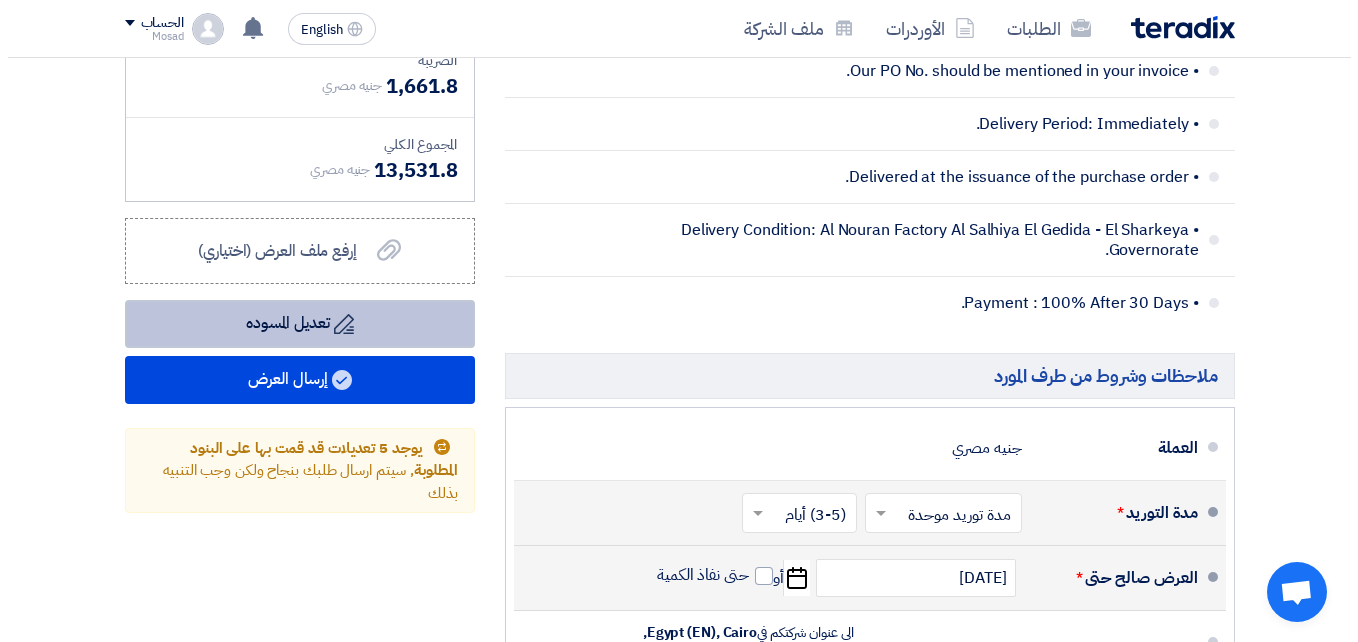 scroll, scrollTop: 1414, scrollLeft: 0, axis: vertical 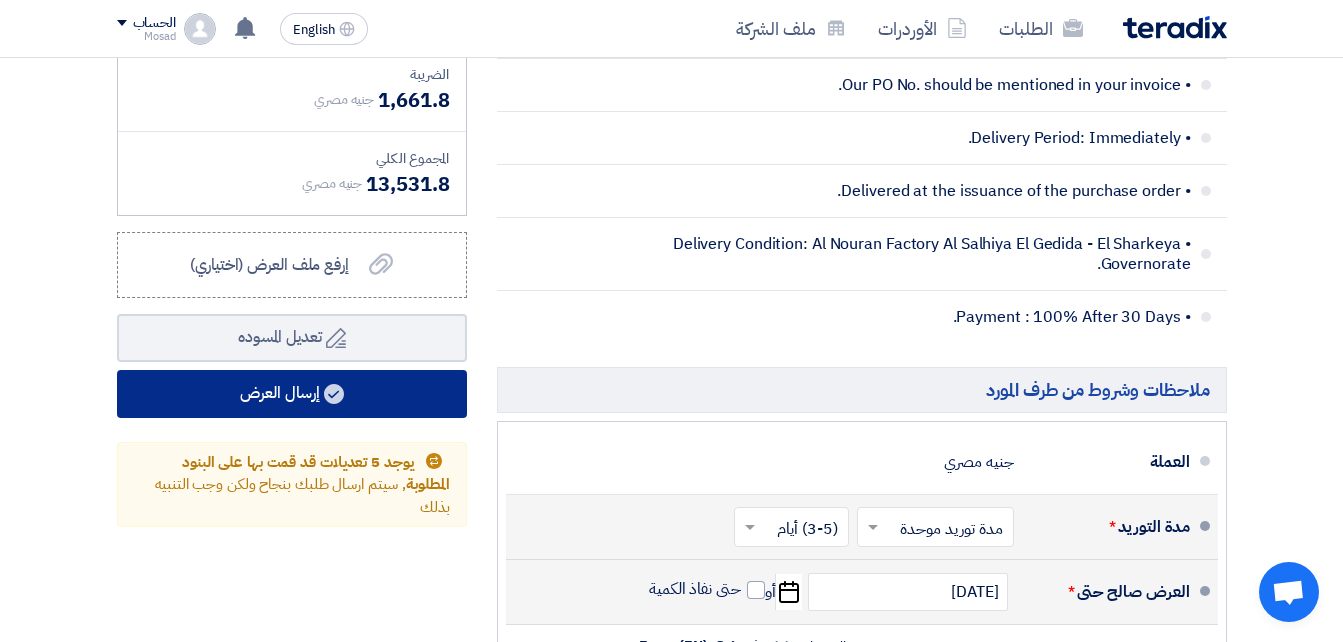 click on "إرسال العرض" 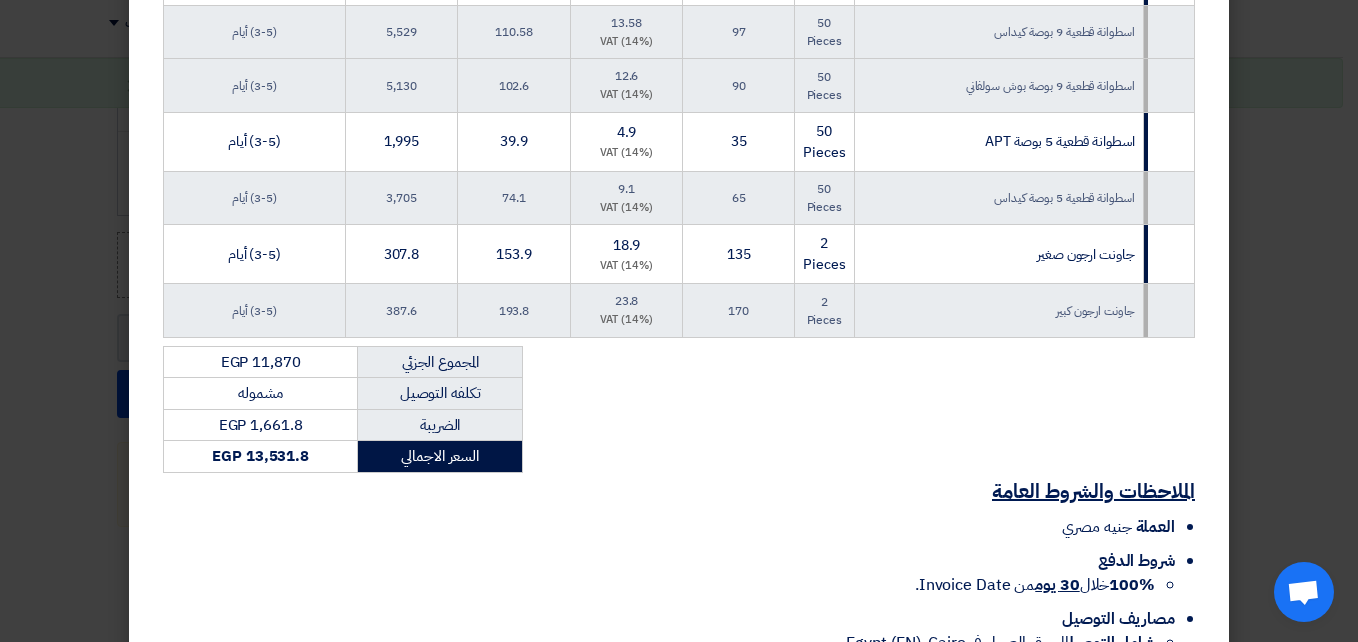 scroll, scrollTop: 877, scrollLeft: 0, axis: vertical 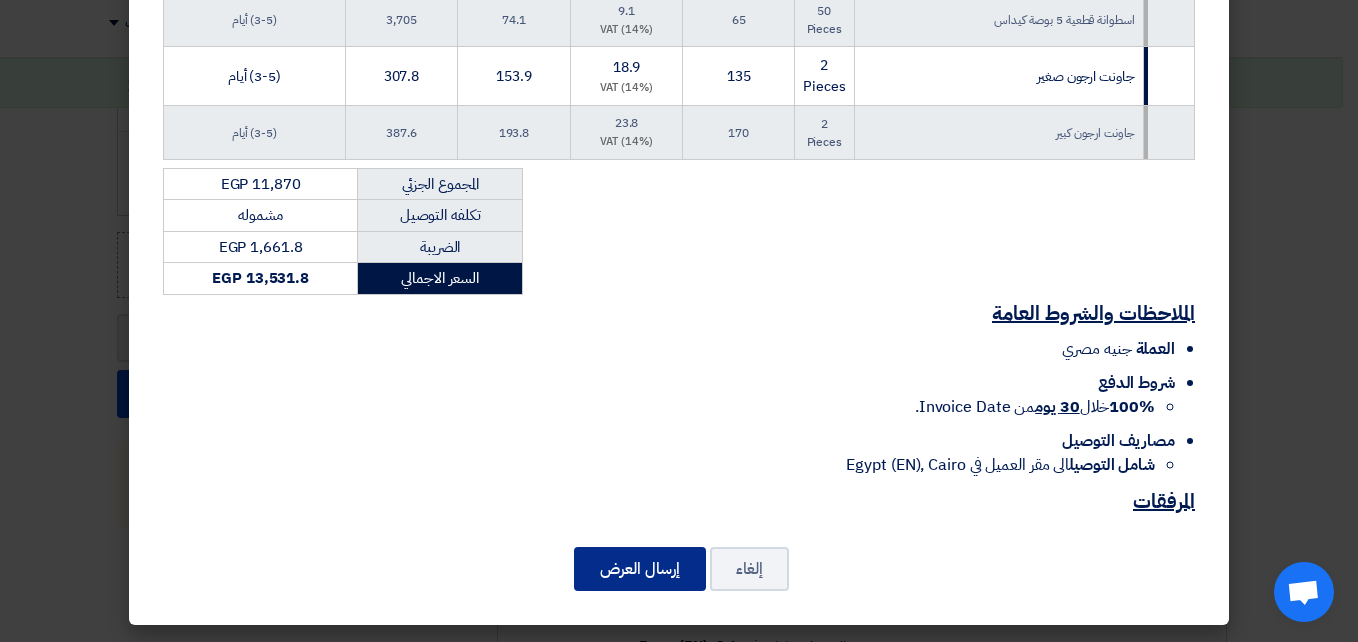 click on "إرسال العرض" 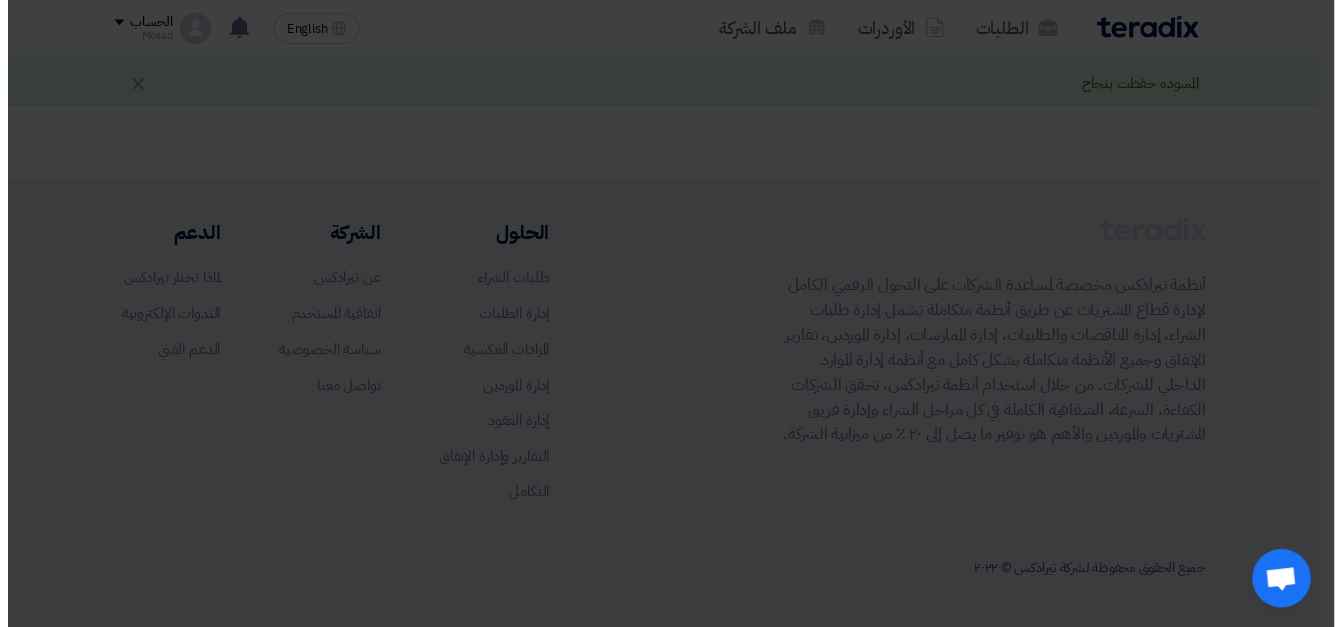 scroll, scrollTop: 175, scrollLeft: 0, axis: vertical 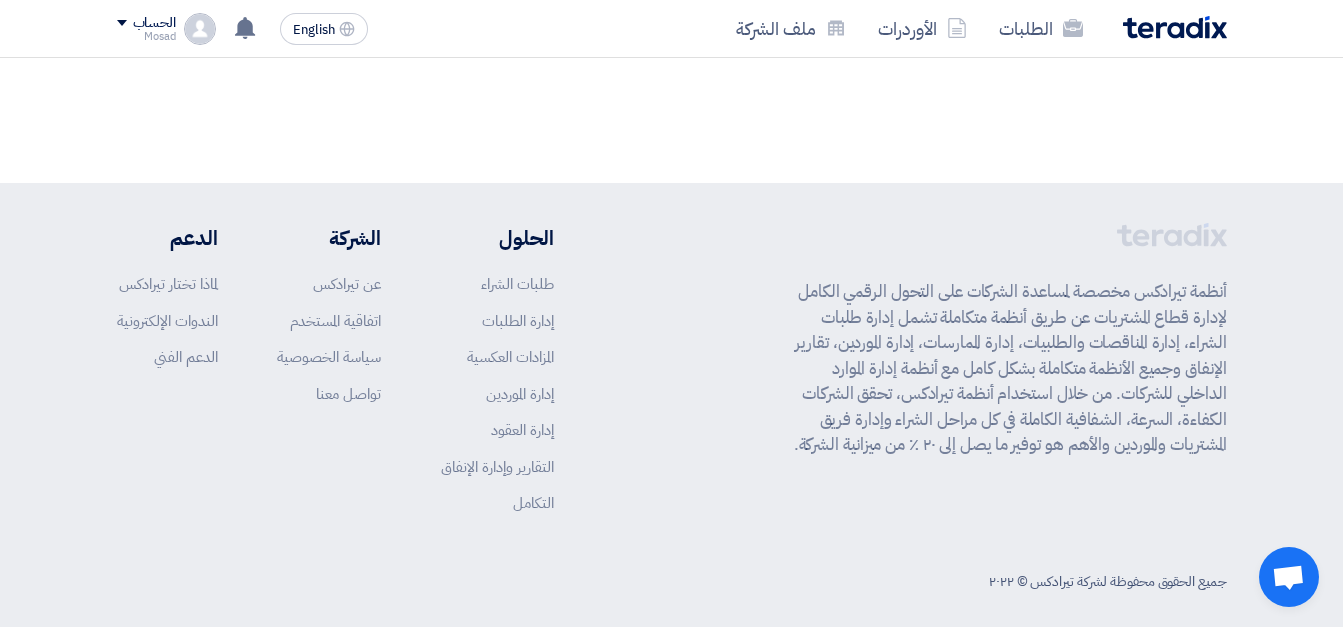 click on "أنظمة تيرادكس مخصصة لمساعدة الشركات على التحول الرقمي الكامل لإدارة قطاع المشتريات عن طريق أنظمة متكاملة تشمل إدارة طلبات الشراء، إدارة المناقصات والطلبيات، إدارة الممارسات، إدارة الموردين، تقارير الإنفاق وجميع الأنظمة متكاملة بشكل كامل مع أنظمة إدارة الموارد الداخلي للشركات. من خلال استخدام أنظمة تيرادكس، تحقق الشركات الكفاءة، السرعة، الشفافية الكاملة في كل مراحل الشراء وإدارة فريق المشتريات والموردين والأهم هو توفير ما يصل إلى ٢٠ ٪ من ميزانية الشركة." 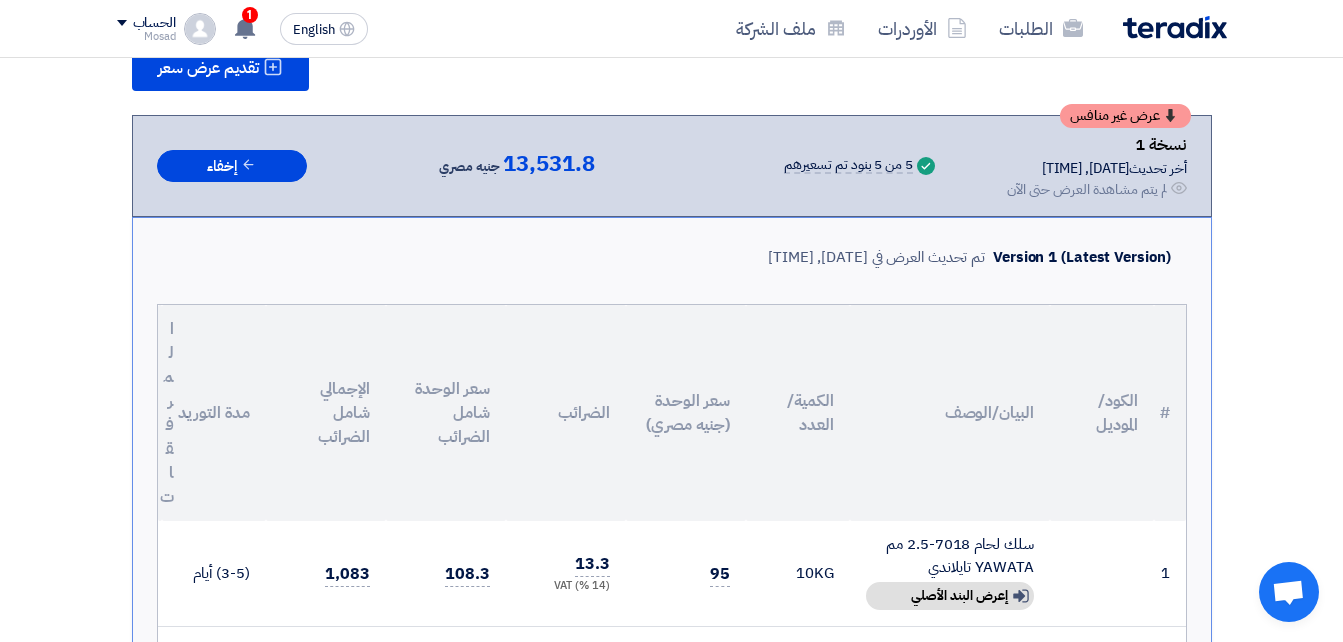 scroll, scrollTop: 300, scrollLeft: 0, axis: vertical 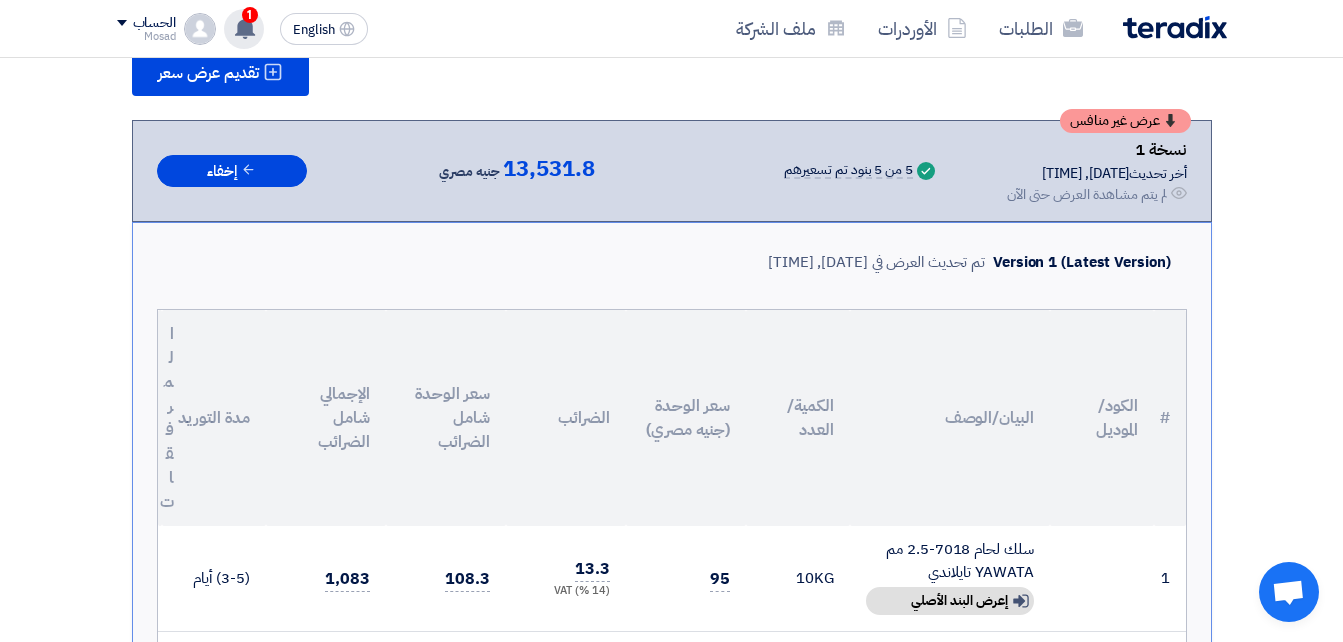 click 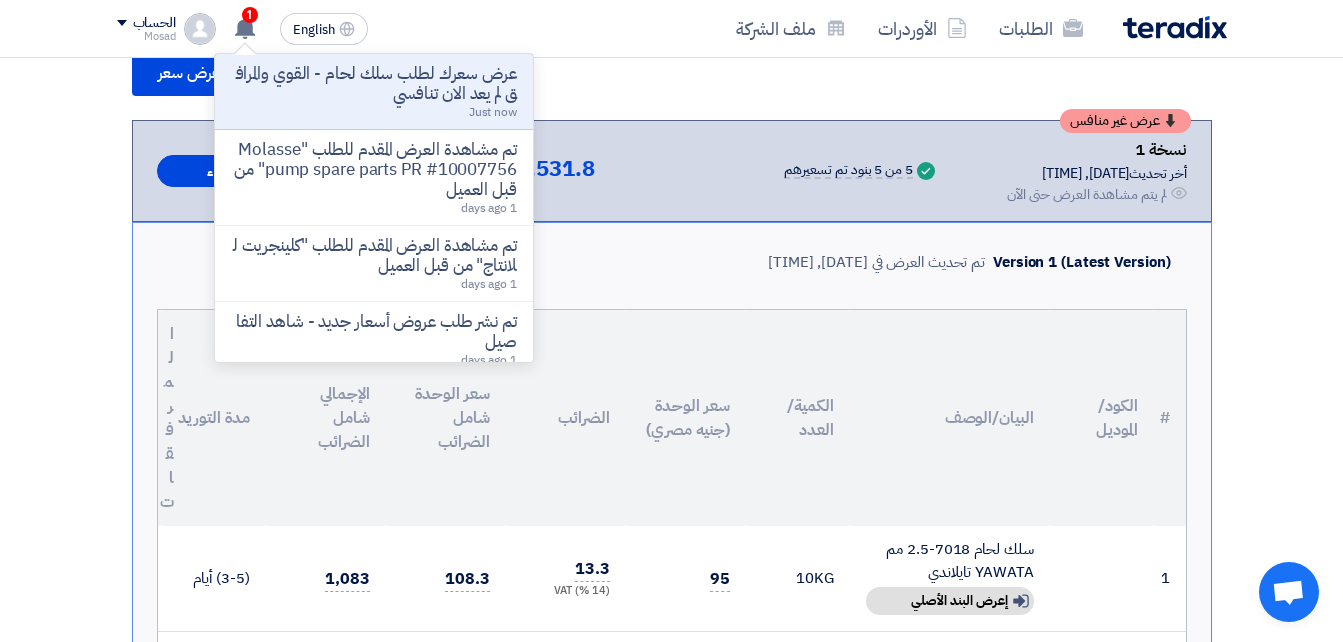 click on "تقديم عرض سعر
عرض غير منافس
نسخة 1
أخر تحديث
6 Aug 2025, 11:55 PM
Offer is Seen
لم يتم مشاهدة العرض حتى الآن
Success 1" 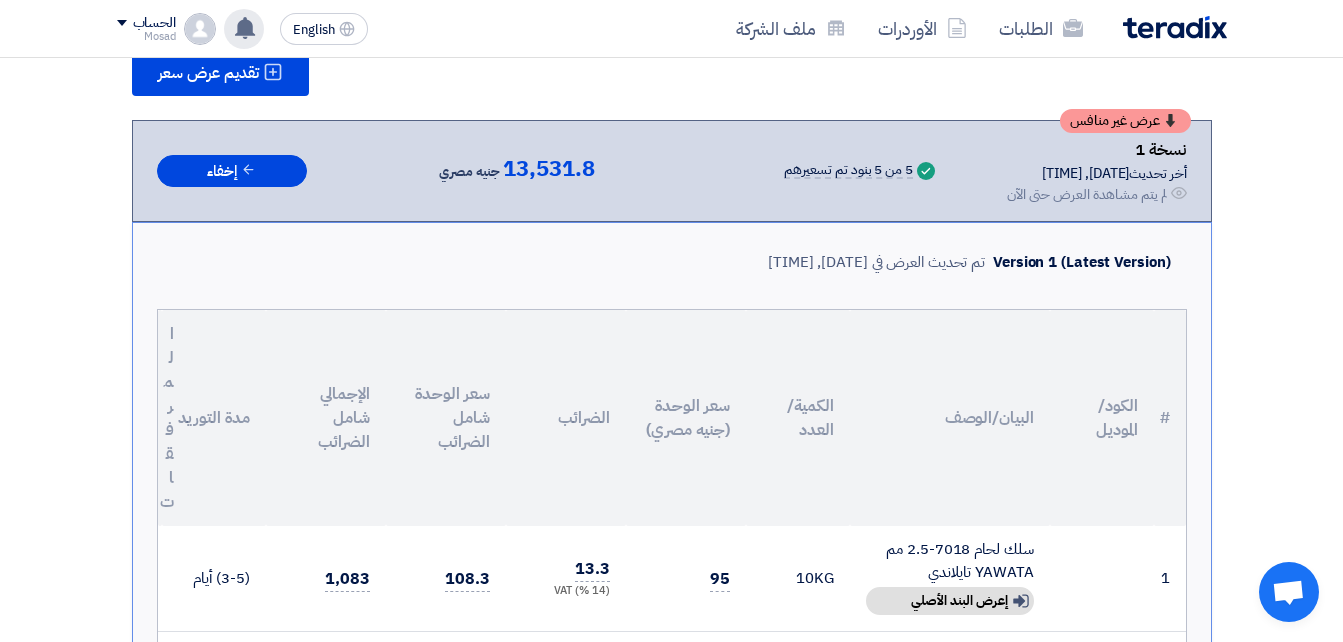 click 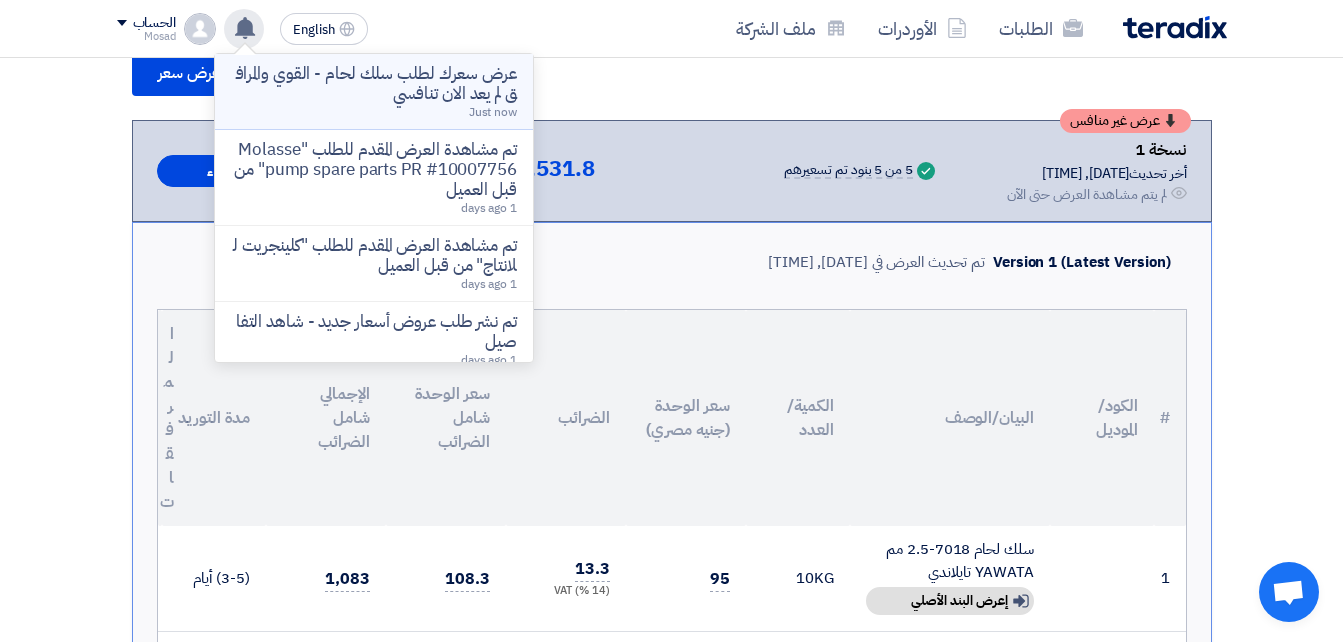 click on "عرض سعرك لطلب سلك لحام - القوي والمرافق لم يعد الان تنافسي" 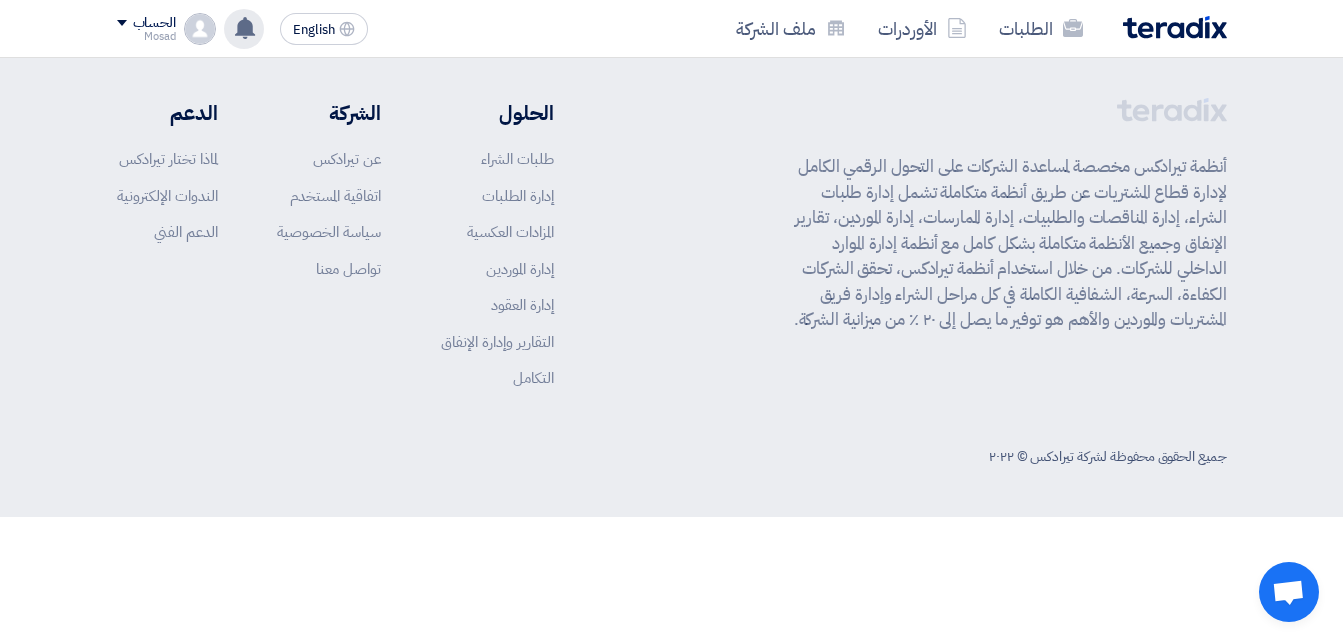 scroll, scrollTop: 0, scrollLeft: 0, axis: both 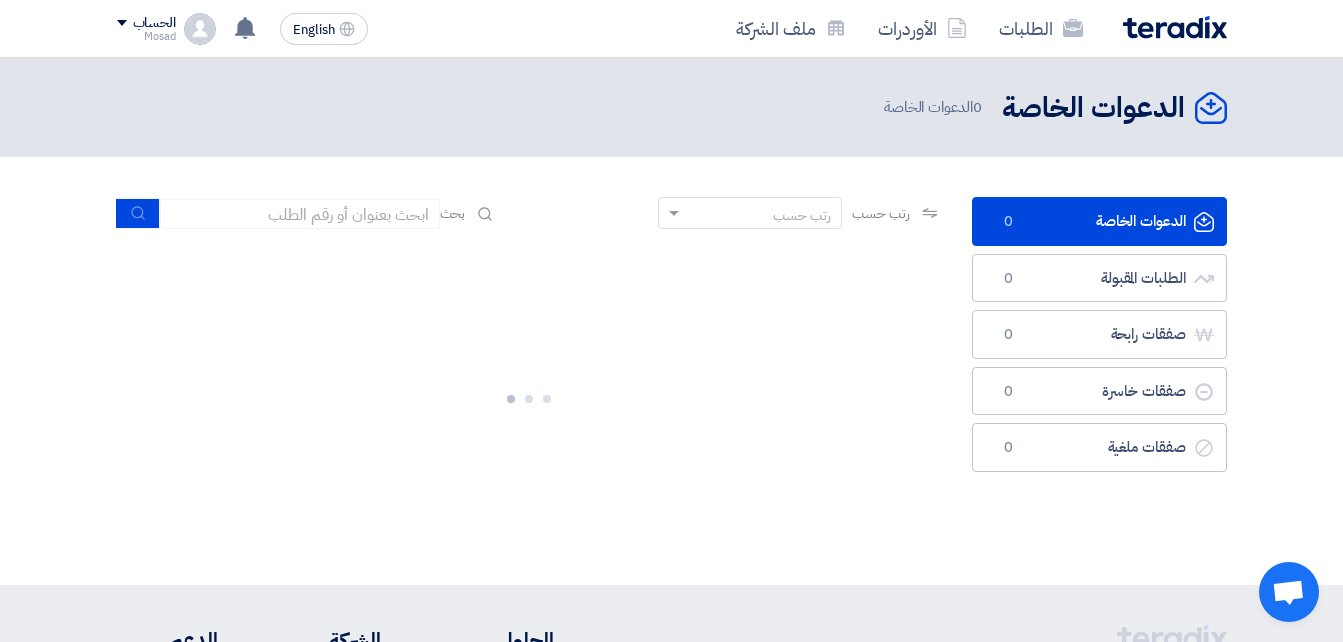 click 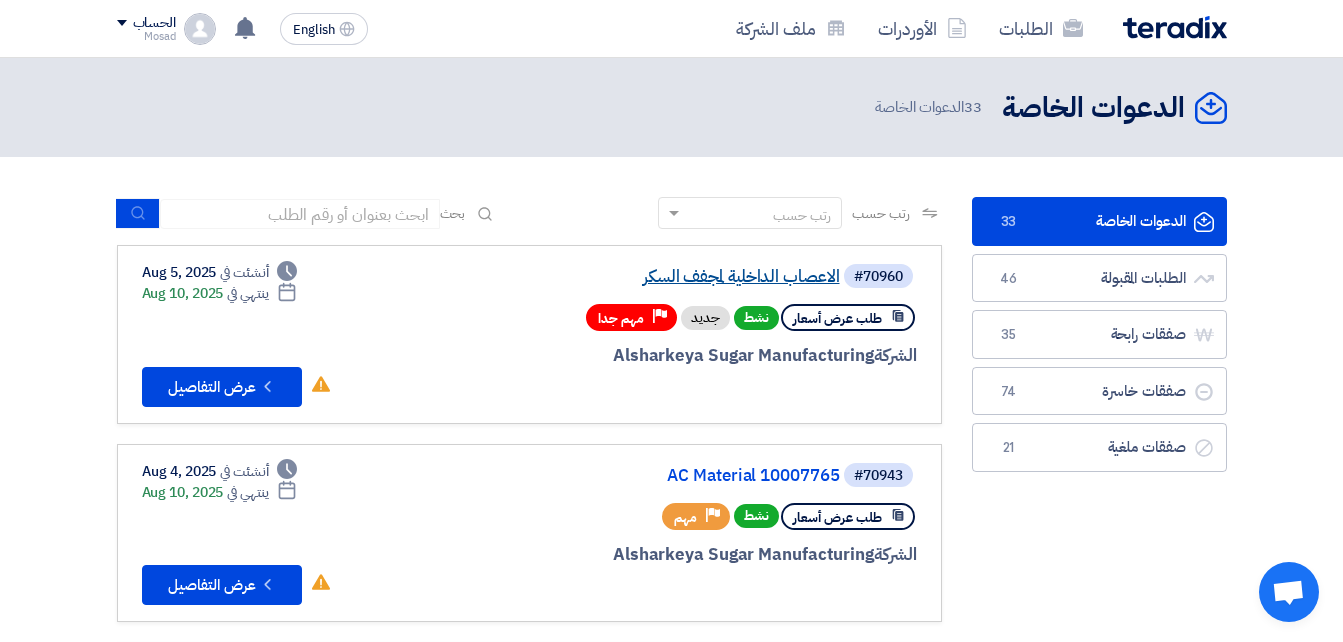 click on "الاعصاب الداخلية لمجفف السكر" 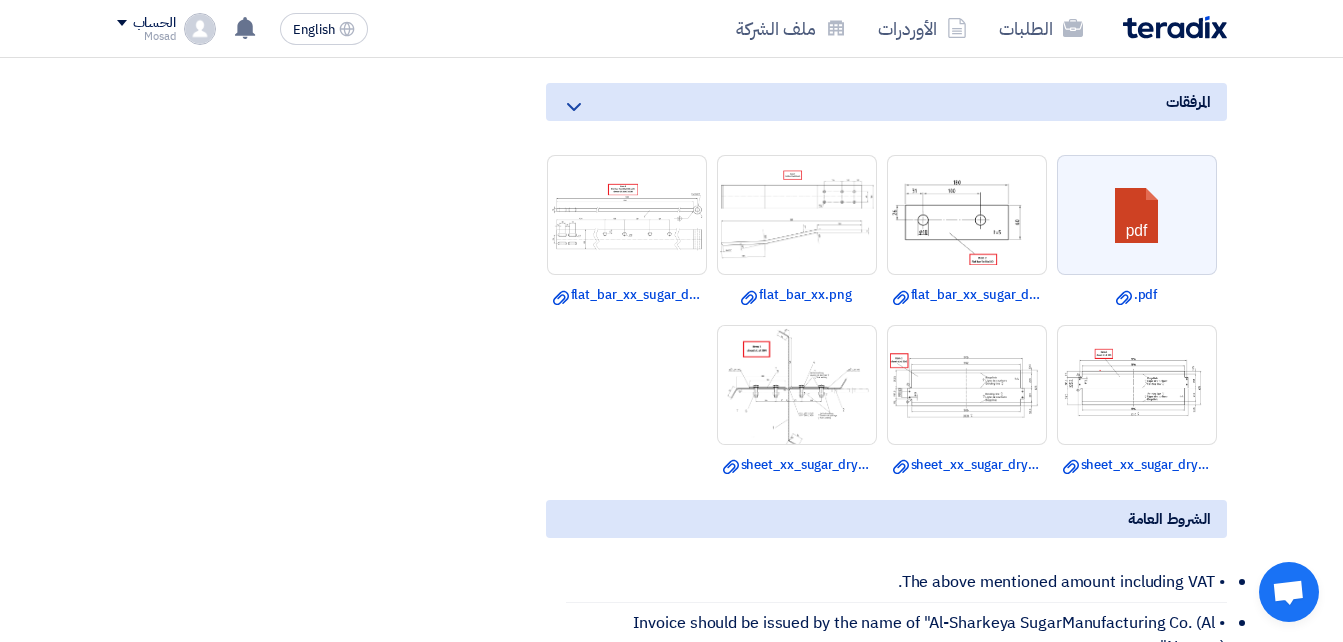scroll, scrollTop: 1200, scrollLeft: 0, axis: vertical 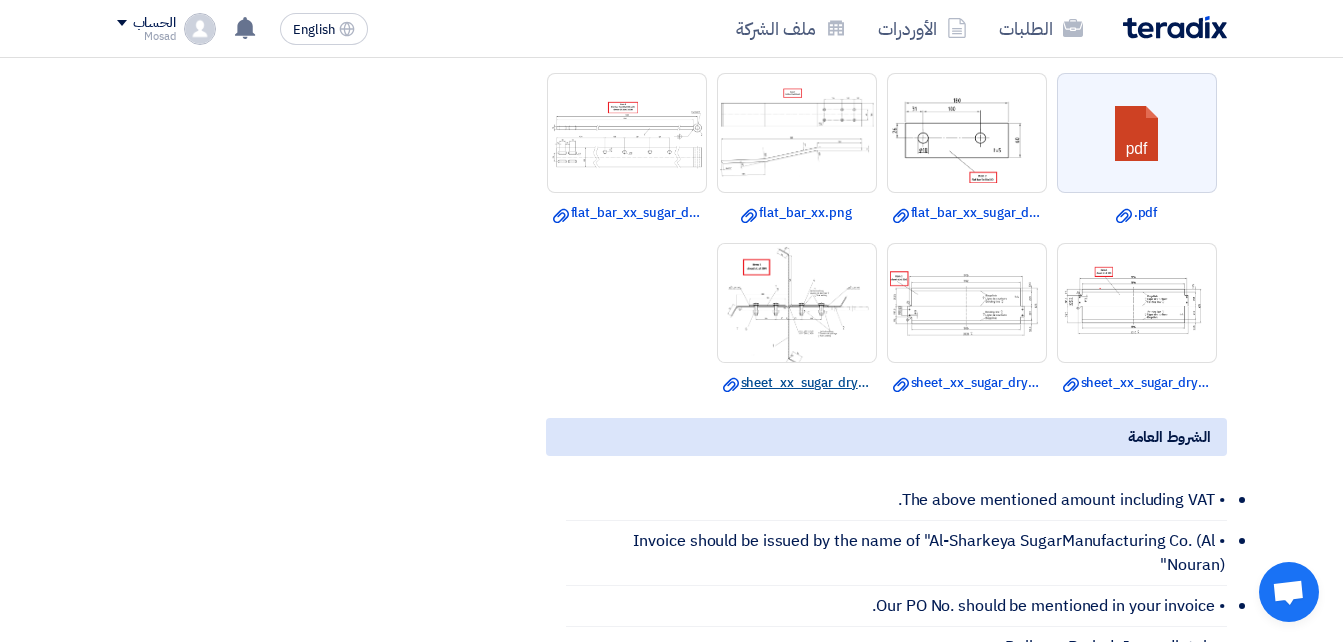 click on "Download file
sheet_xx_sugar_dryer.png" at bounding box center (797, 383) 